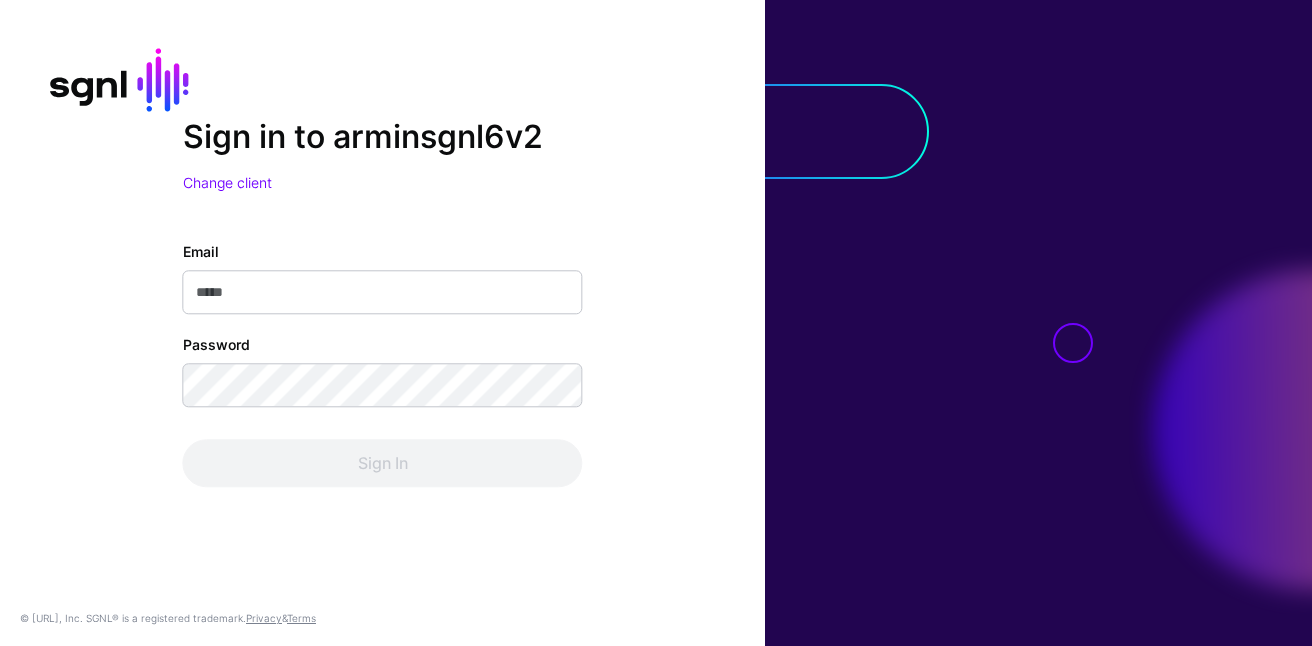 scroll, scrollTop: 0, scrollLeft: 0, axis: both 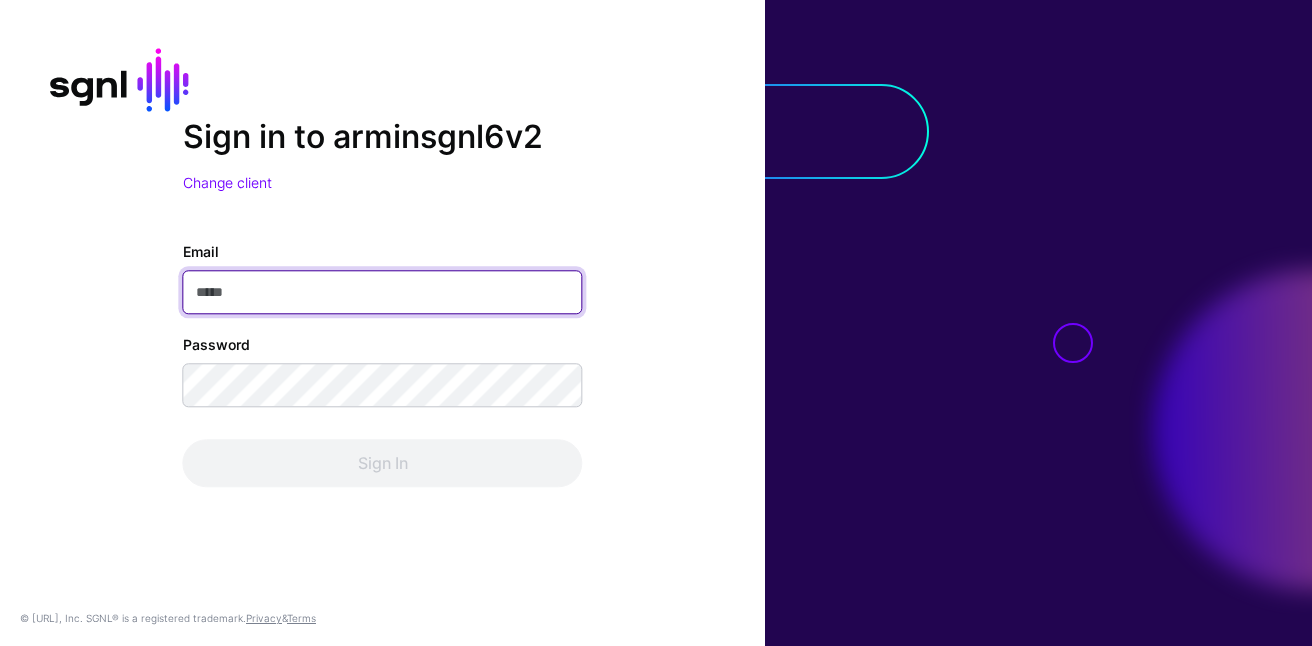 click on "Email" at bounding box center (383, 293) 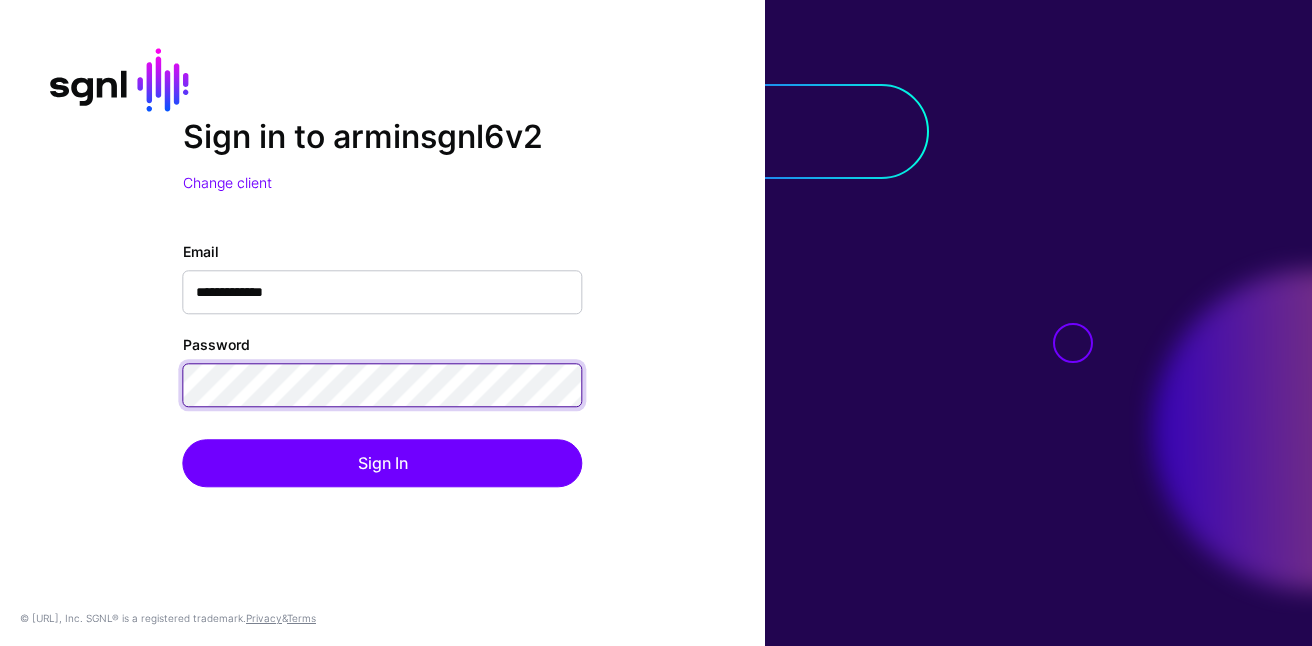 click on "Sign In" 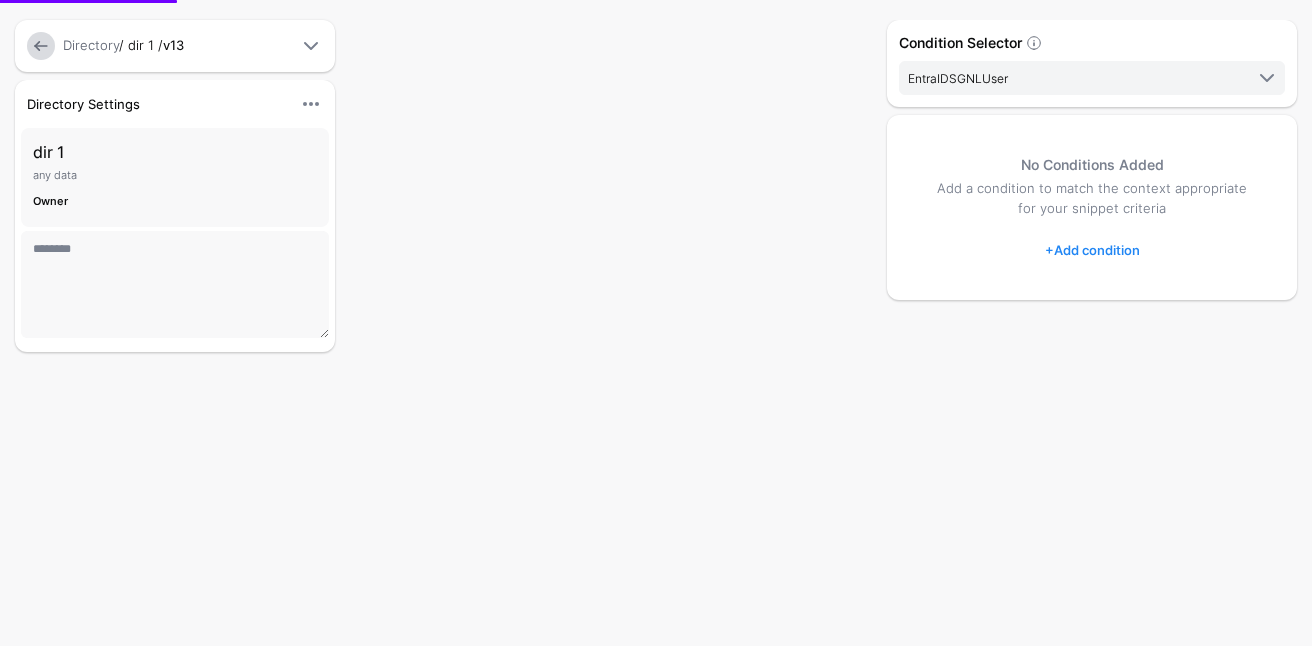 click at bounding box center [41, 46] 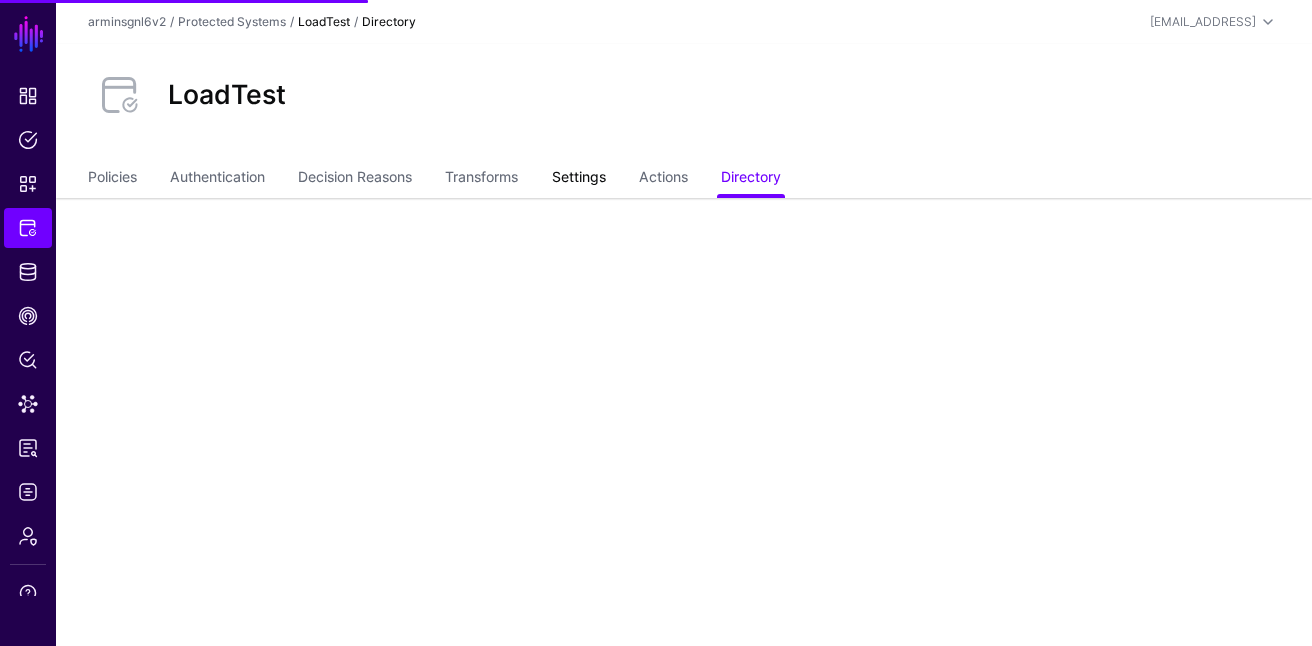 click on "Settings" 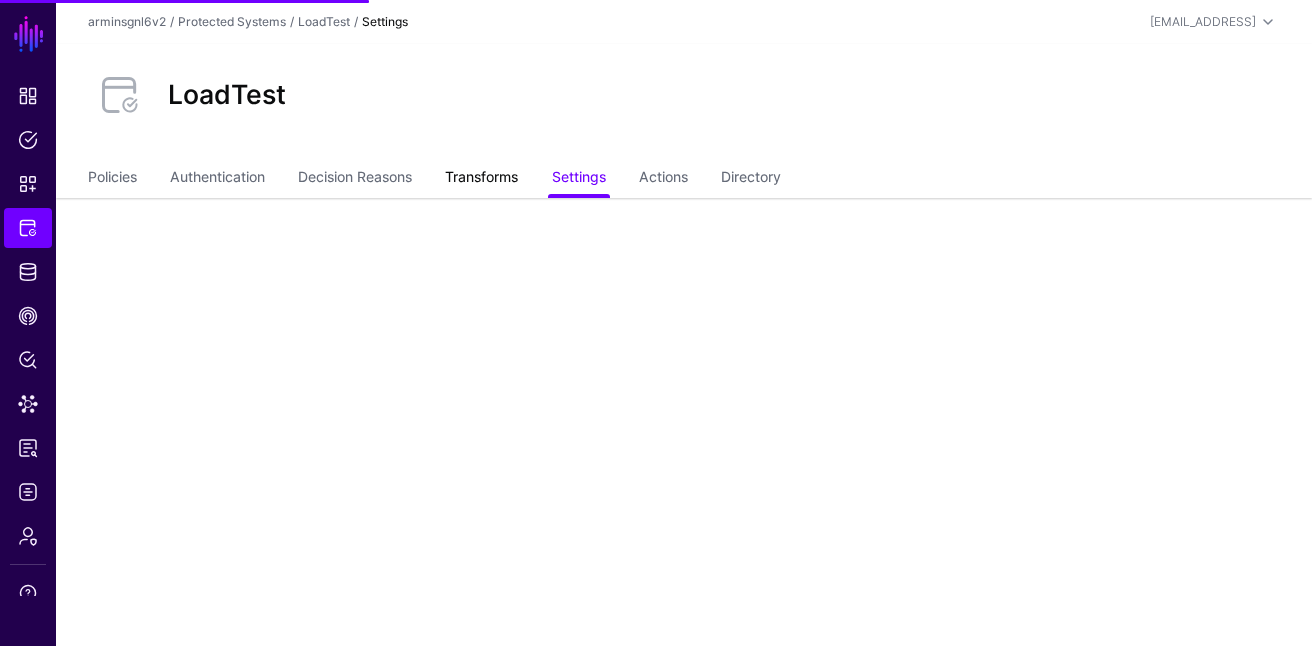 click on "Transforms" 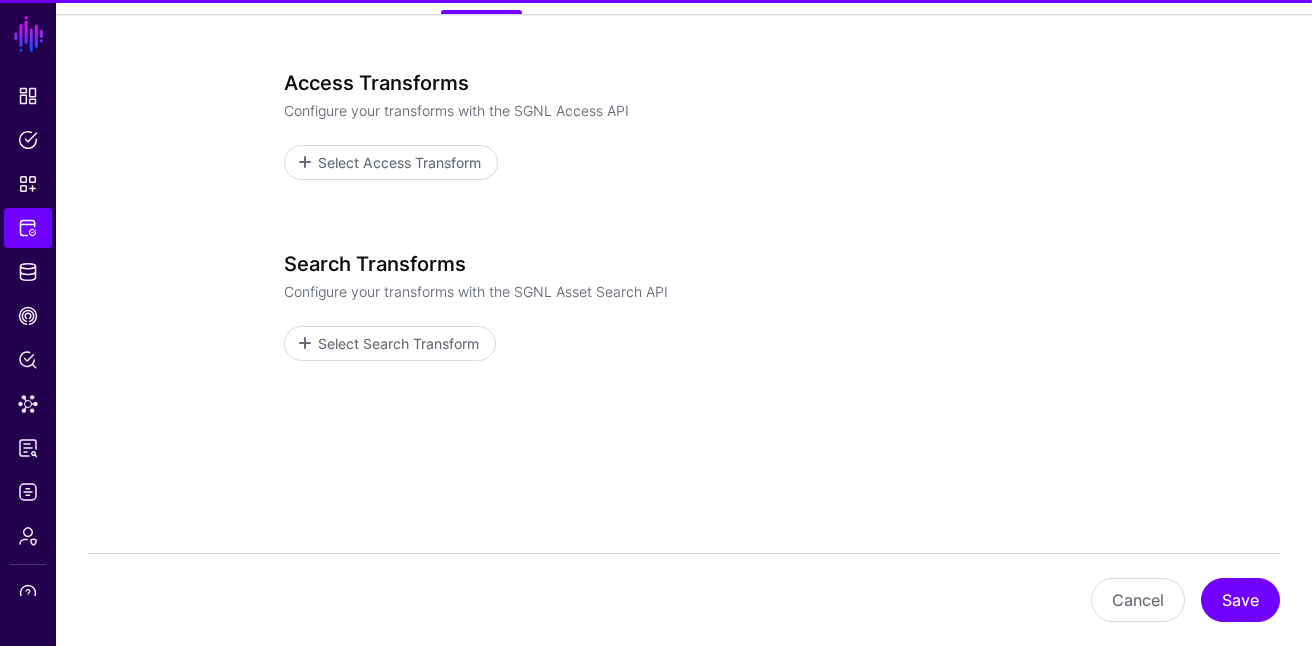 scroll, scrollTop: 194, scrollLeft: 0, axis: vertical 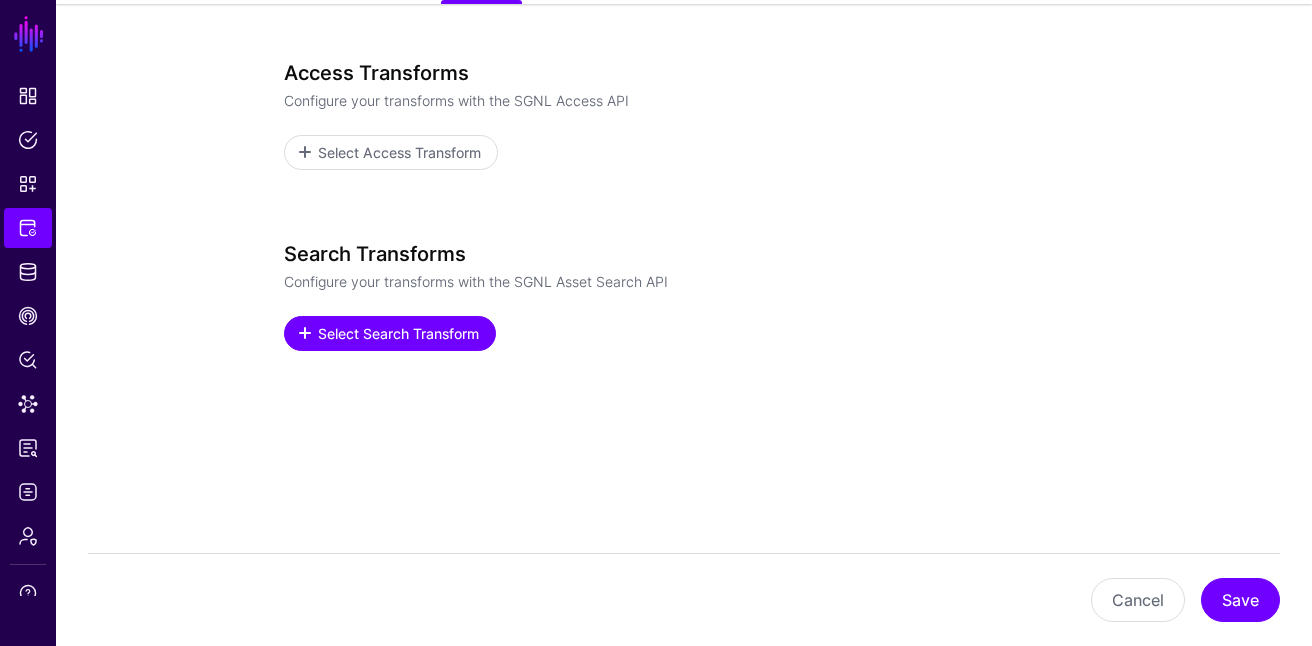 click on "Select Search Transform" at bounding box center [399, 333] 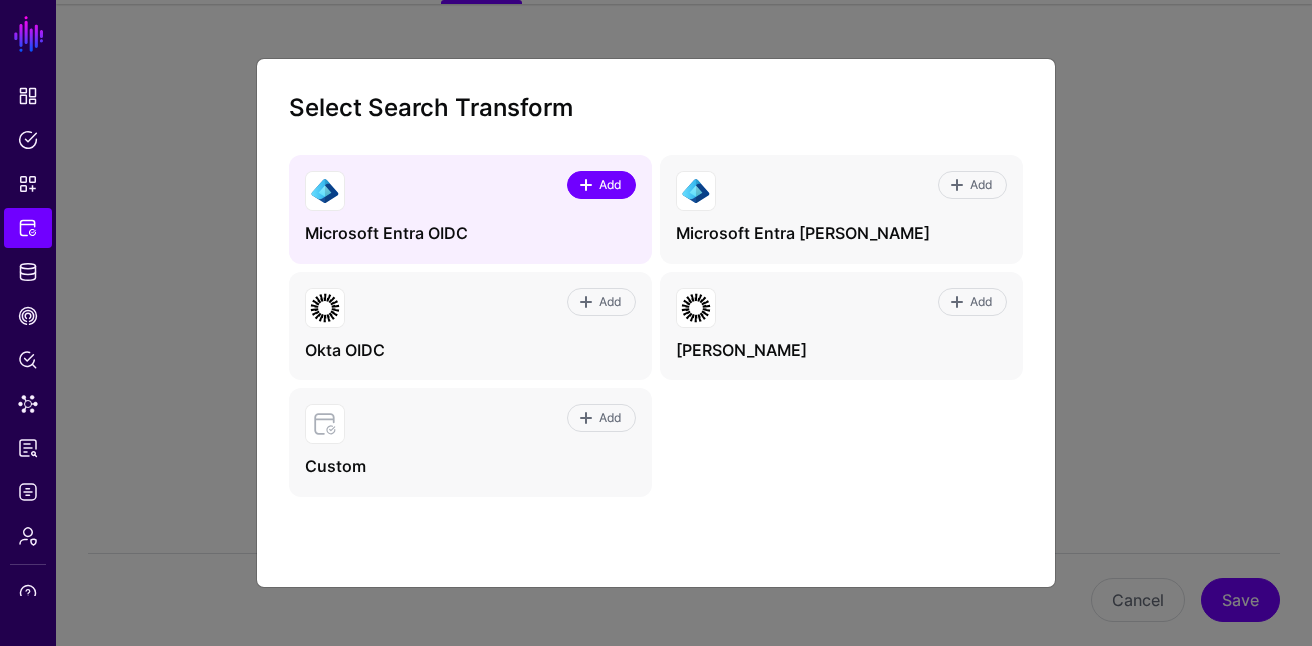 click on "Add" 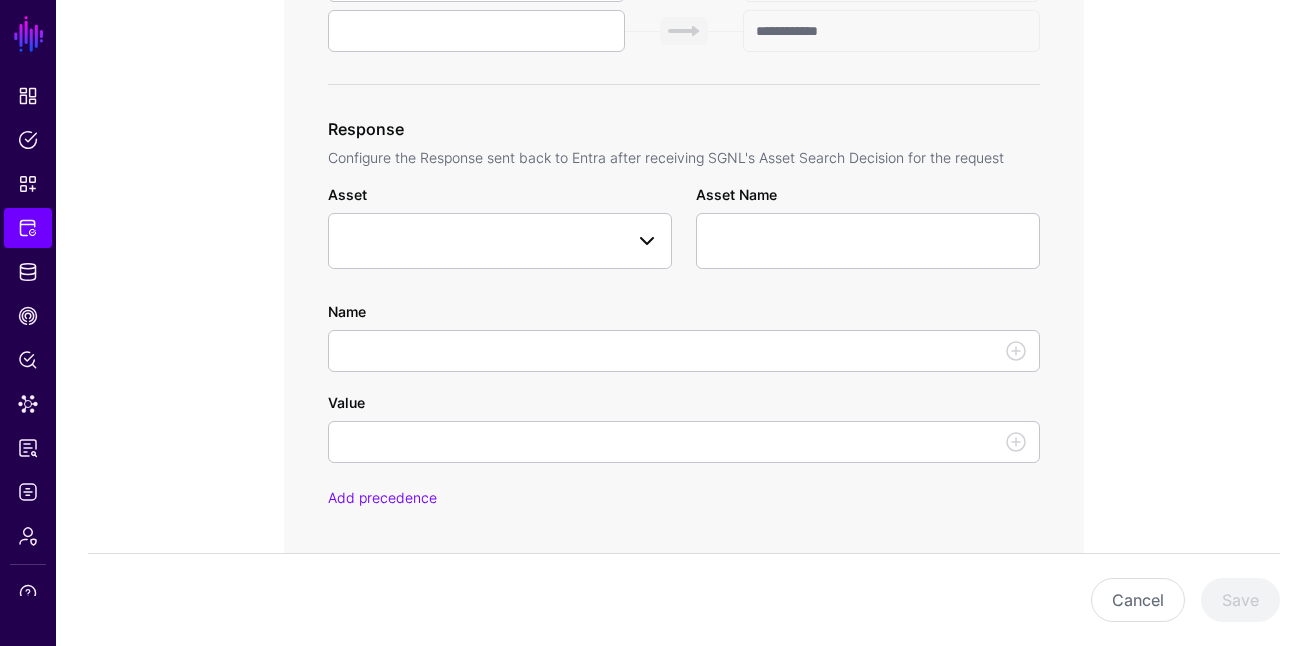 scroll, scrollTop: 909, scrollLeft: 0, axis: vertical 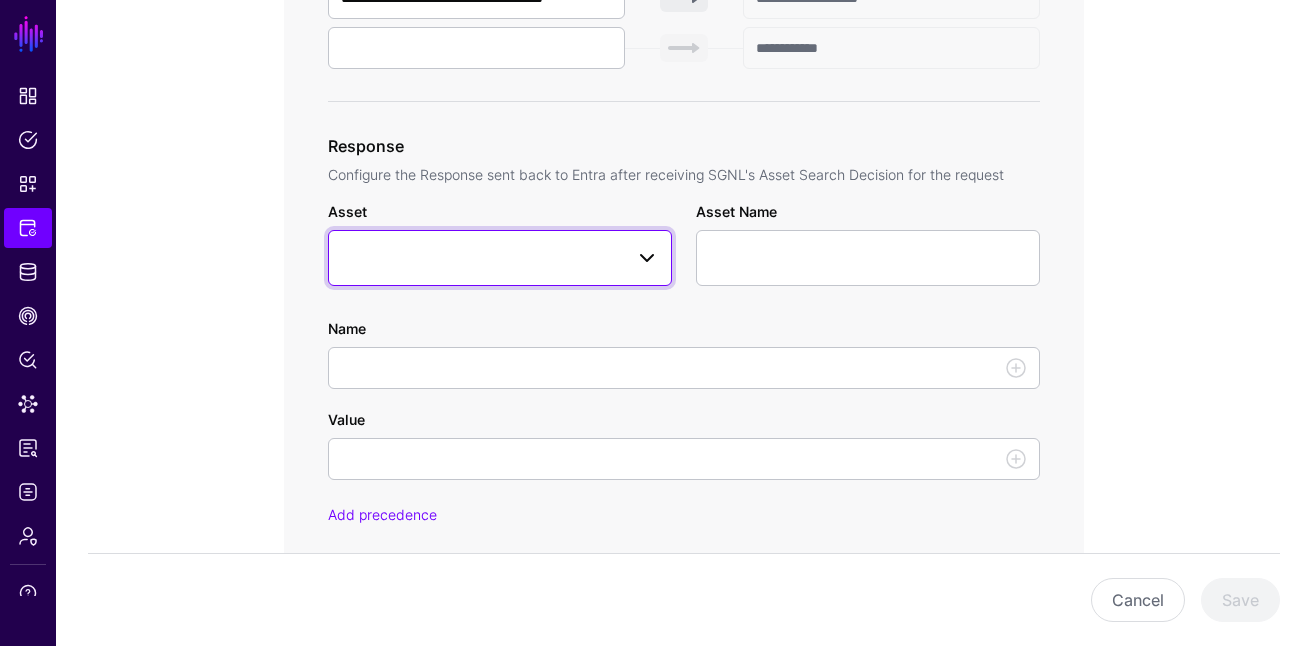 click at bounding box center [500, 258] 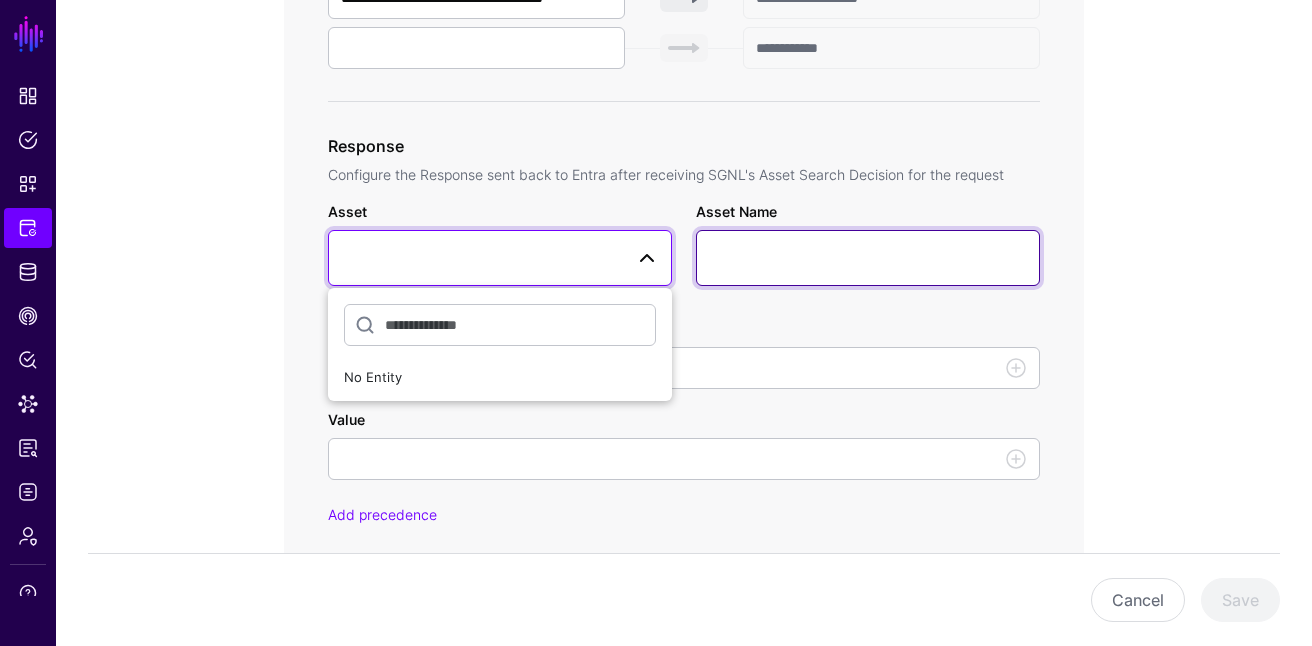 click on "Asset Name" at bounding box center (868, 258) 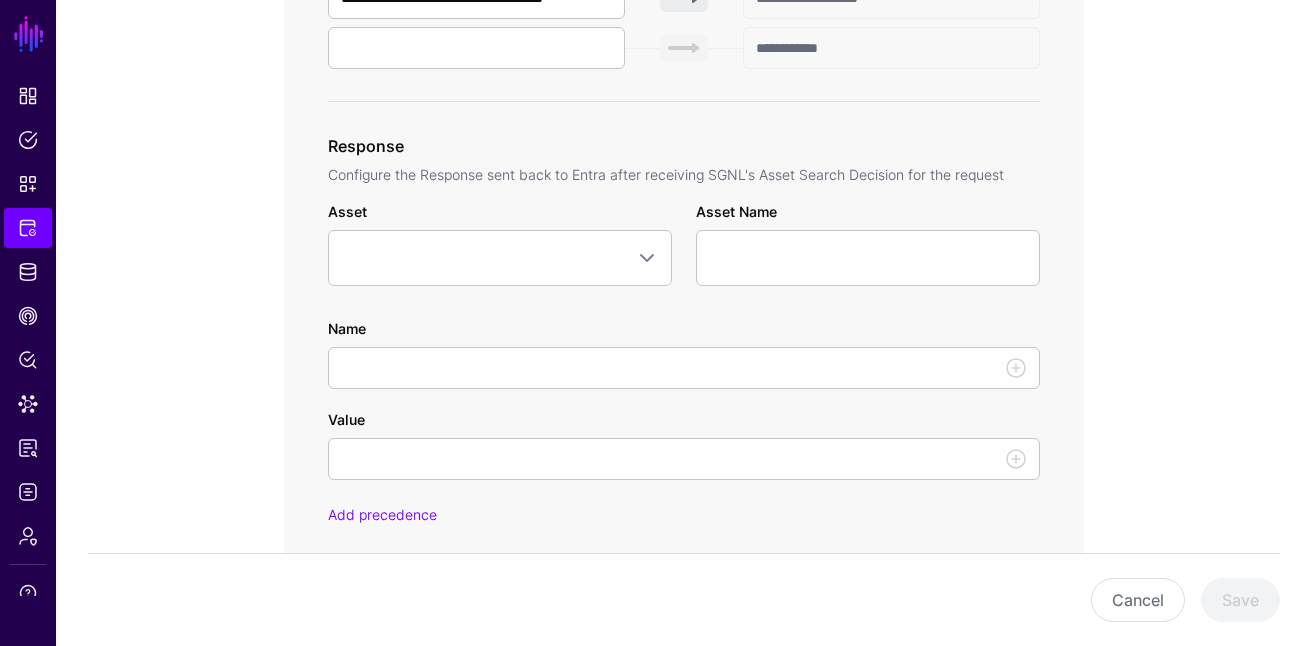 click on "Name" at bounding box center (684, 353) 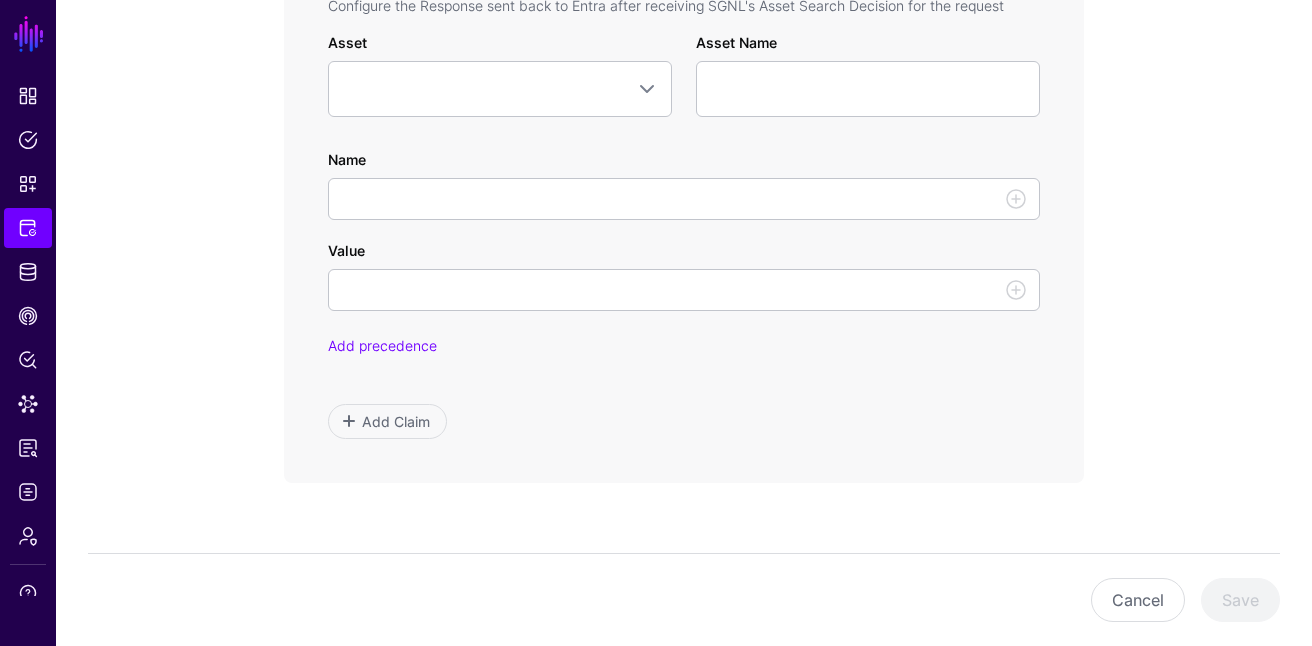 scroll, scrollTop: 1135, scrollLeft: 0, axis: vertical 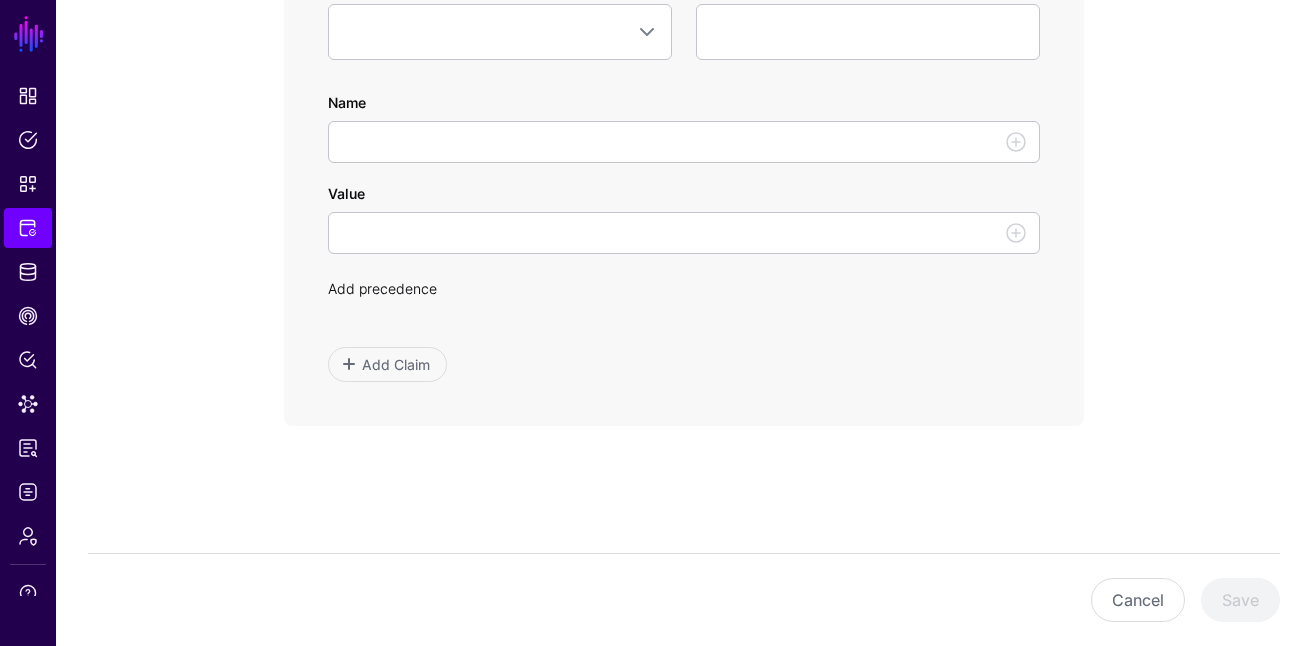 click on "Add precedence" at bounding box center [382, 288] 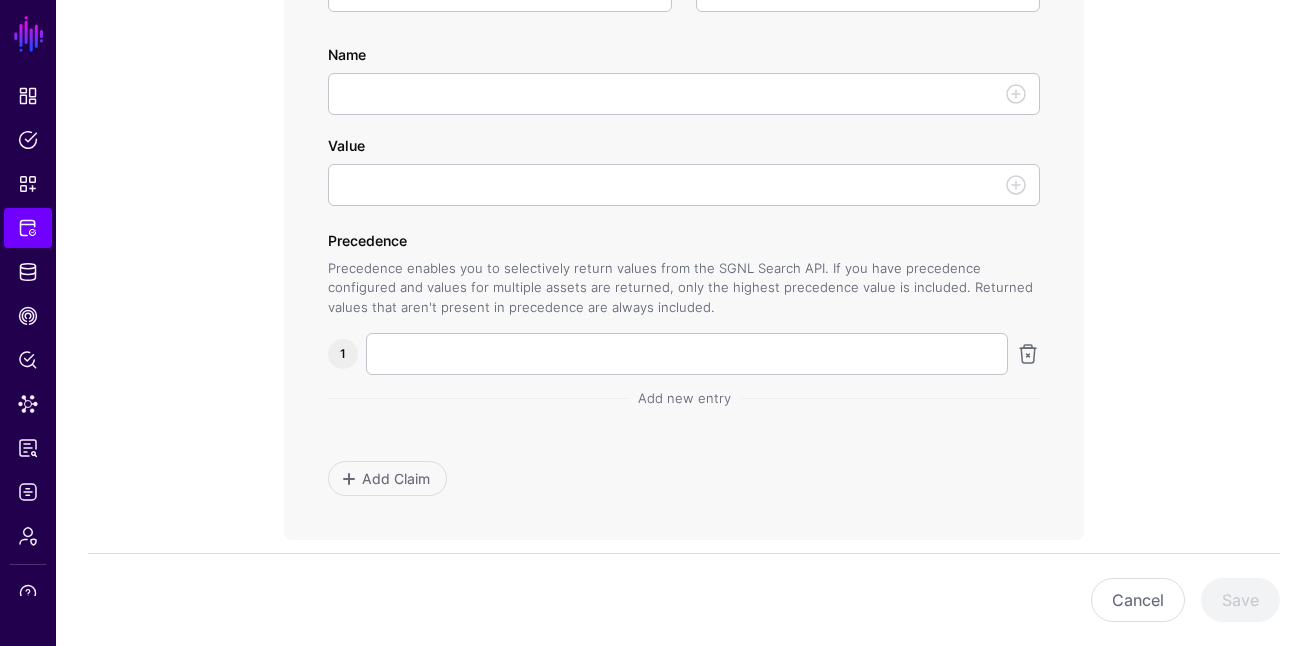 scroll, scrollTop: 1199, scrollLeft: 0, axis: vertical 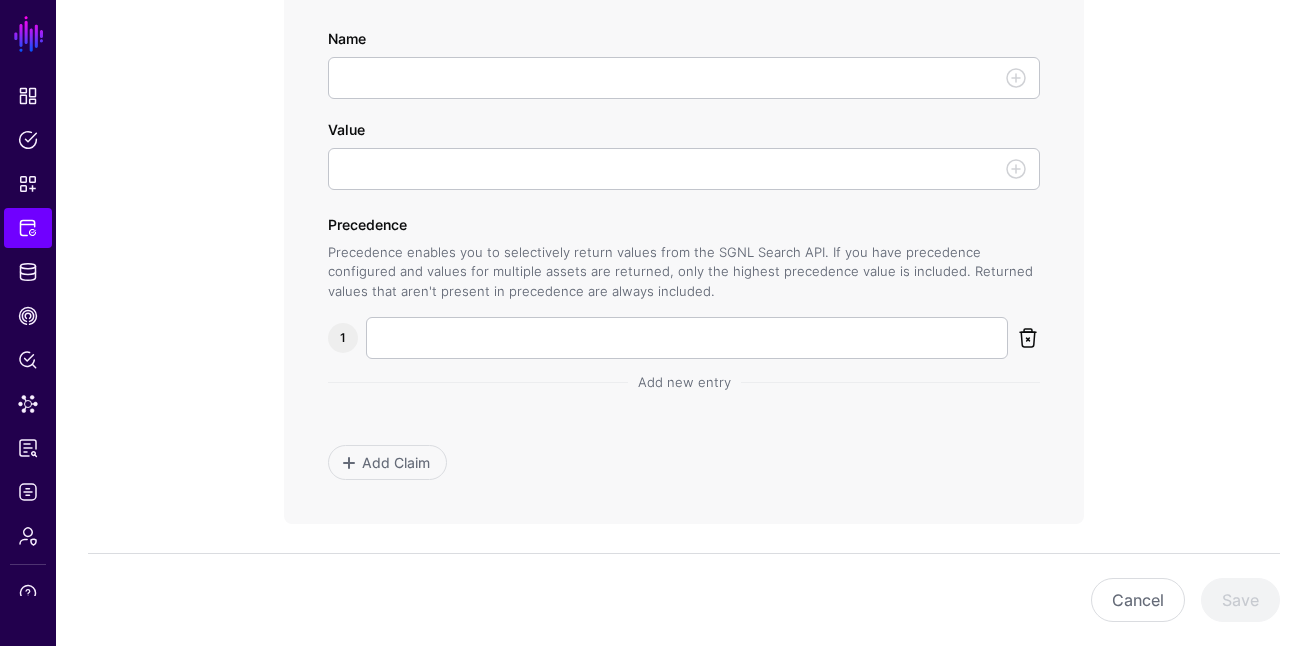 click at bounding box center [1028, 338] 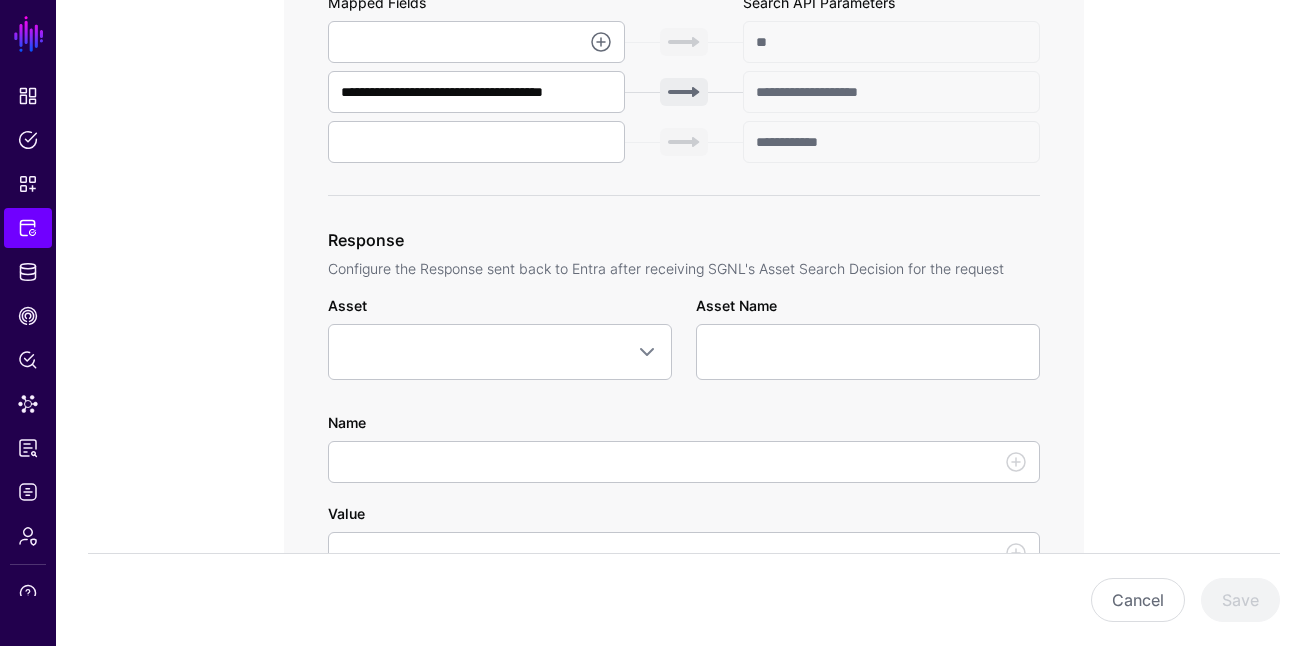 scroll, scrollTop: 813, scrollLeft: 0, axis: vertical 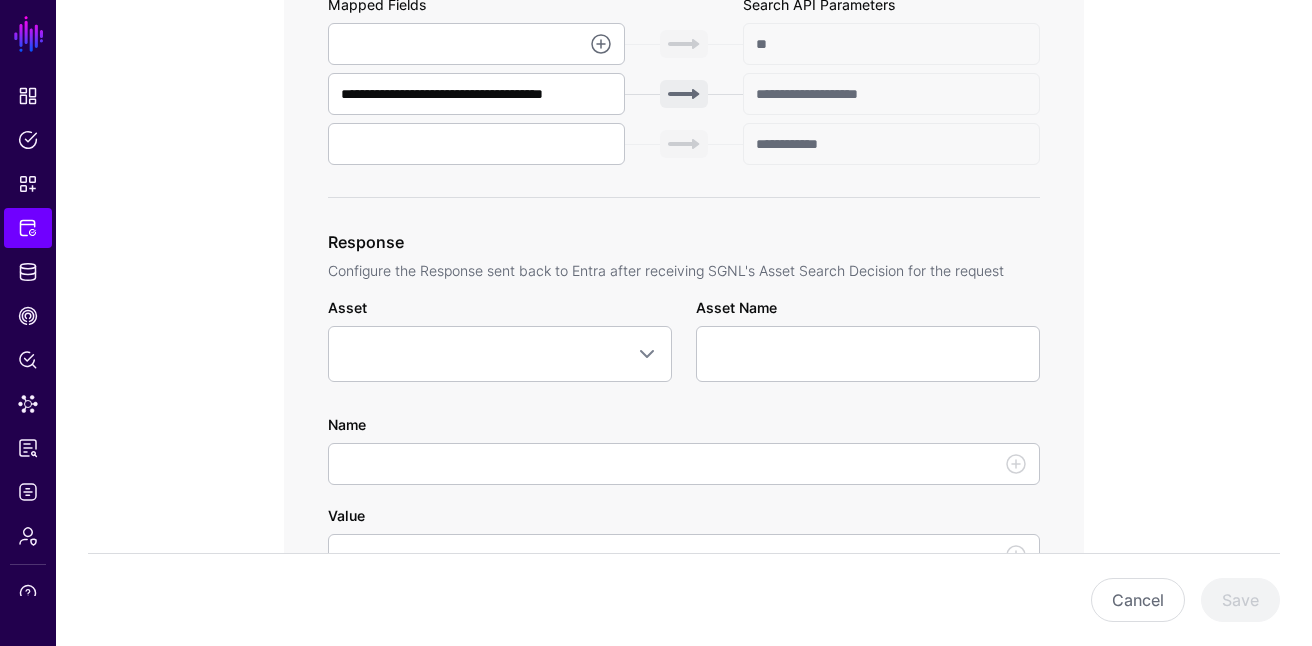 click on "Configure the Response sent back to Entra after receiving SGNL's Asset Search Decision for the request" at bounding box center [684, 270] 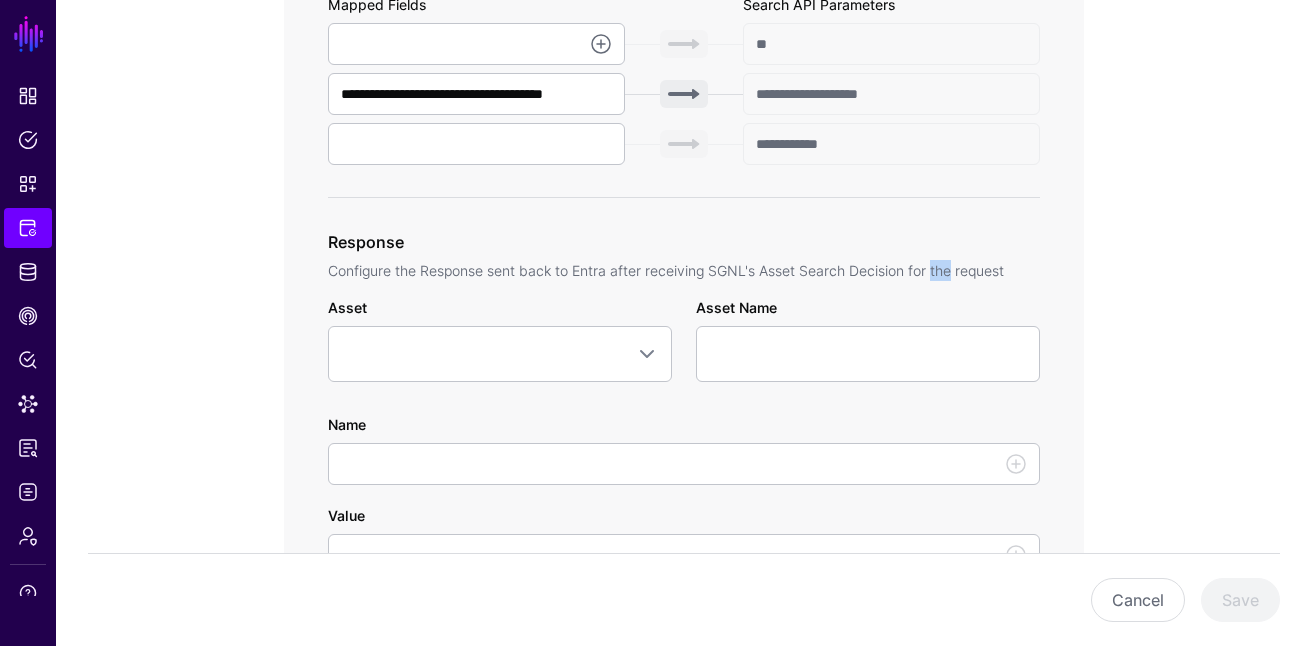 click on "Configure the Response sent back to Entra after receiving SGNL's Asset Search Decision for the request" at bounding box center [684, 270] 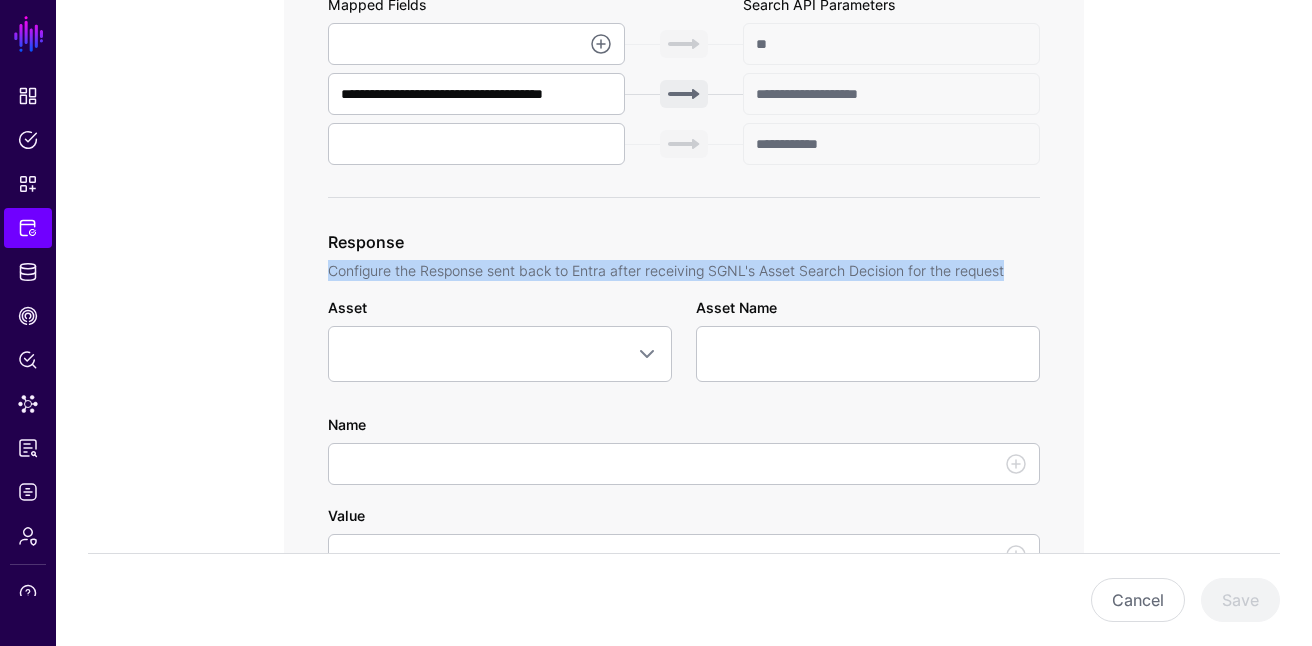 click on "Configure the Response sent back to Entra after receiving SGNL's Asset Search Decision for the request" at bounding box center [684, 270] 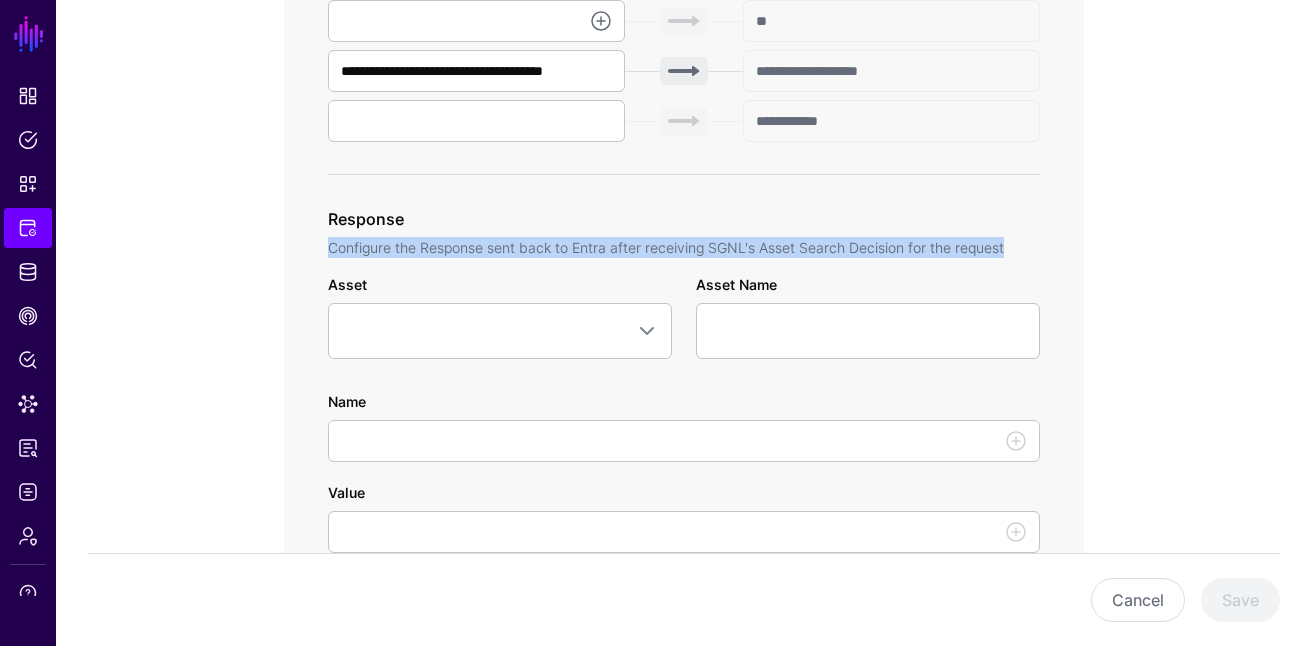 scroll, scrollTop: 853, scrollLeft: 0, axis: vertical 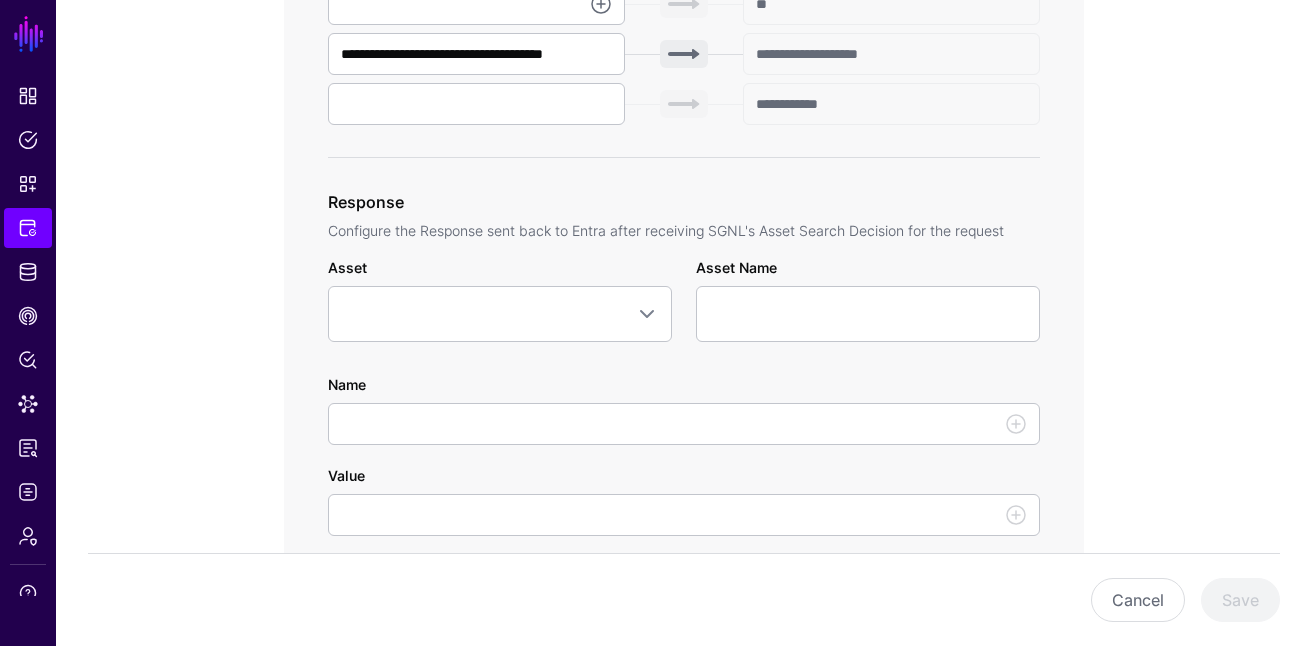 click on "Asset Name" at bounding box center [868, 299] 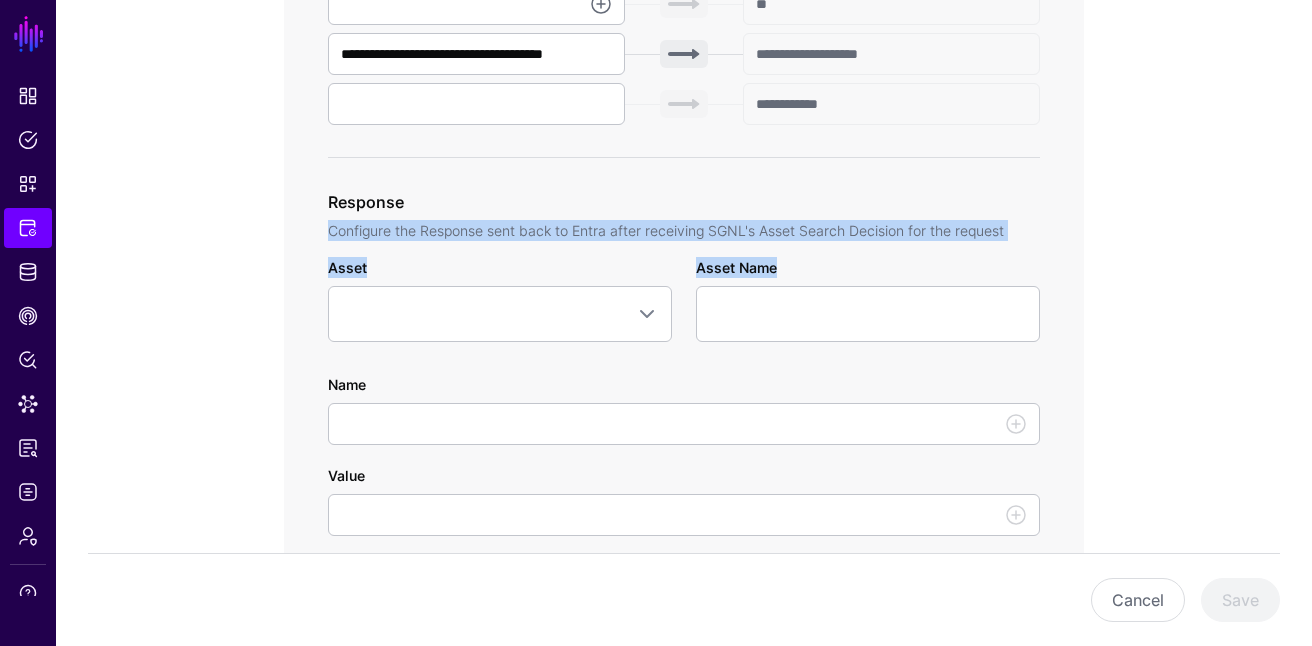 drag, startPoint x: 942, startPoint y: 265, endPoint x: 910, endPoint y: 191, distance: 80.622574 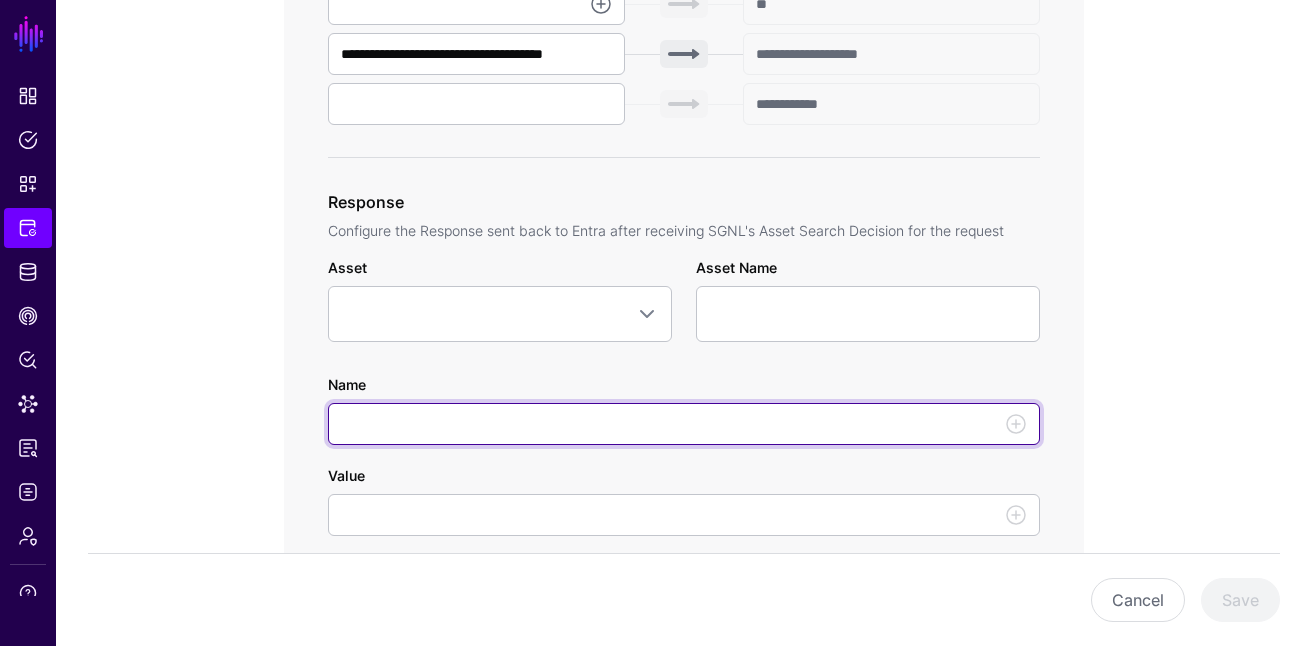 click on "Name" at bounding box center [684, 424] 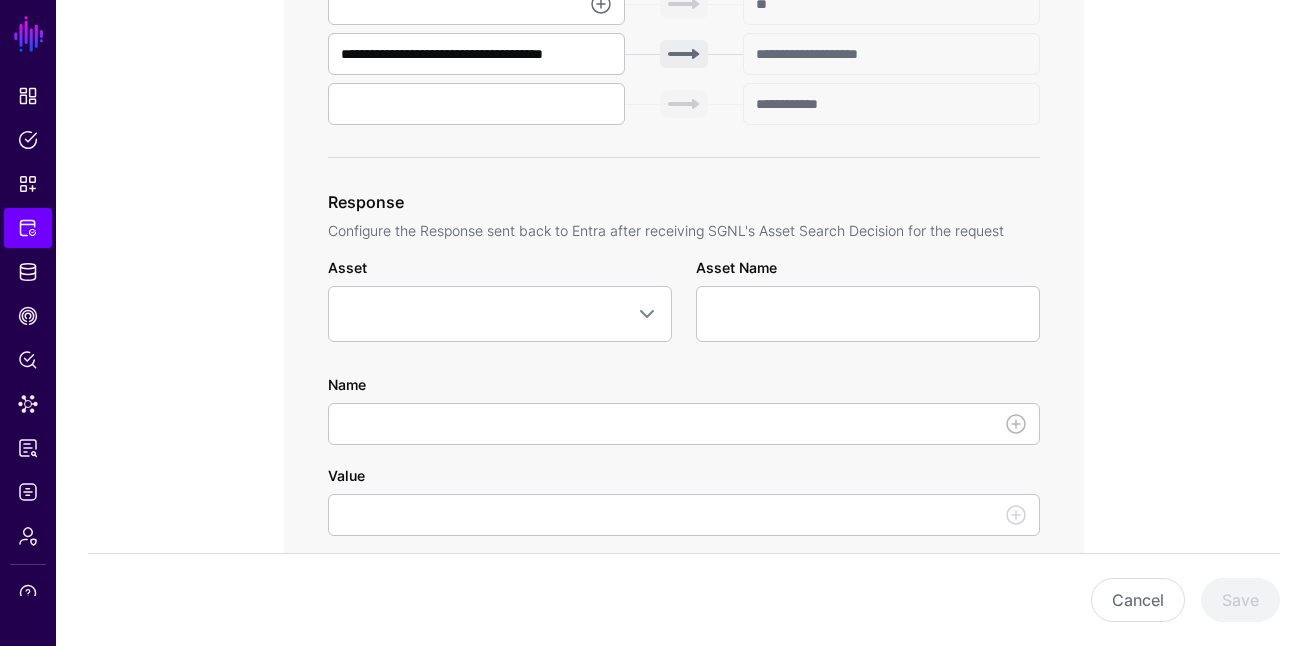 click at bounding box center [1016, 424] 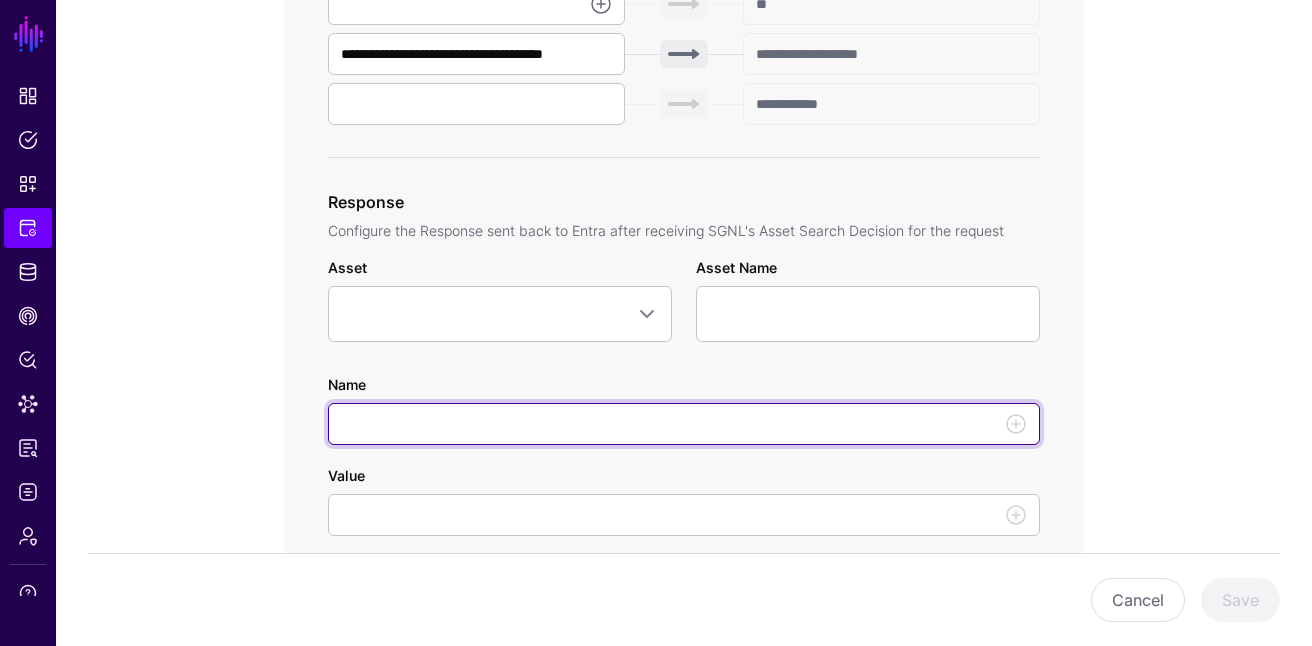 click on "Name" at bounding box center (684, 424) 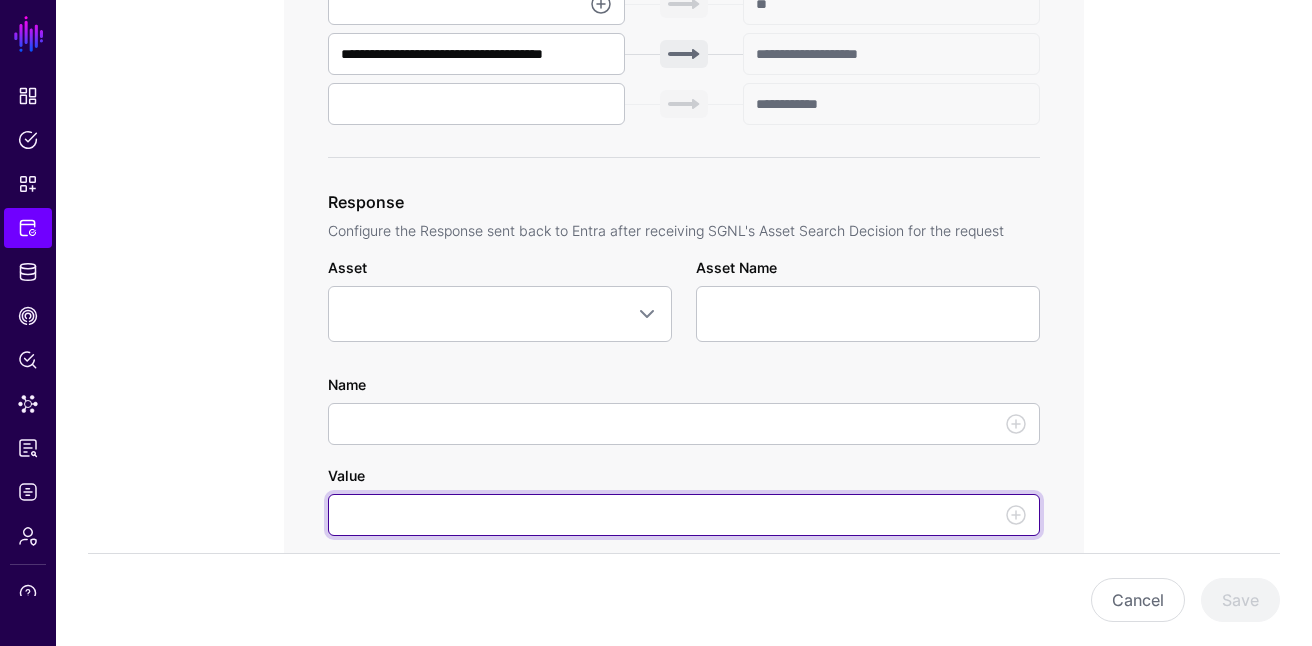 click on "Value" at bounding box center (684, 515) 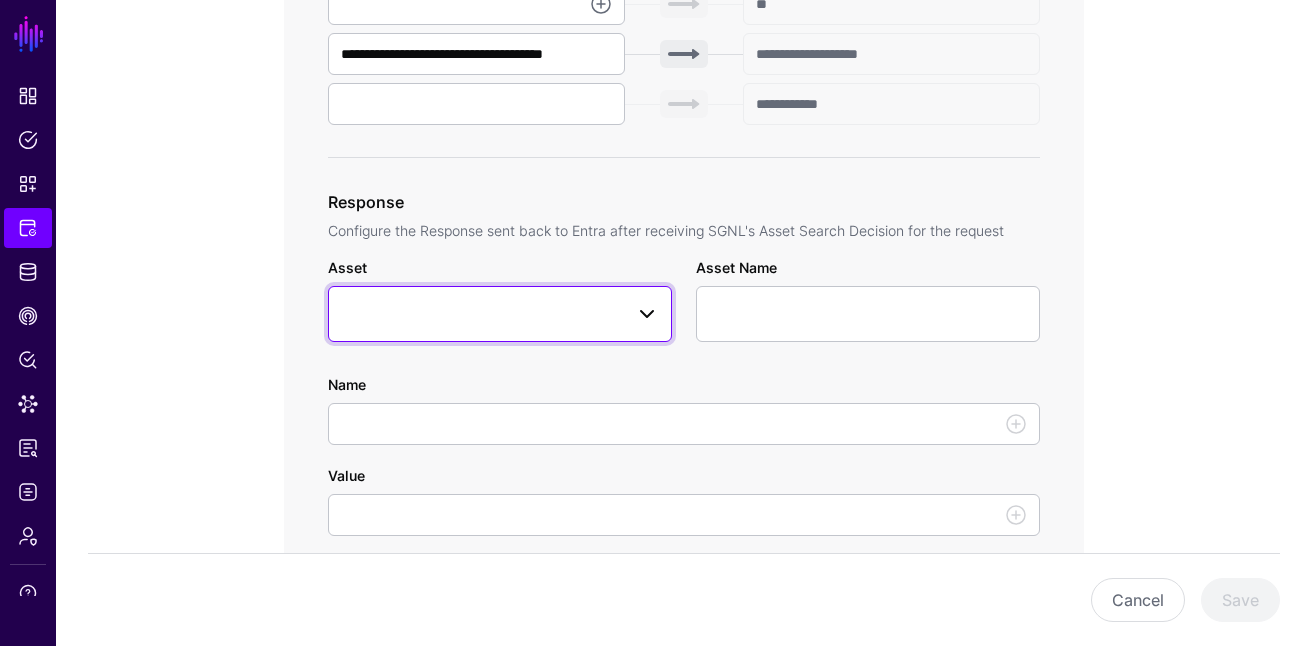 click at bounding box center (500, 314) 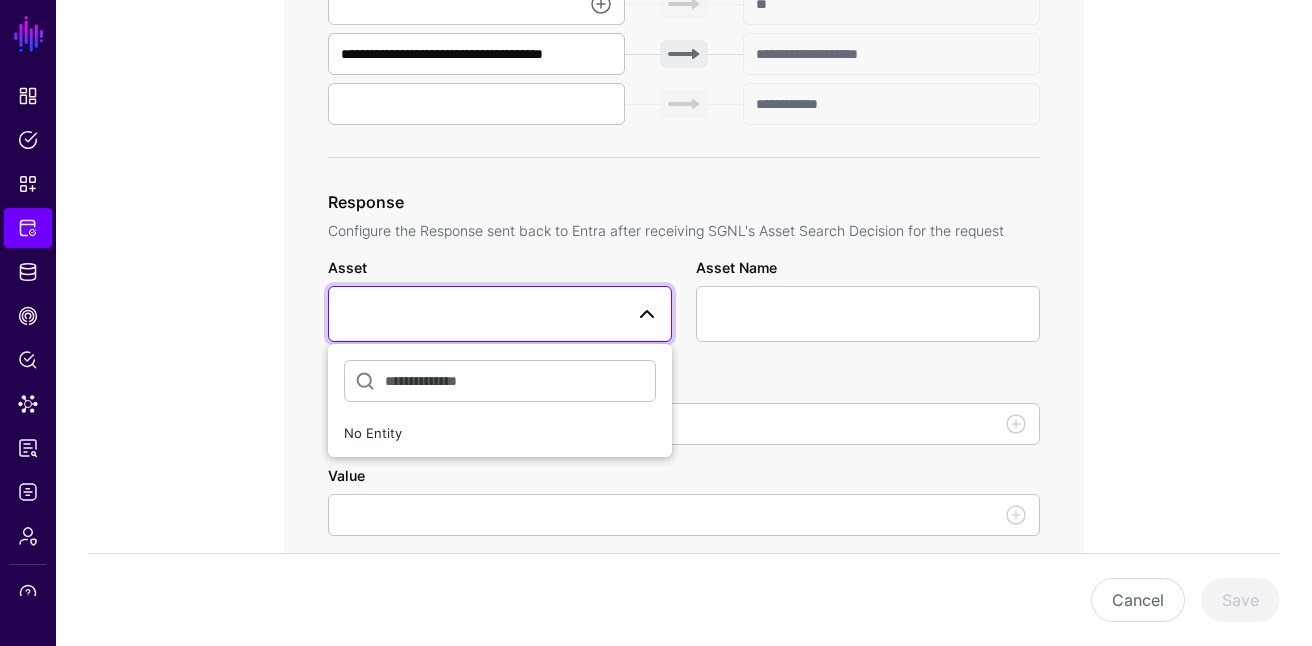 click on "**********" 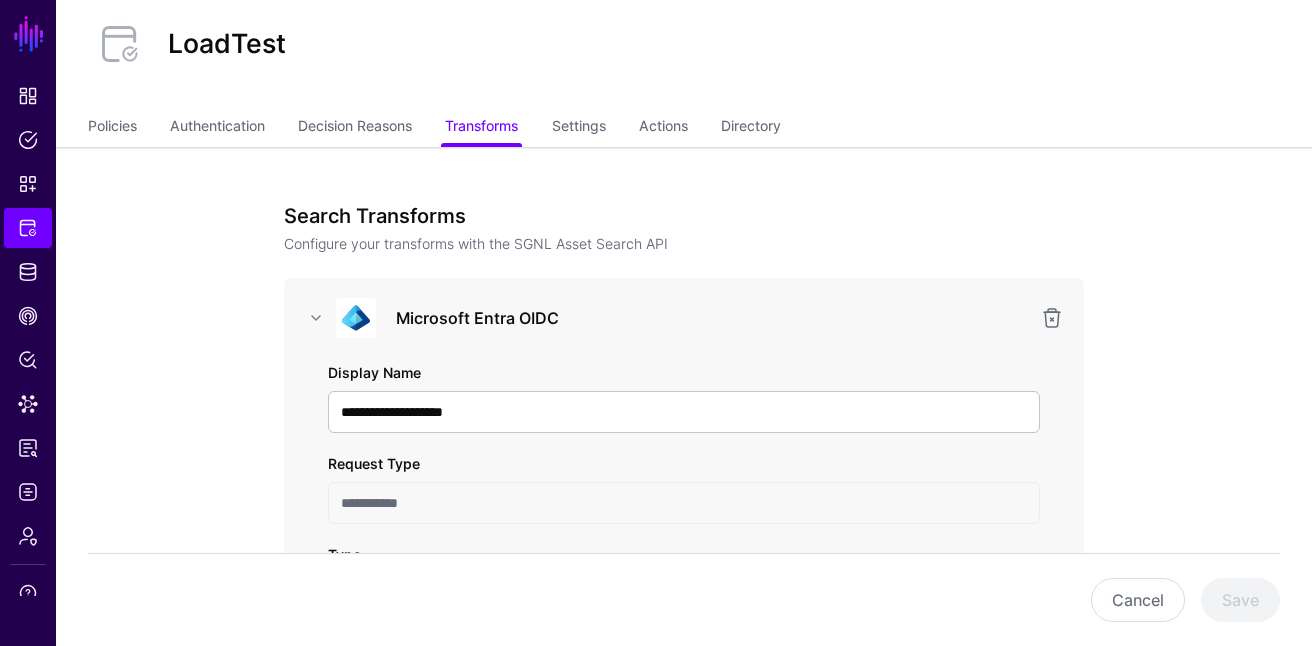 scroll, scrollTop: 0, scrollLeft: 0, axis: both 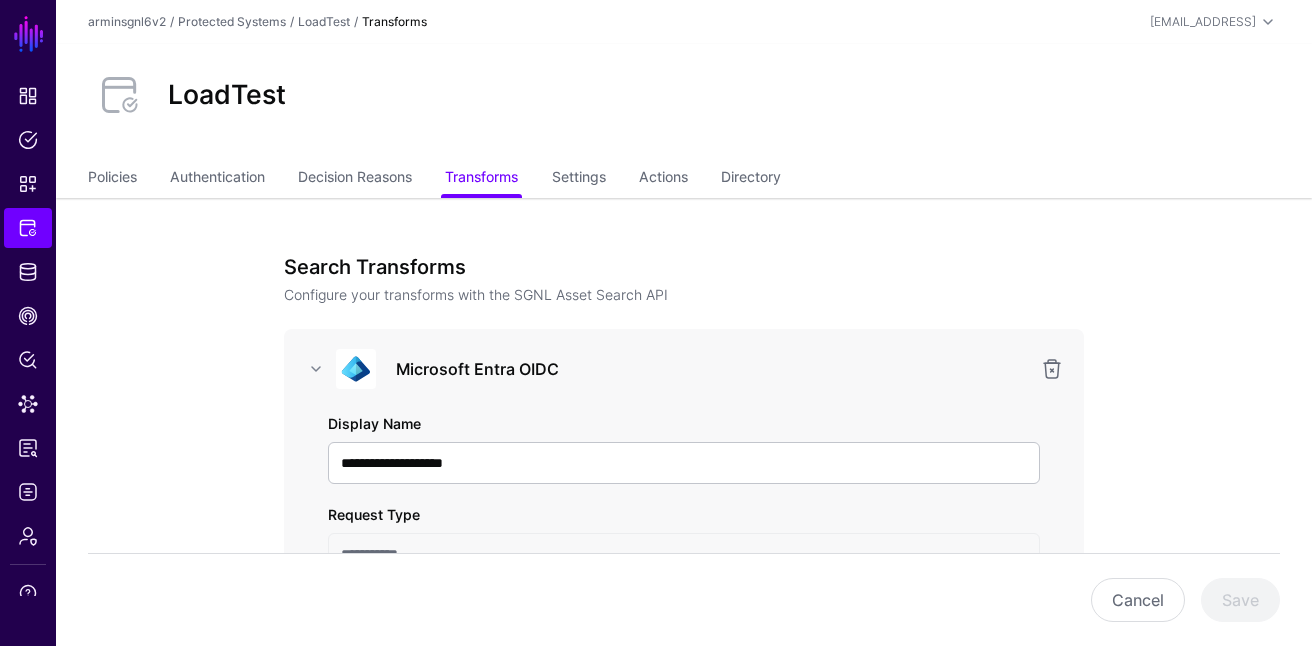 click at bounding box center [316, 369] 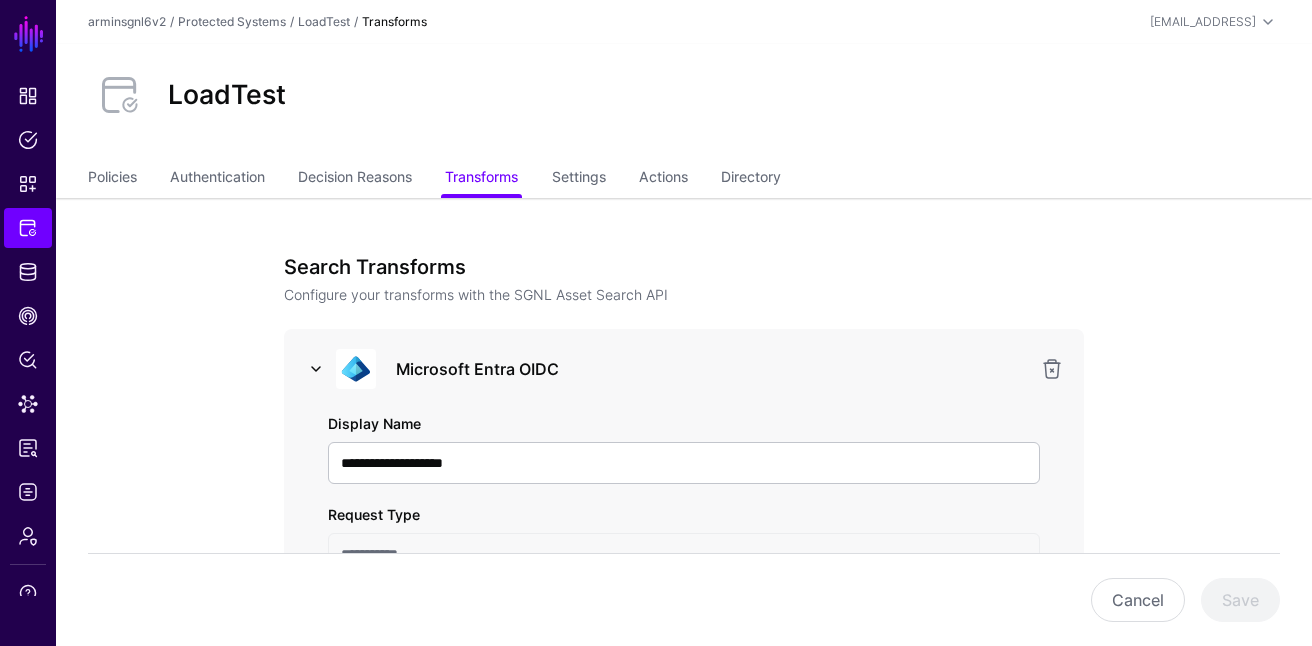click at bounding box center (316, 369) 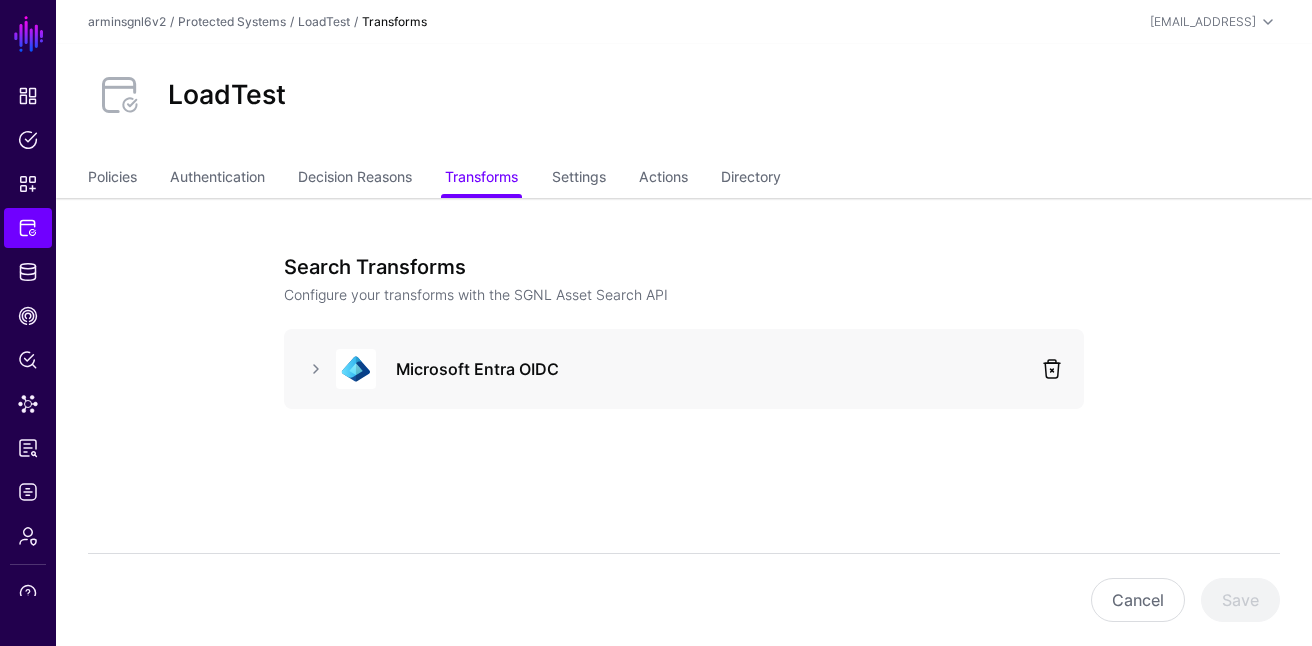 click at bounding box center [1052, 369] 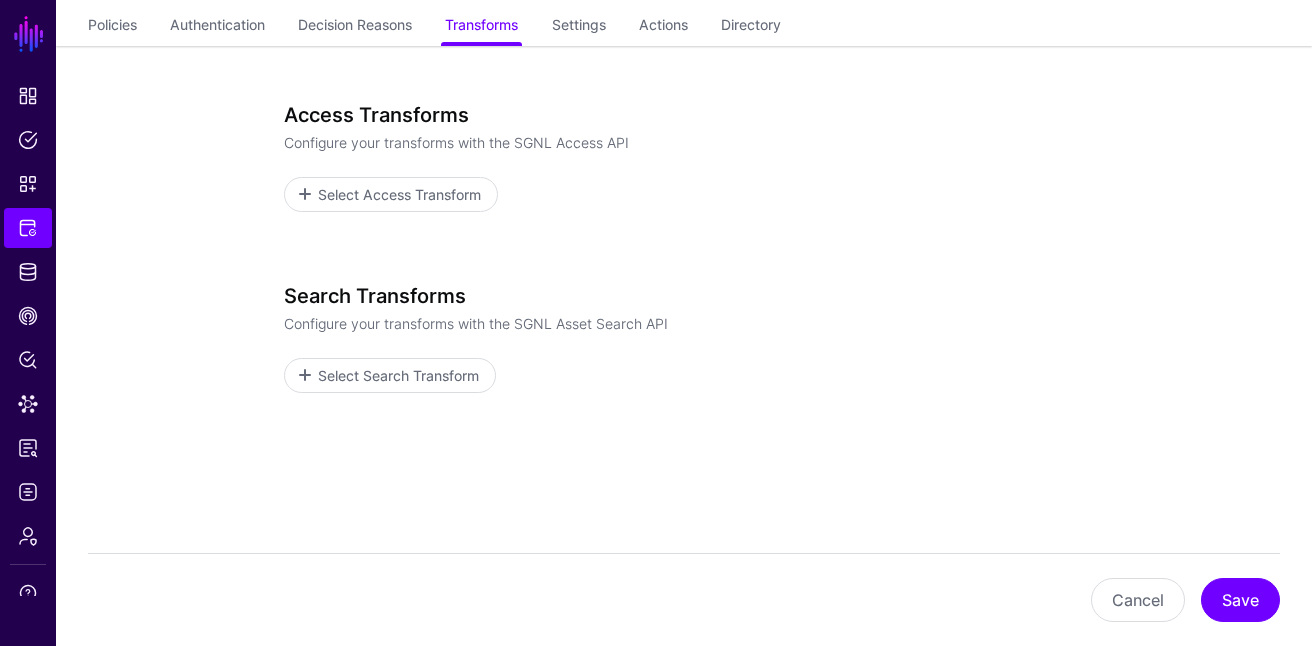 scroll, scrollTop: 194, scrollLeft: 0, axis: vertical 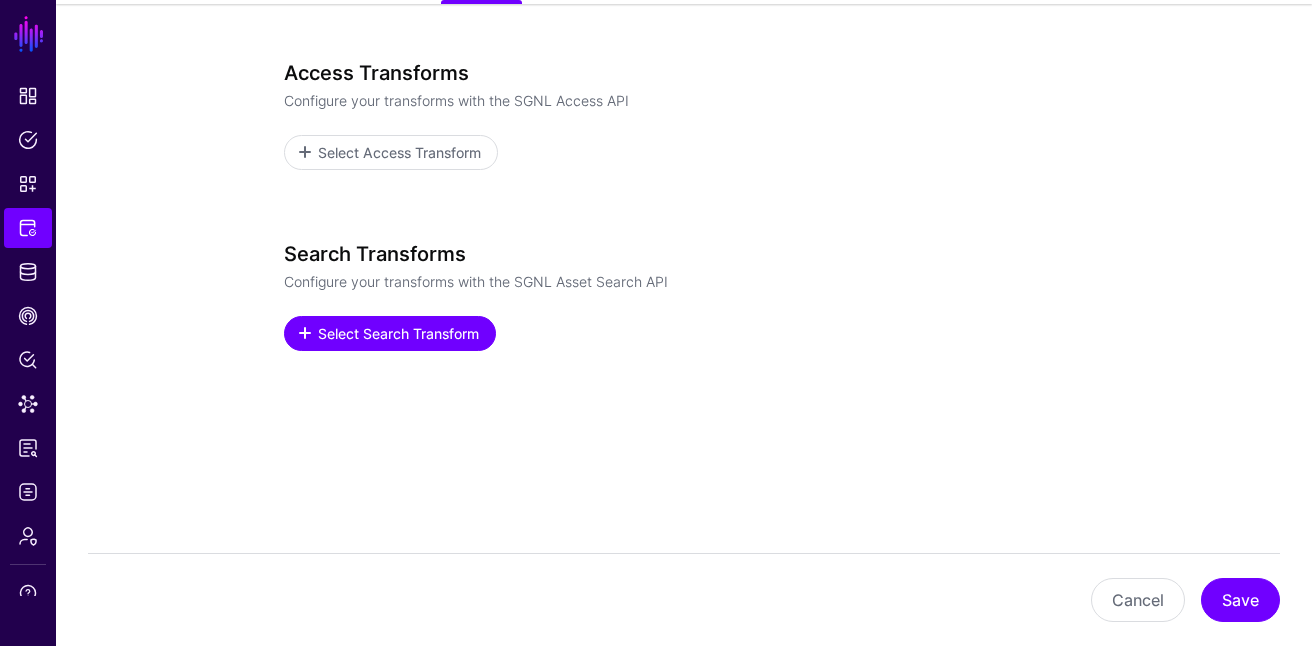 click on "Select Search Transform" at bounding box center (399, 333) 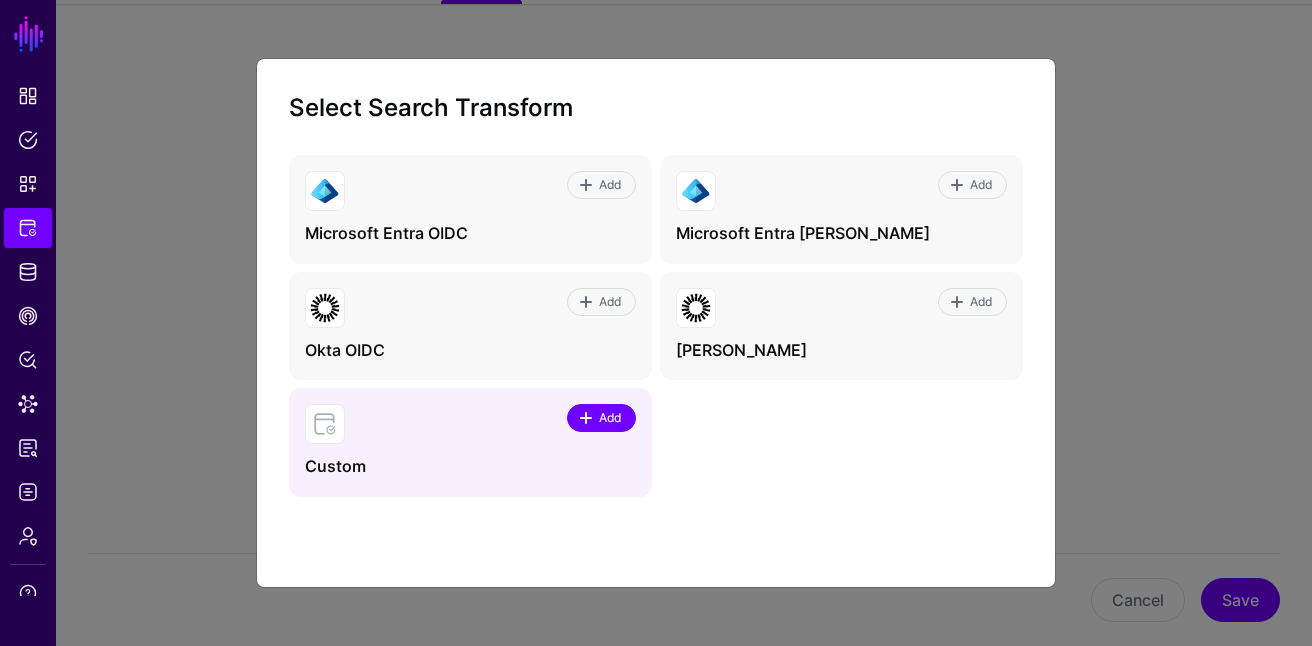 click on "Add" 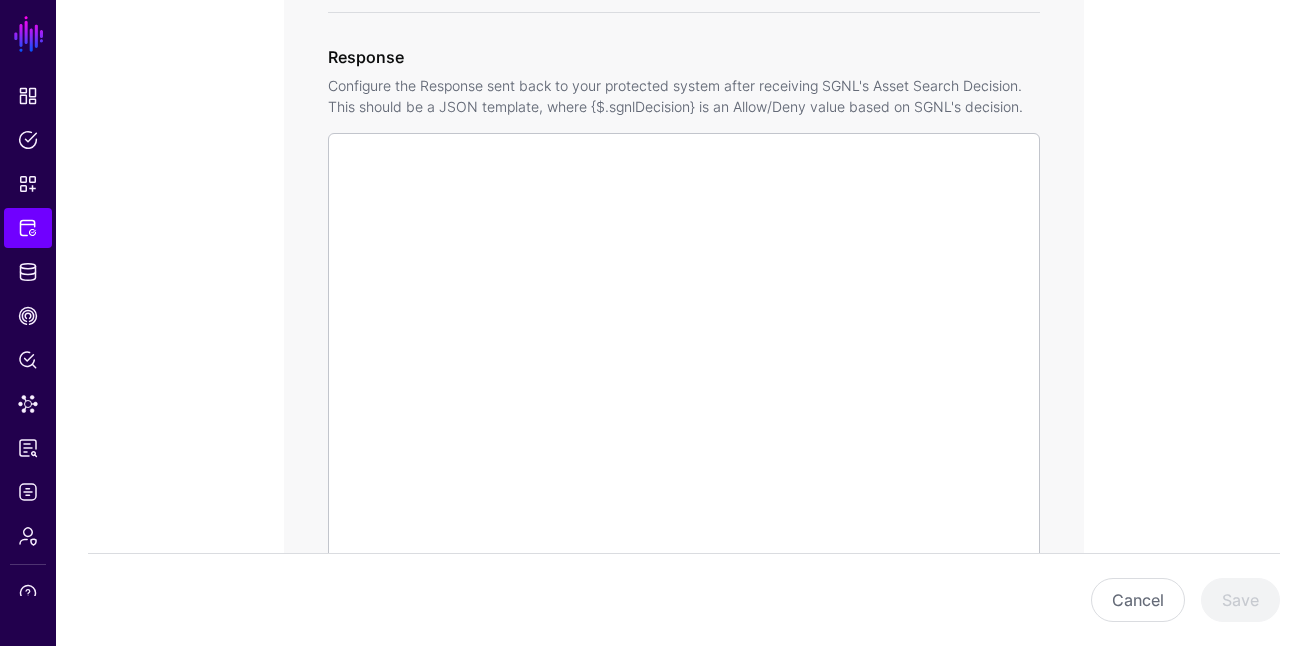scroll, scrollTop: 1002, scrollLeft: 0, axis: vertical 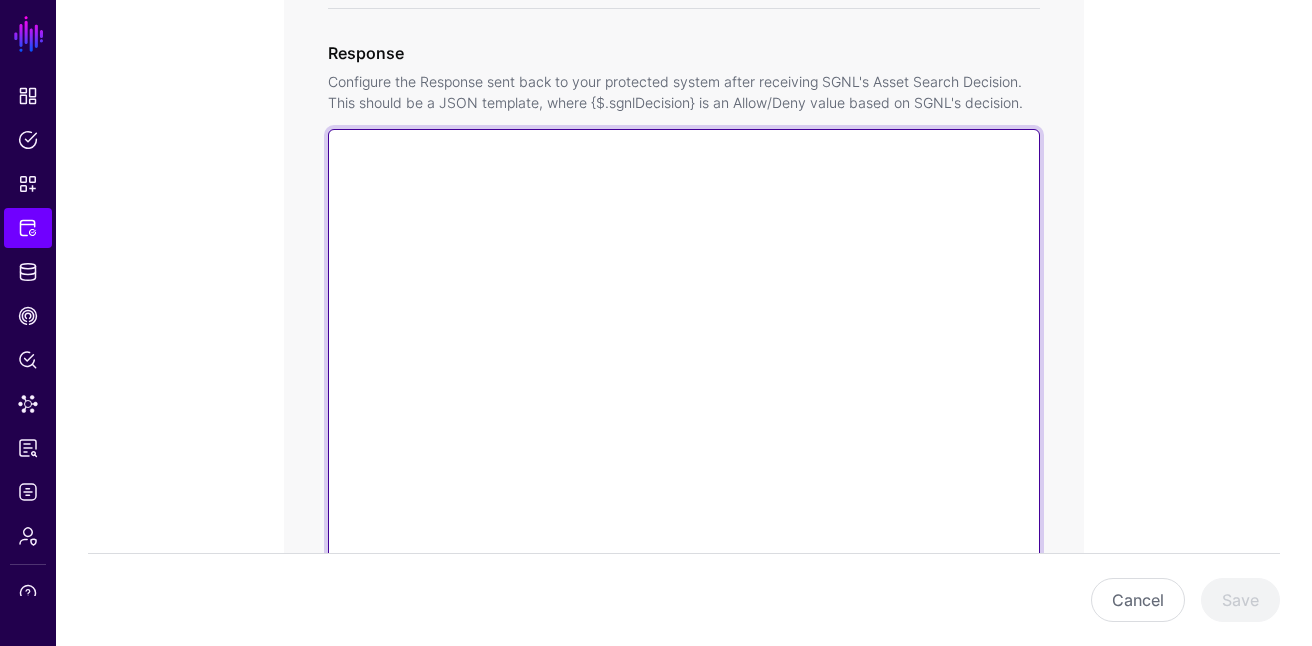 click at bounding box center (684, 415) 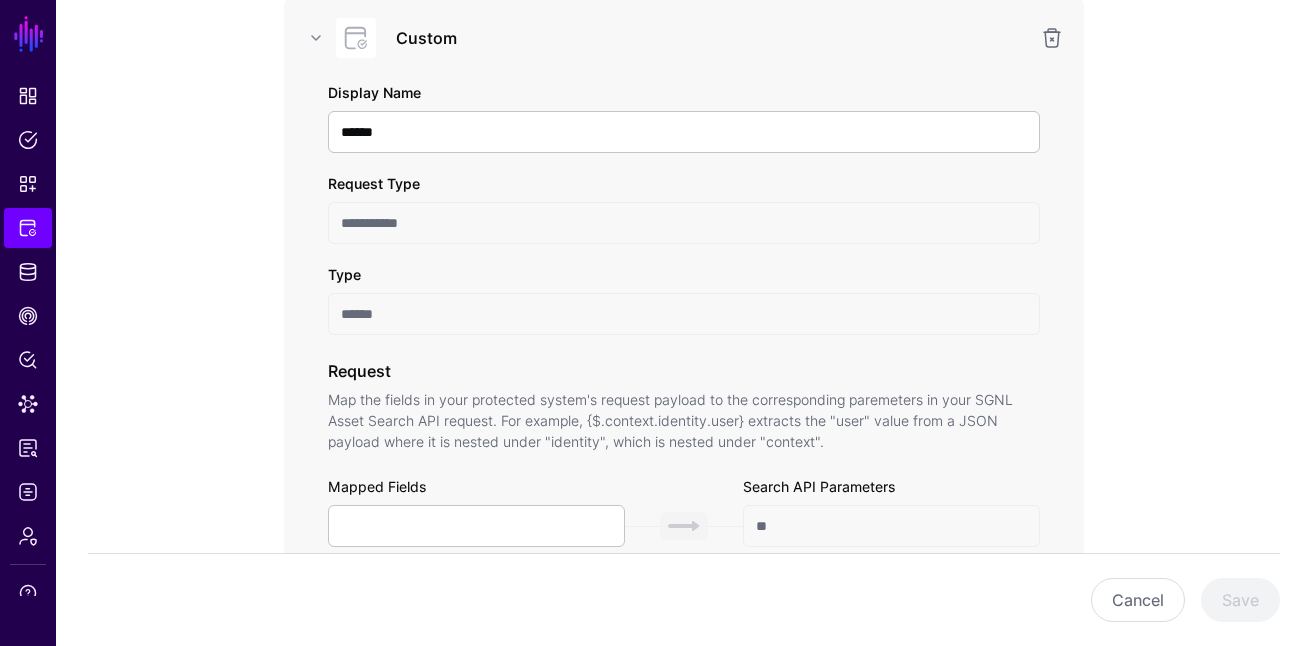 scroll, scrollTop: 0, scrollLeft: 0, axis: both 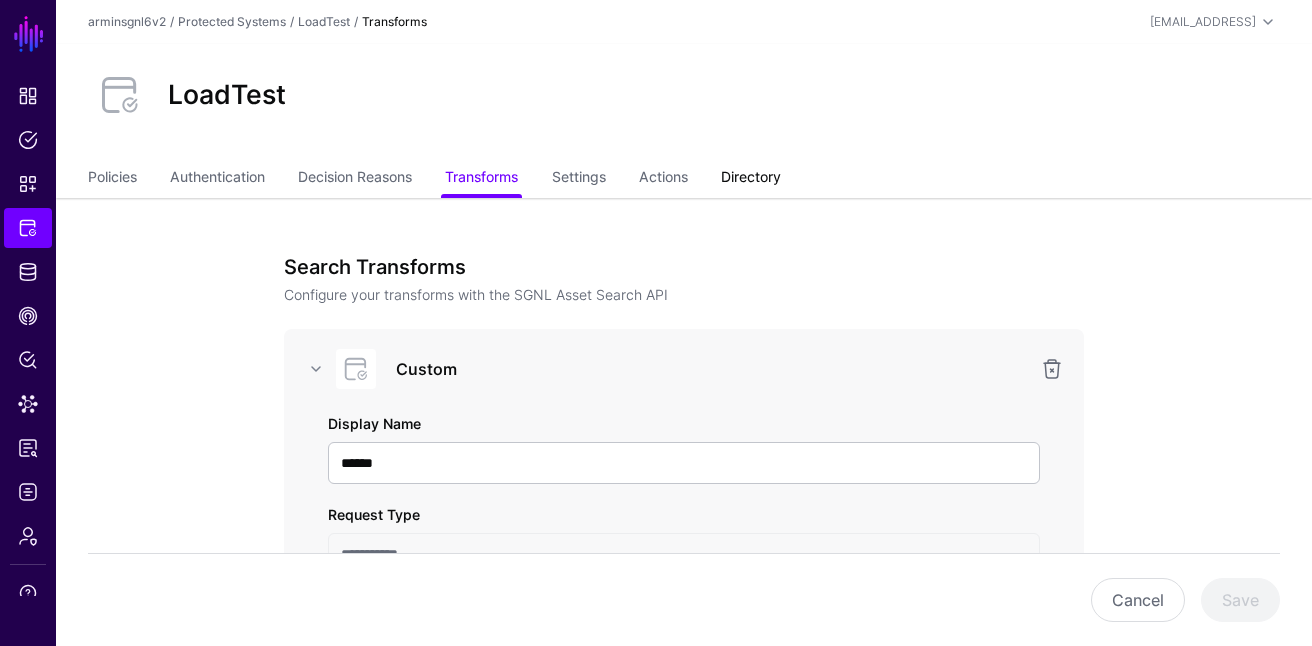 click on "Directory" 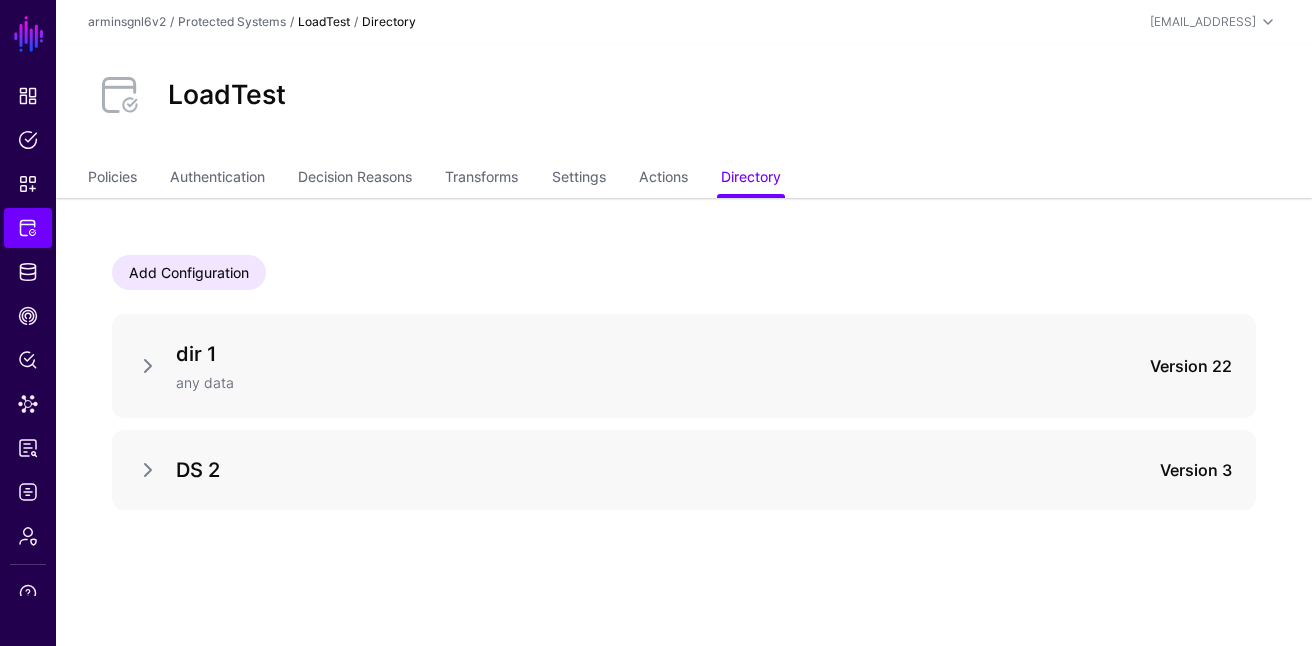 click on "dir 1  any data   Version 22" at bounding box center (683, 366) 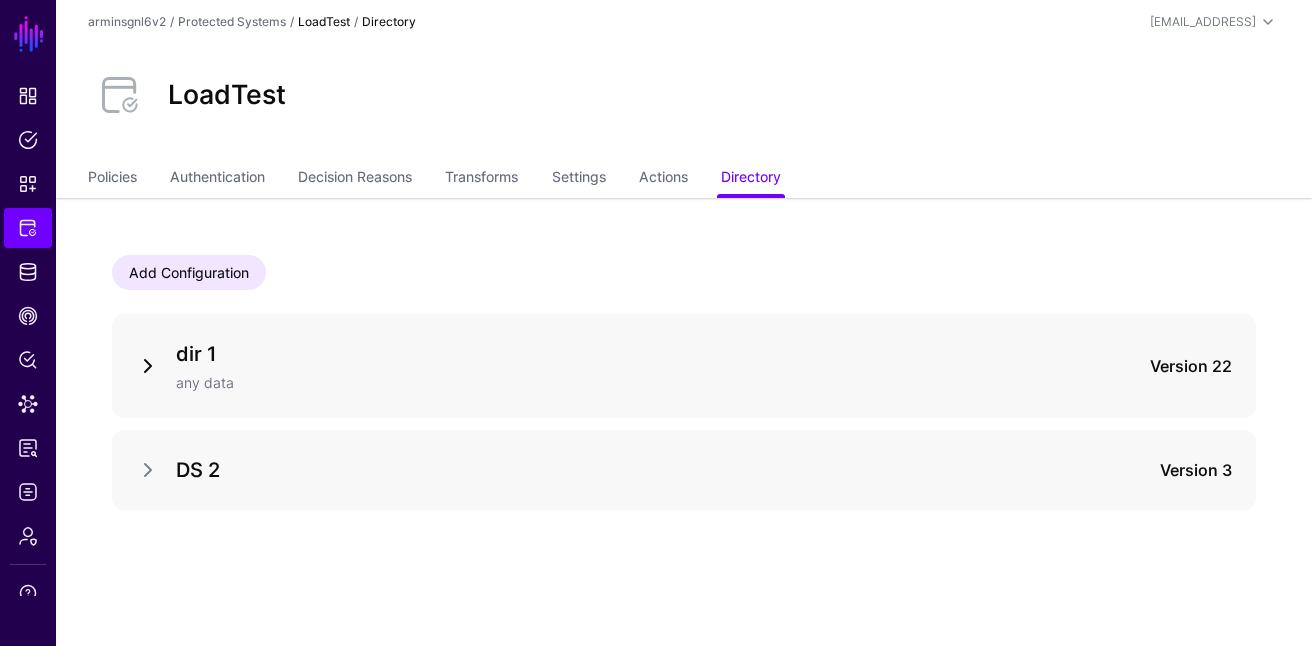 click at bounding box center [148, 366] 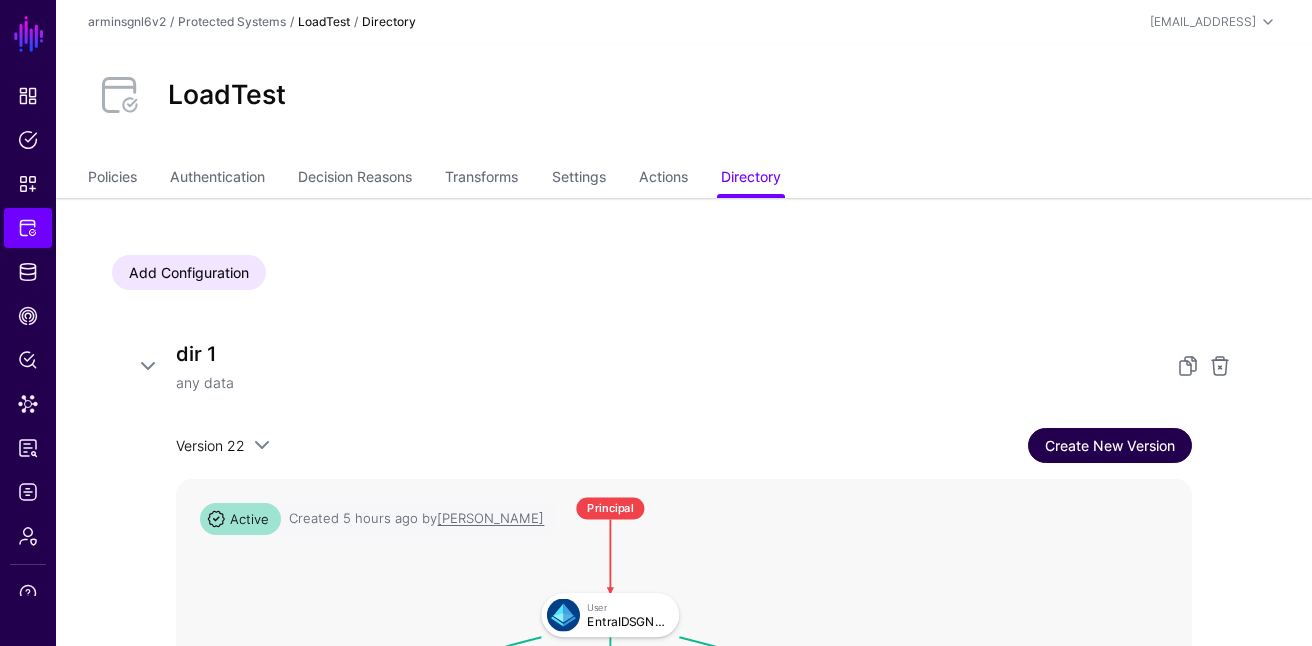 click on "Create New Version" at bounding box center [1110, 445] 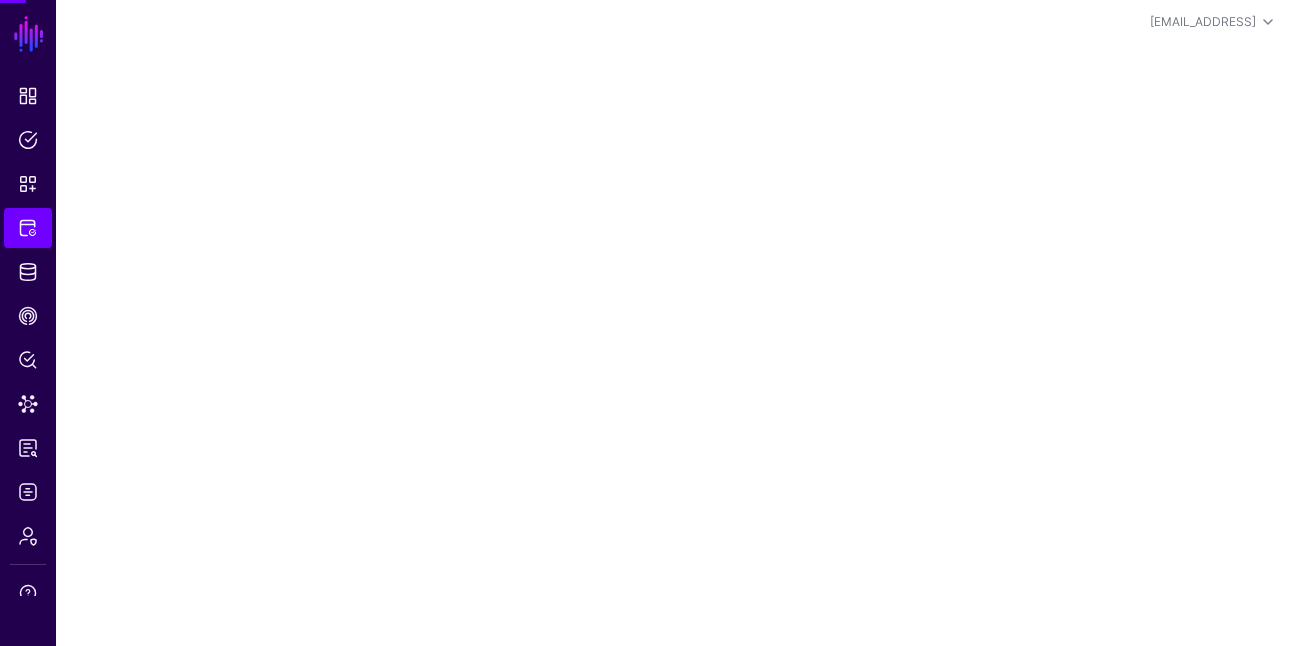 scroll, scrollTop: 0, scrollLeft: 0, axis: both 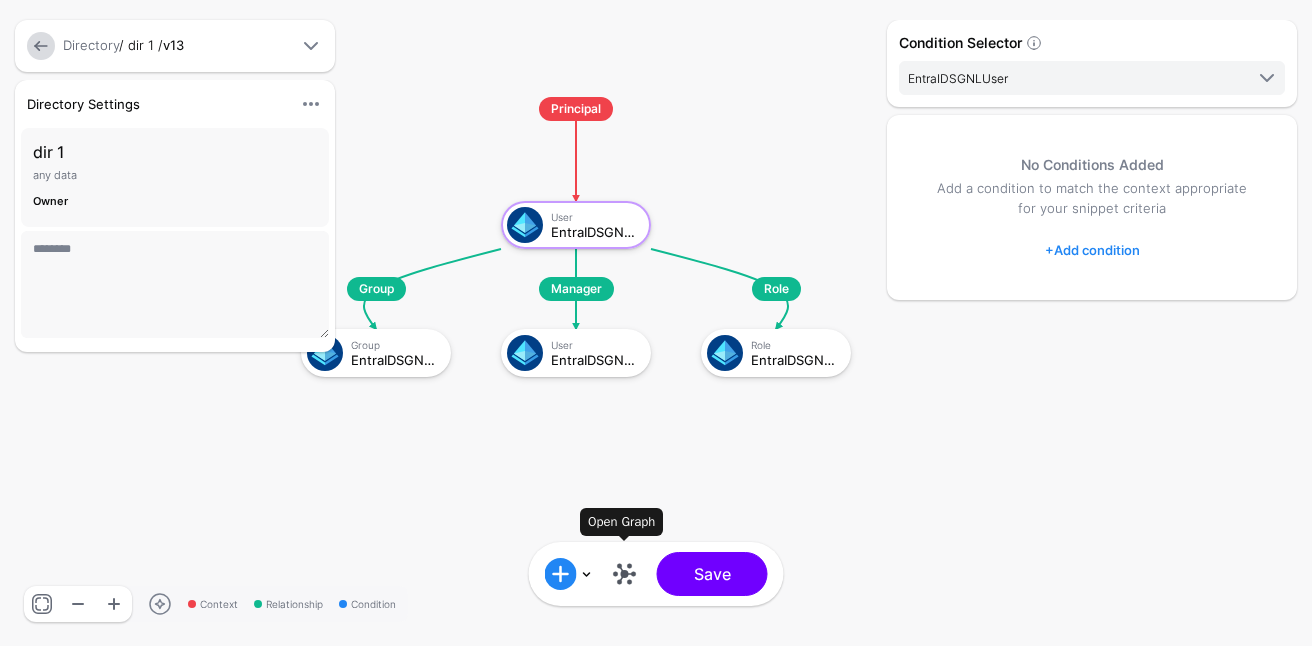 click at bounding box center [625, 574] 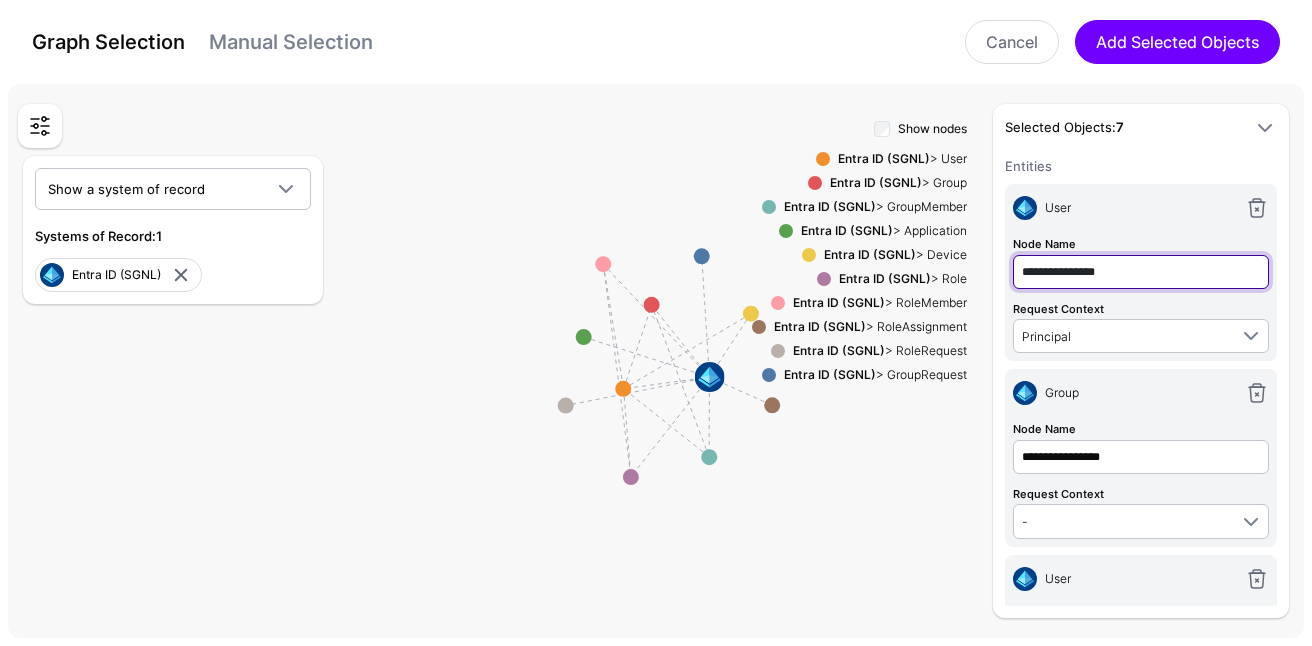 click on "**********" at bounding box center [1141, 272] 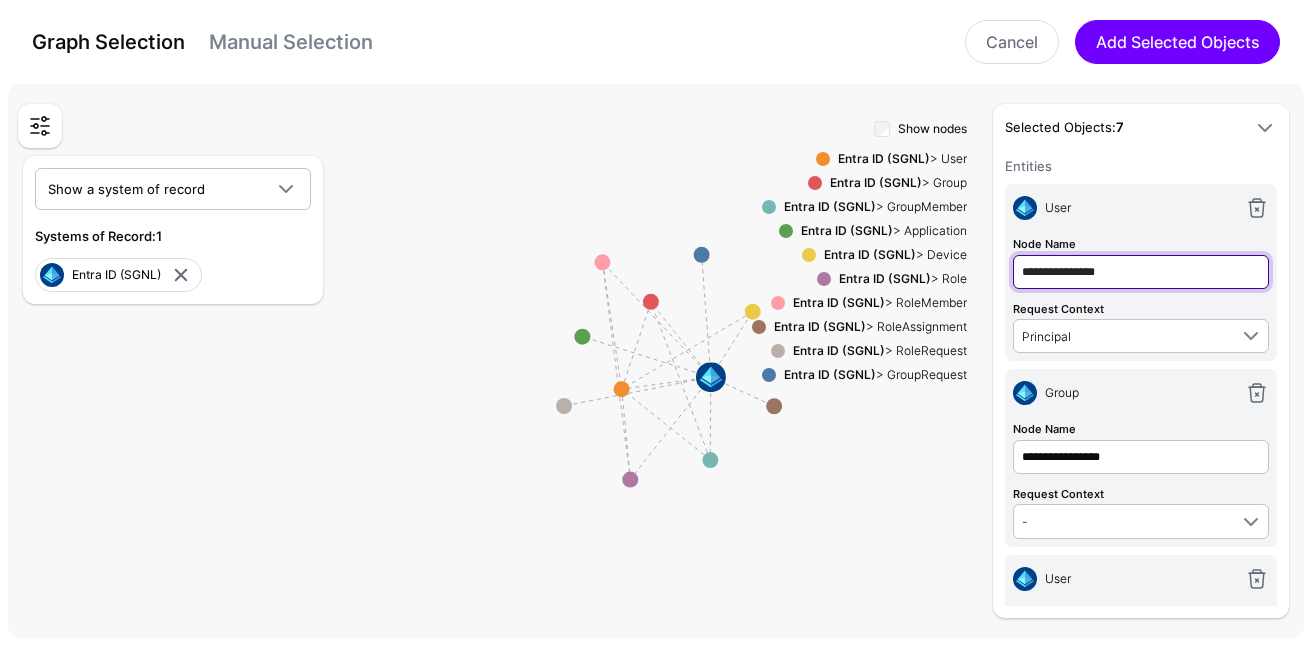 click on "**********" at bounding box center [1141, 272] 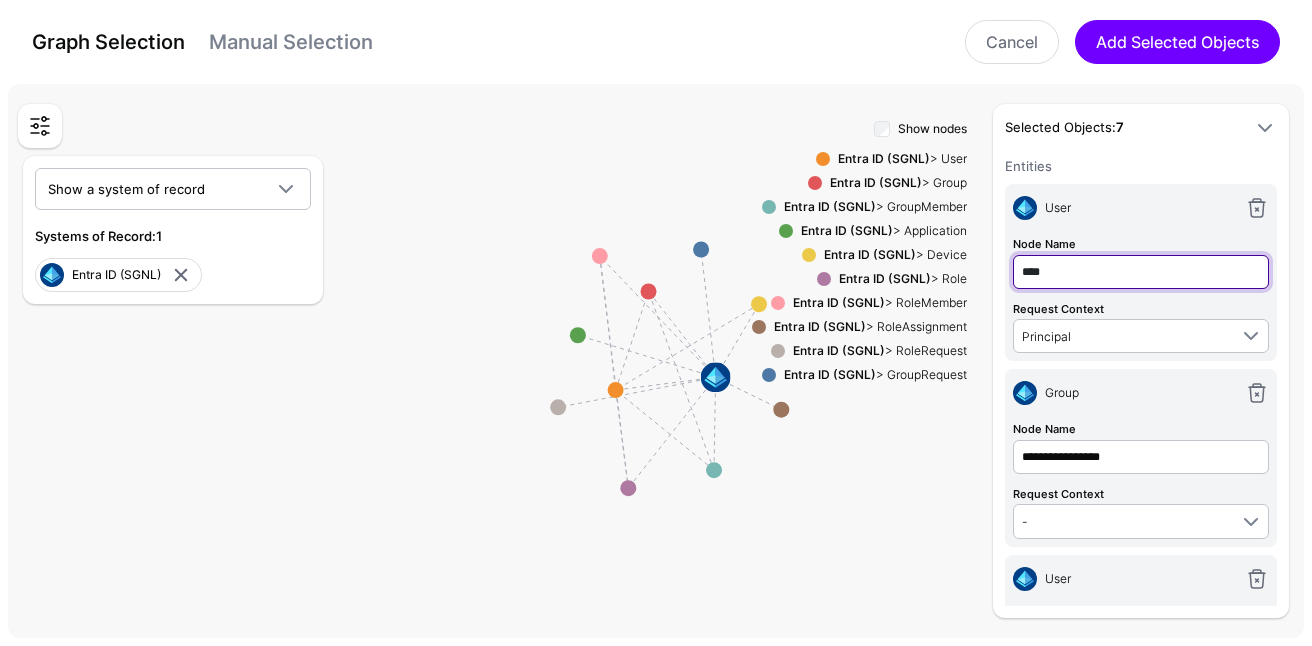 type on "****" 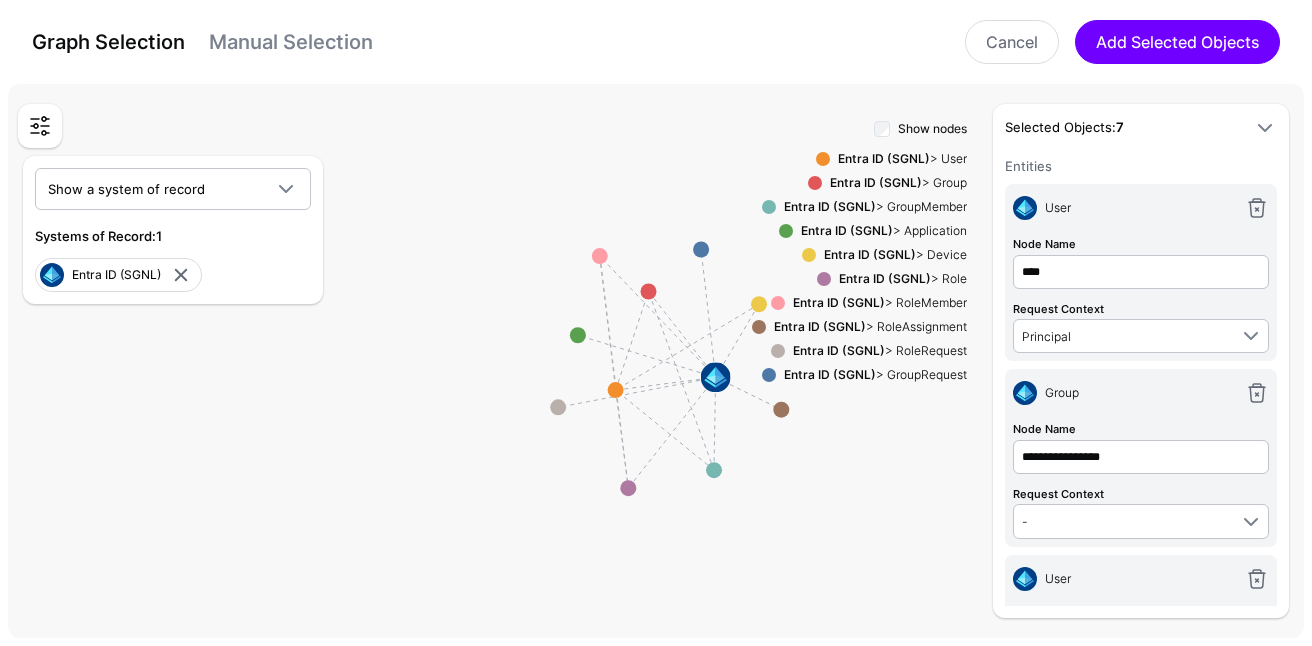 type on "****" 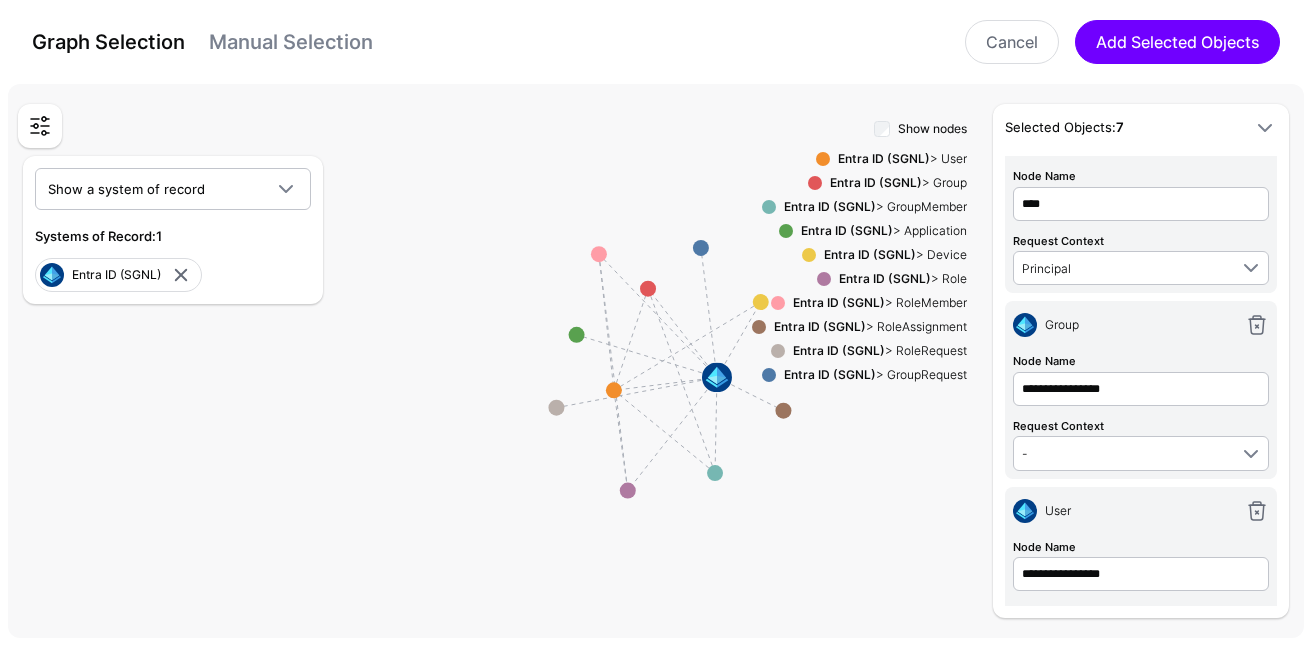 scroll, scrollTop: 76, scrollLeft: 0, axis: vertical 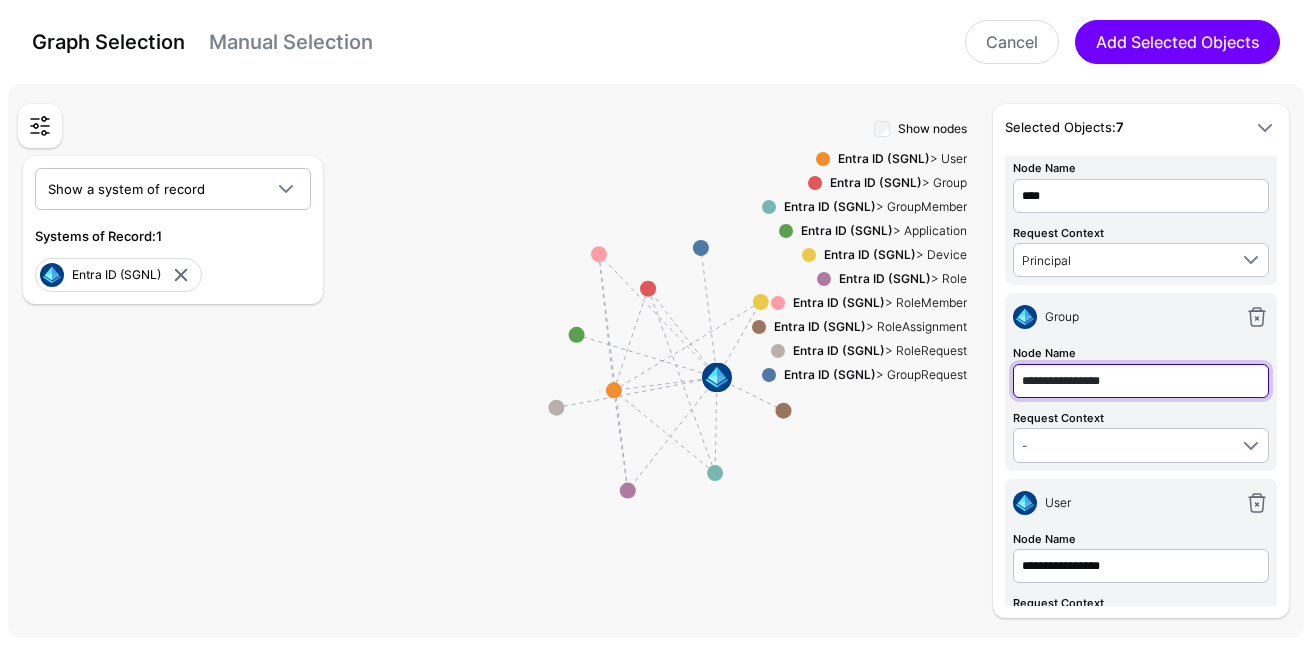 click on "**********" at bounding box center [1141, 381] 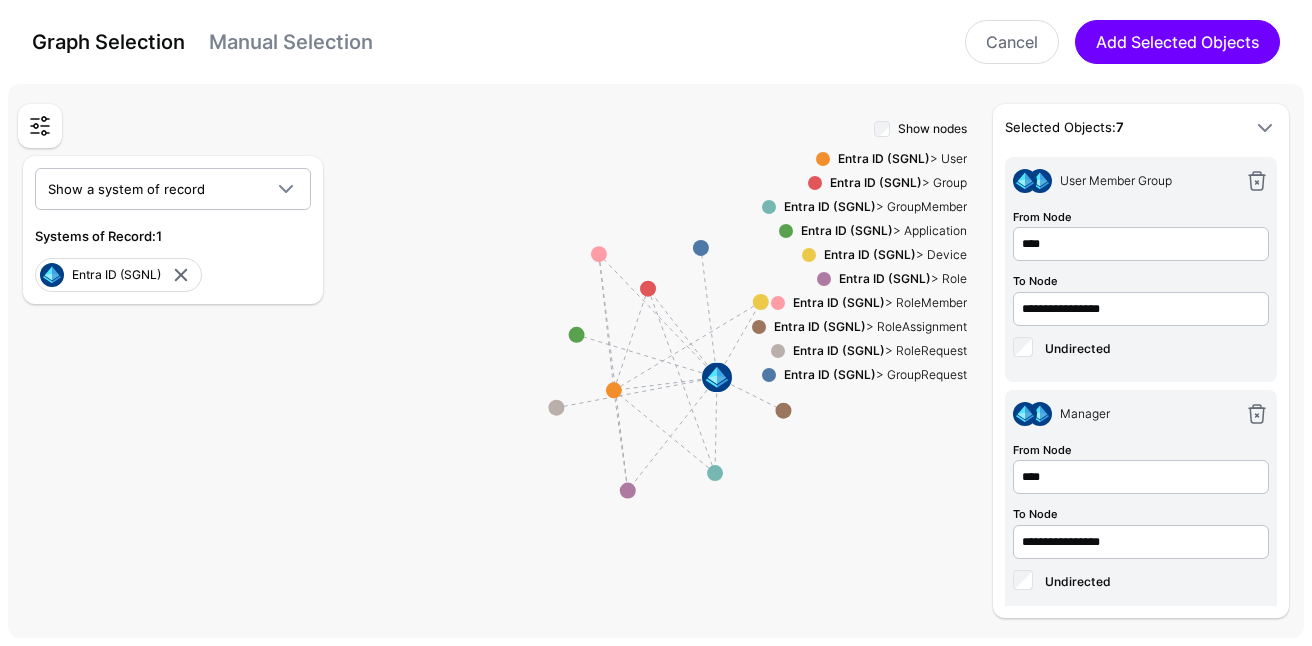scroll, scrollTop: 793, scrollLeft: 0, axis: vertical 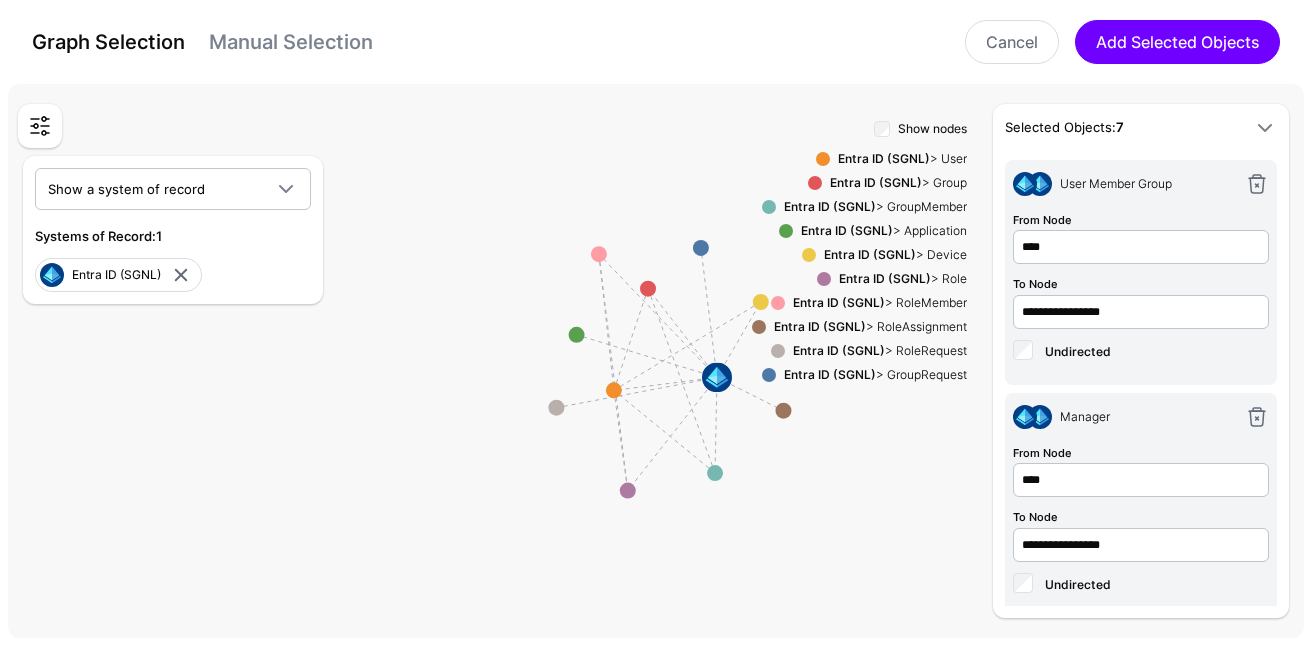 type on "***" 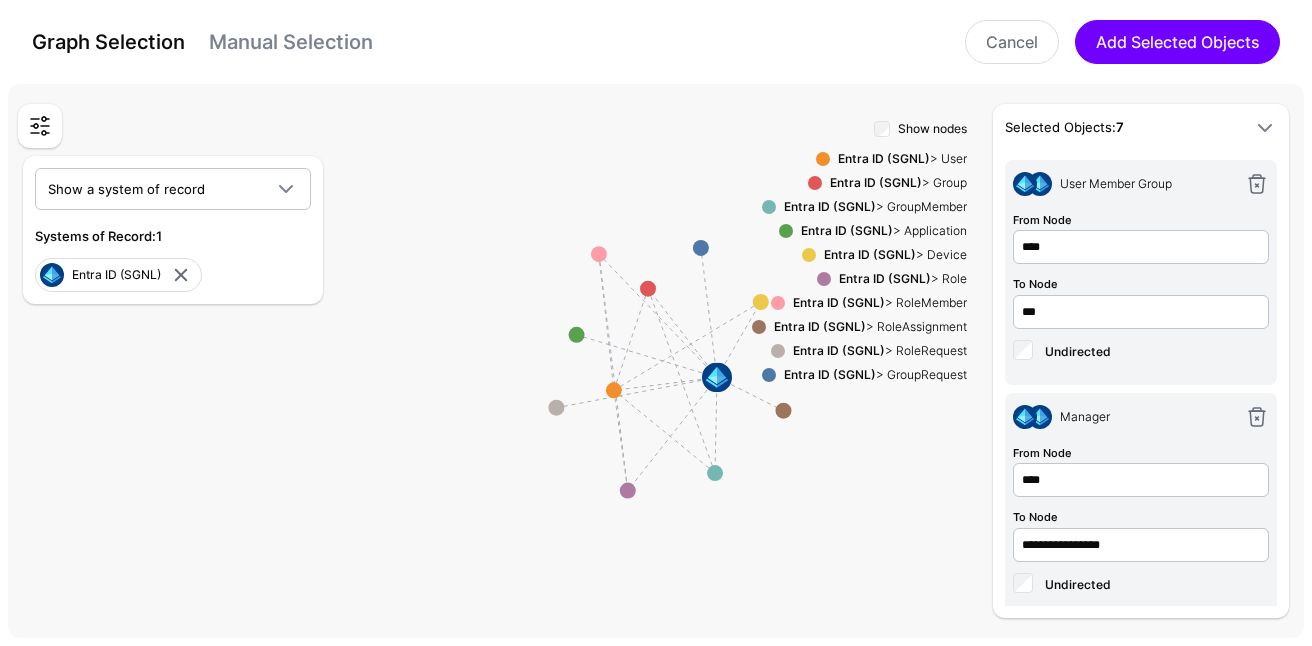 click on "User Member Group   From Node  ****  To Node  *** Undirected" at bounding box center [1141, 272] 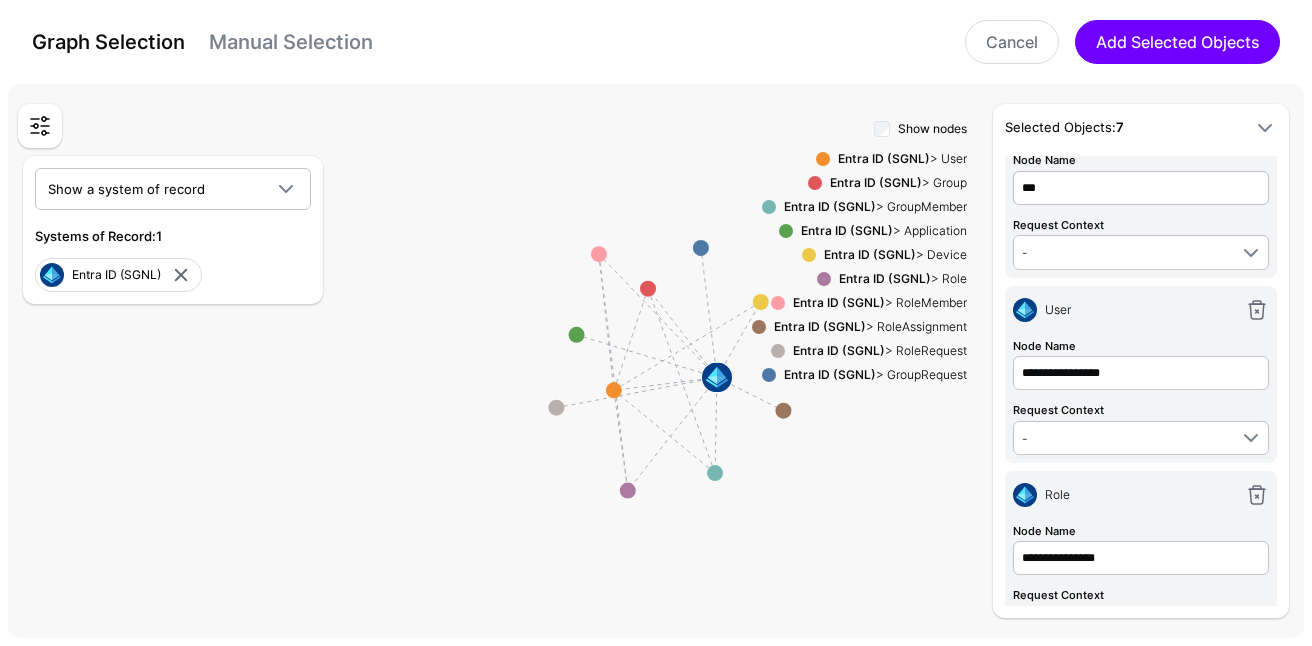 scroll, scrollTop: 435, scrollLeft: 0, axis: vertical 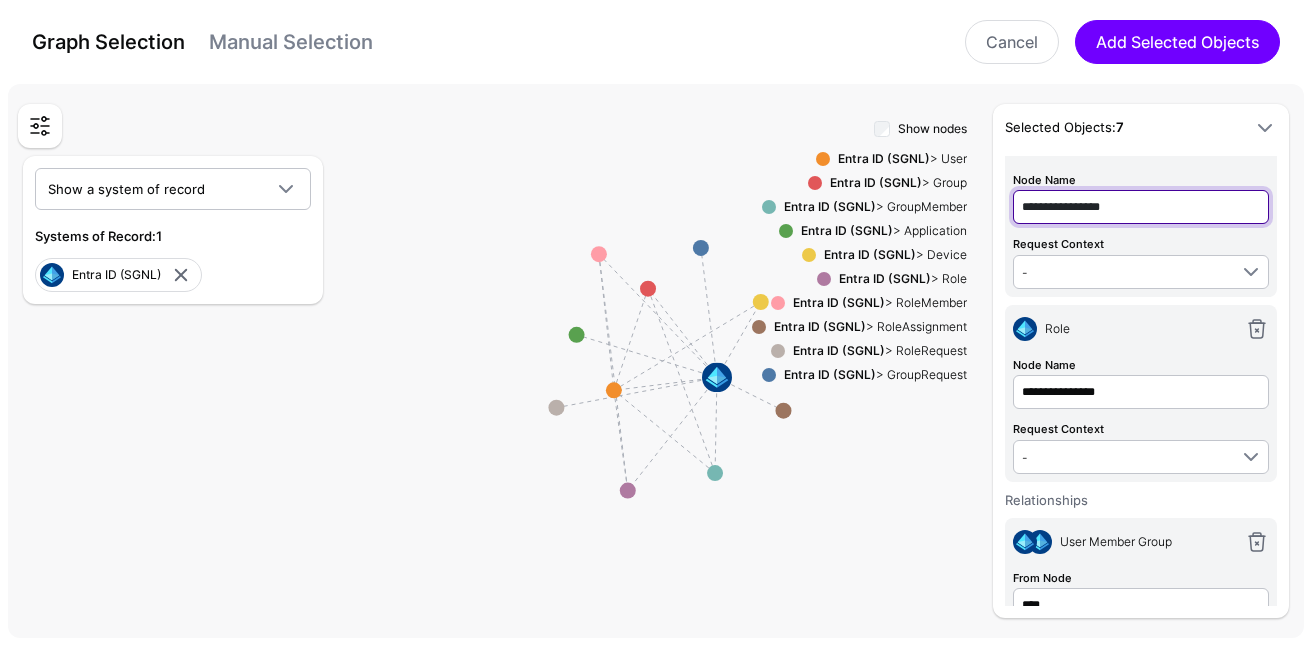 click on "**********" at bounding box center (1141, 207) 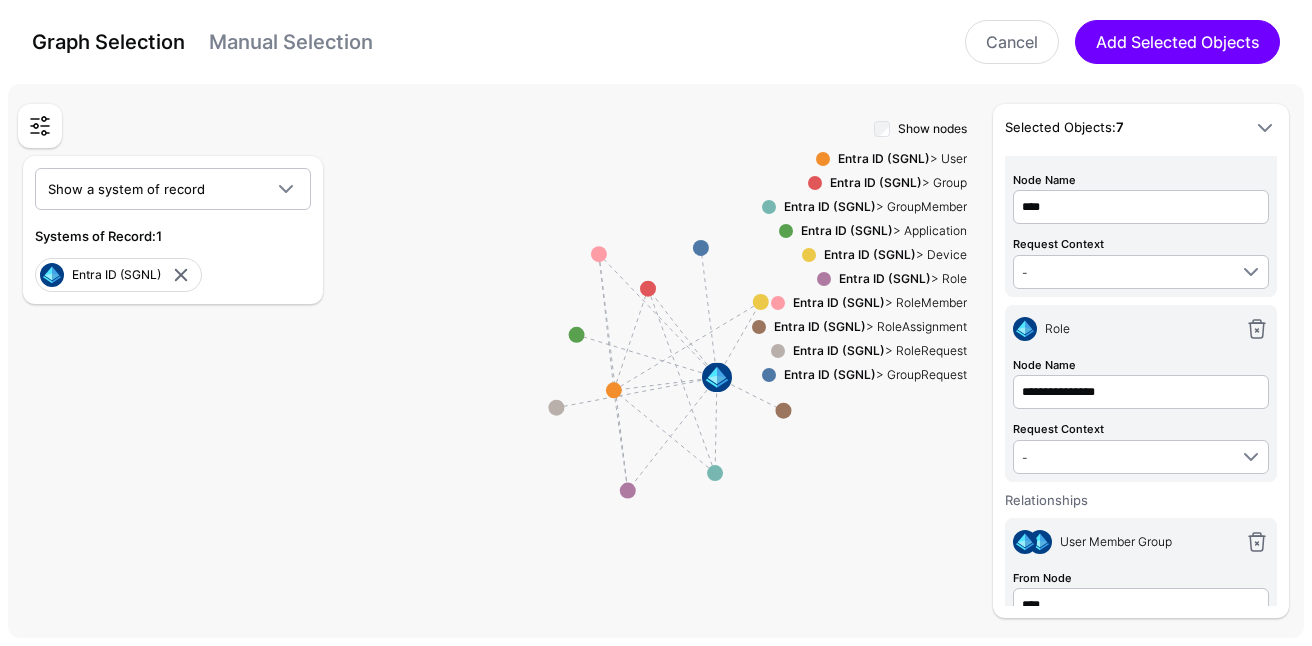 type on "**********" 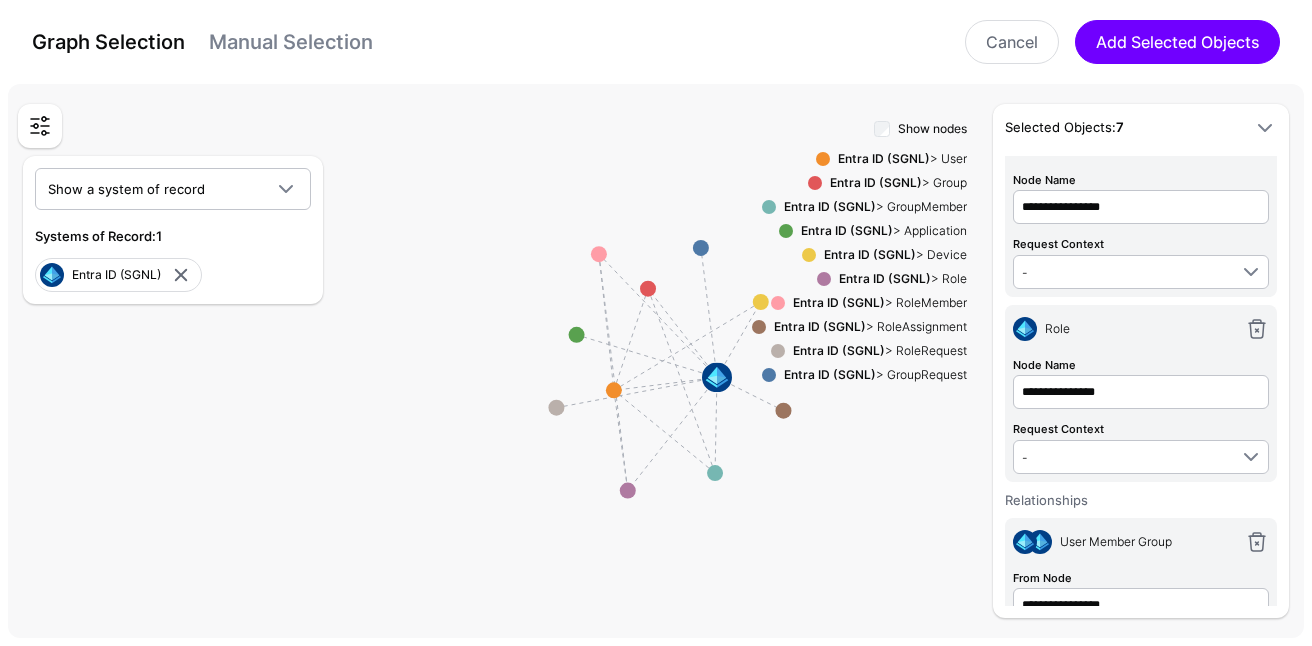 click on "**********" at bounding box center [1141, 196] 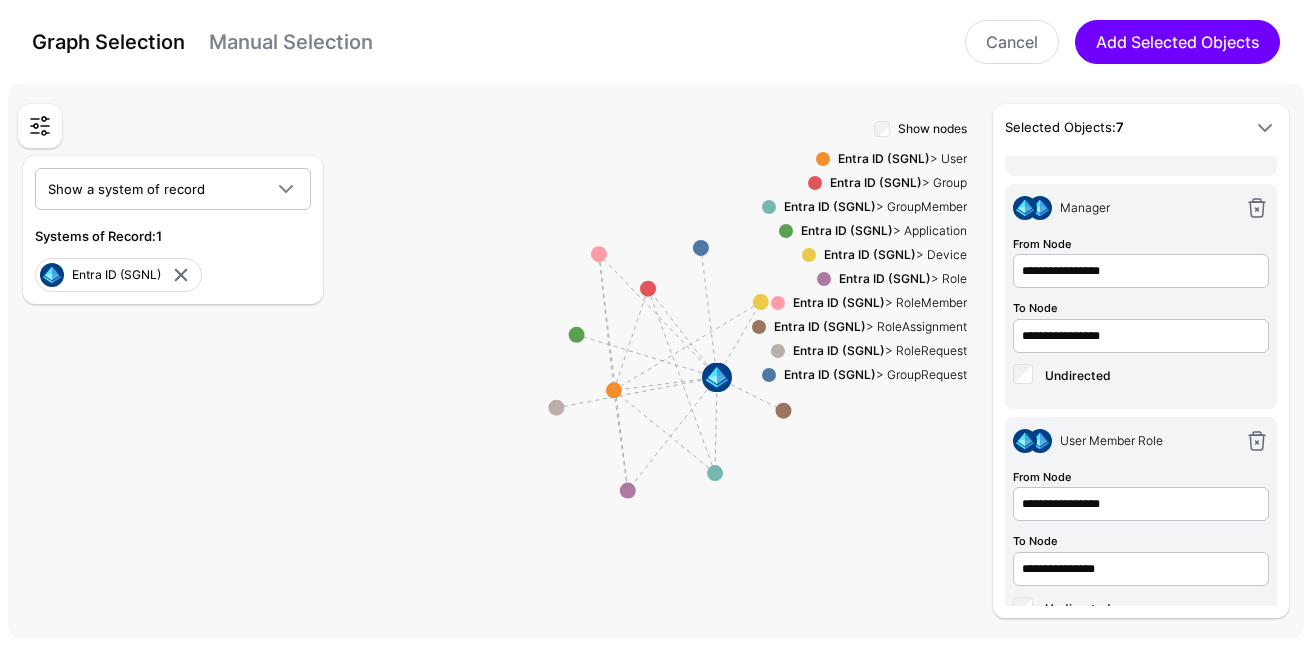 scroll, scrollTop: 990, scrollLeft: 0, axis: vertical 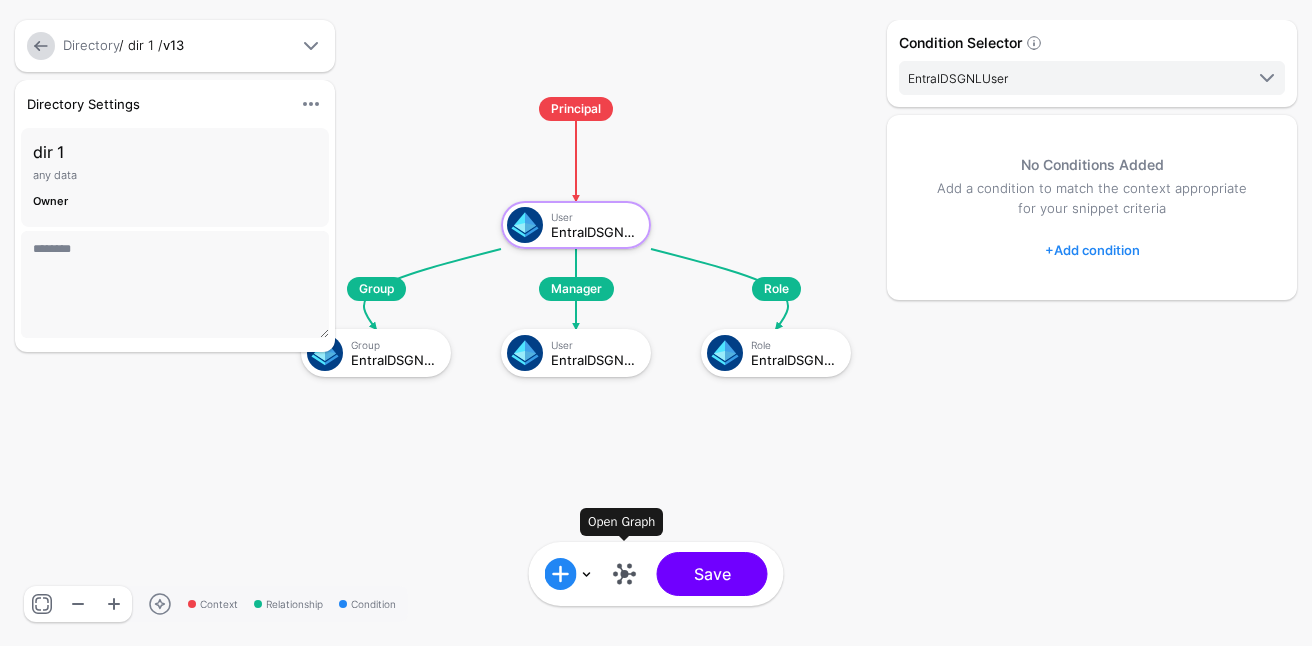 click at bounding box center [625, 574] 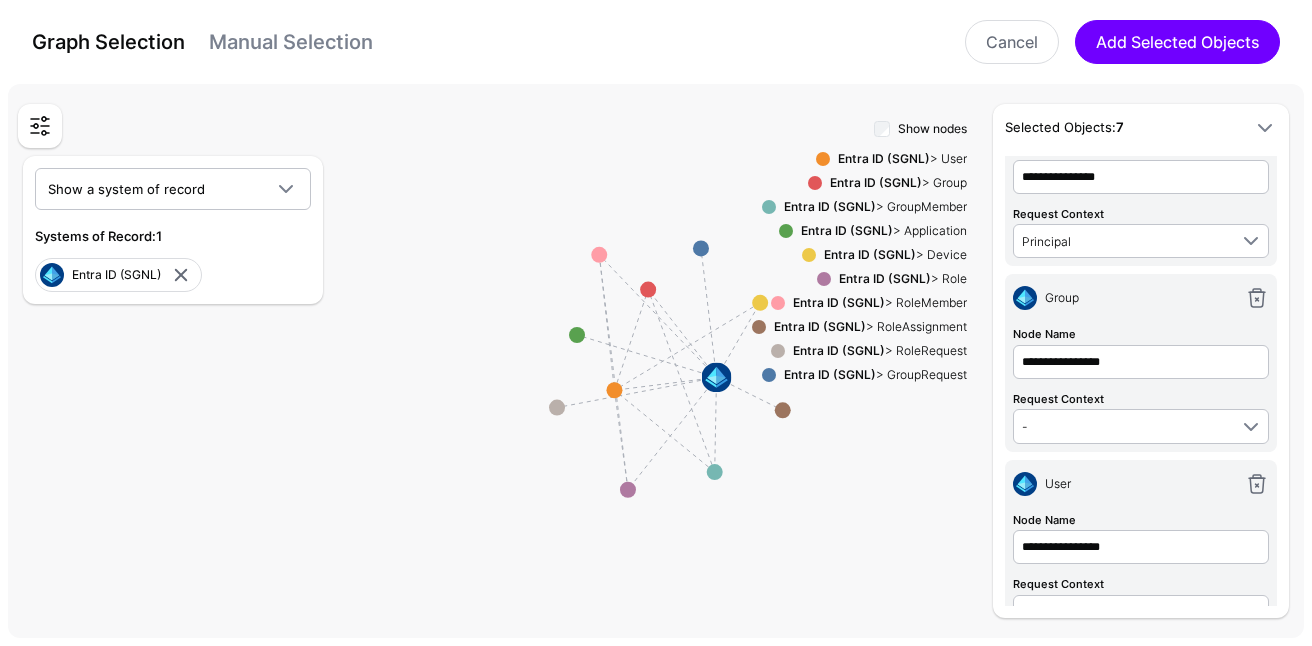 scroll, scrollTop: 0, scrollLeft: 0, axis: both 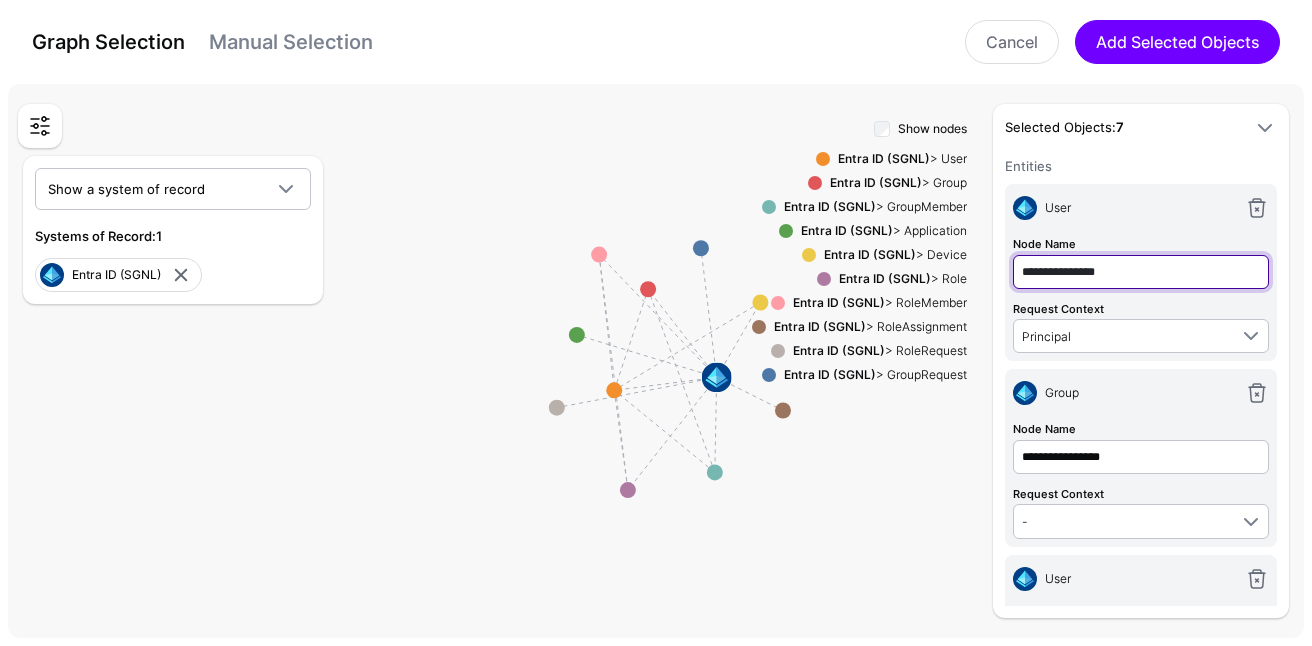 click on "**********" at bounding box center [1141, 272] 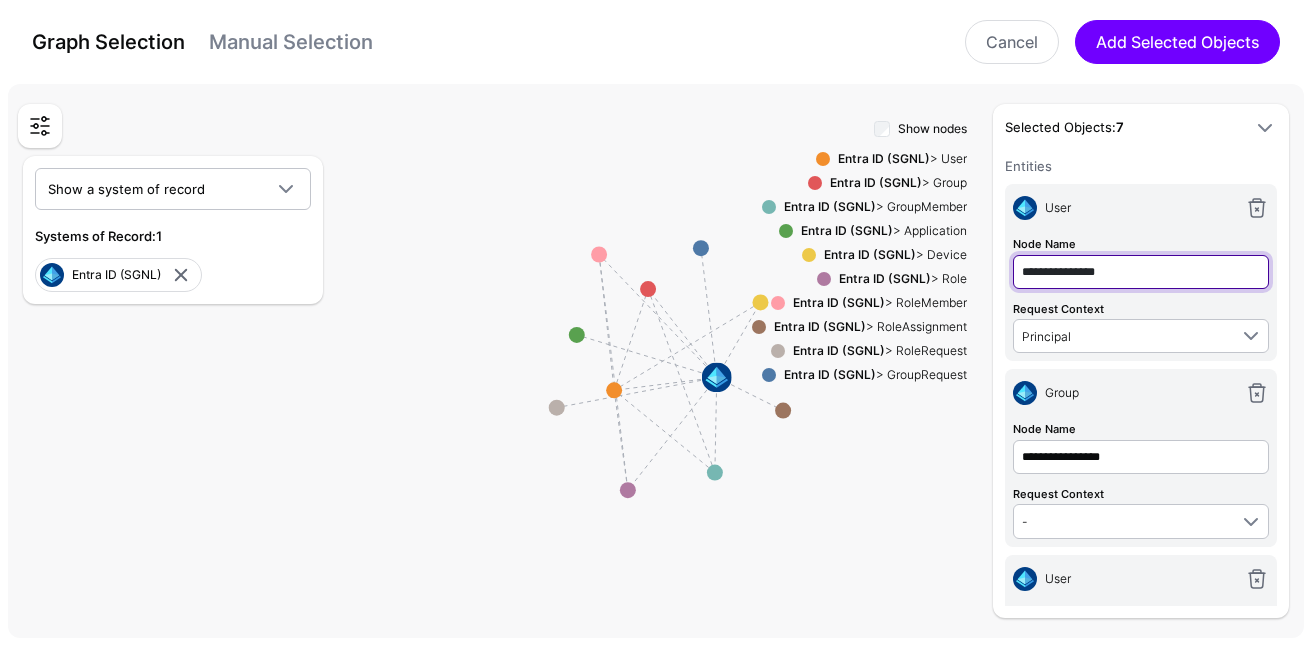 click on "**********" at bounding box center [1141, 272] 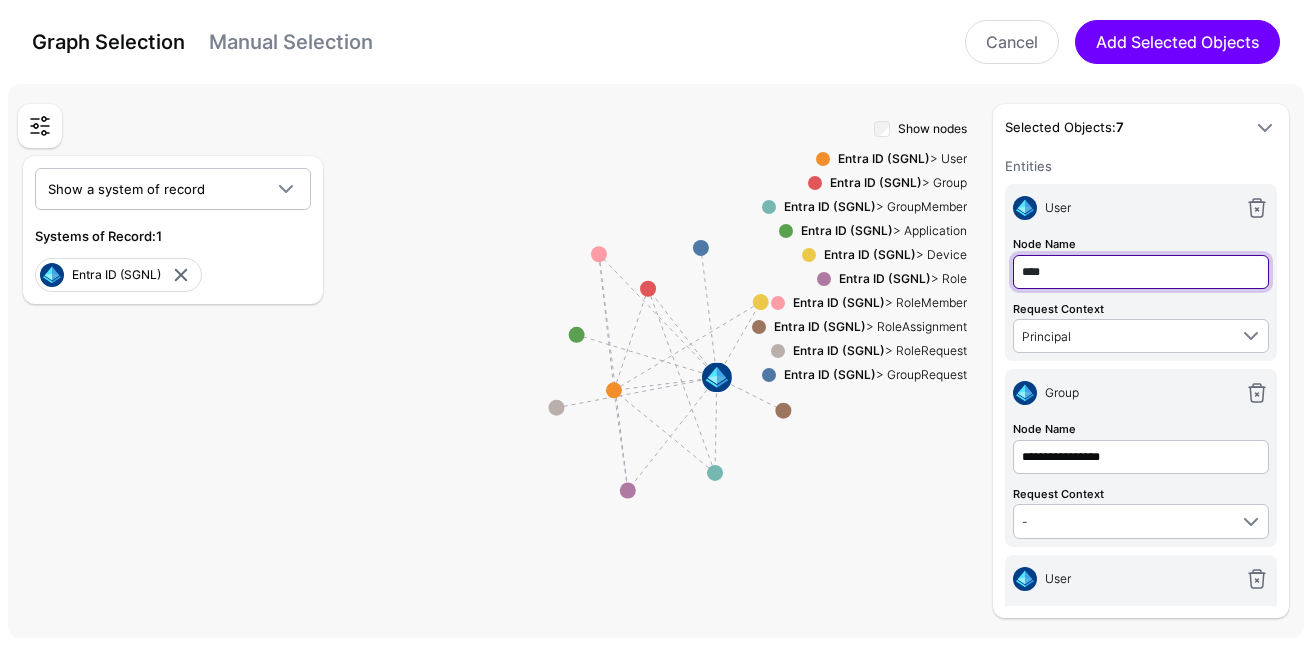 type on "****" 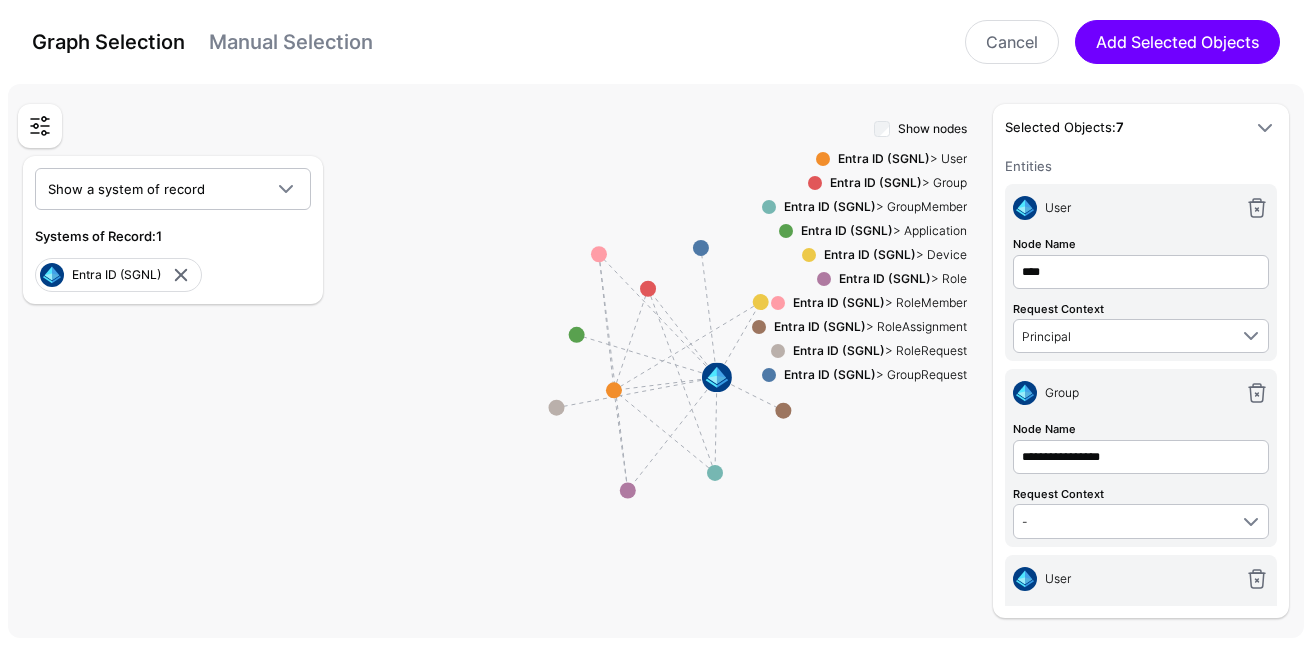 type on "****" 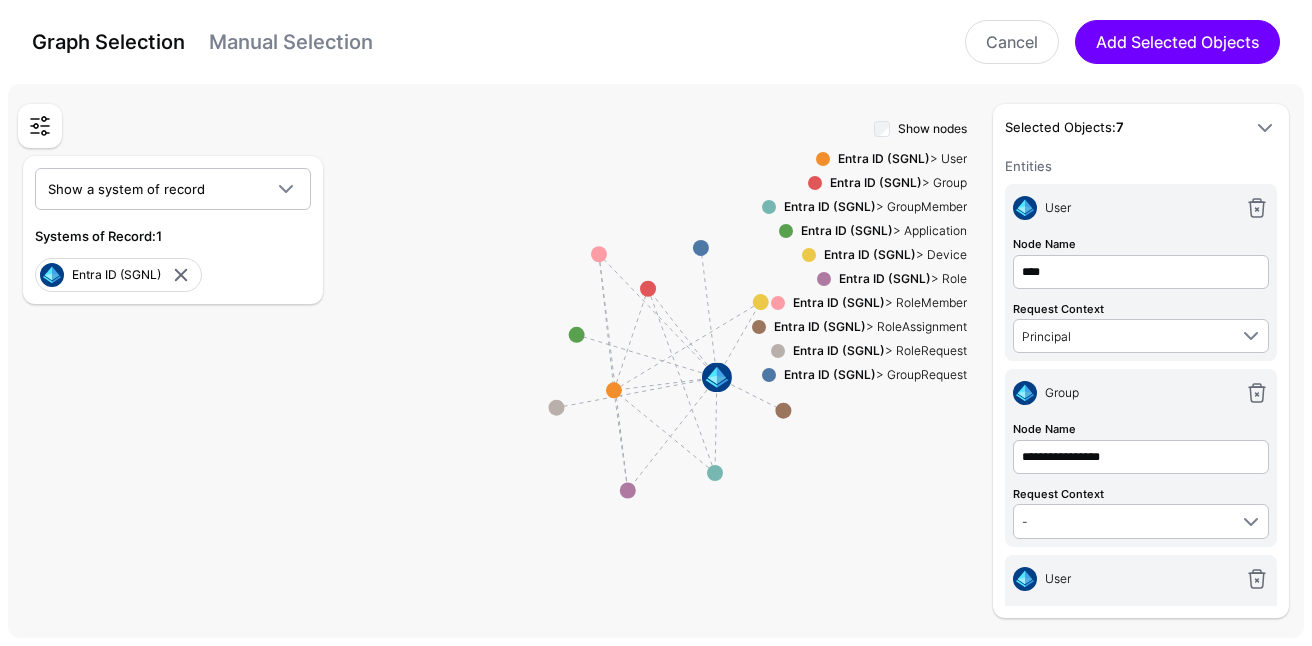 click on "User" at bounding box center (1141, 212) 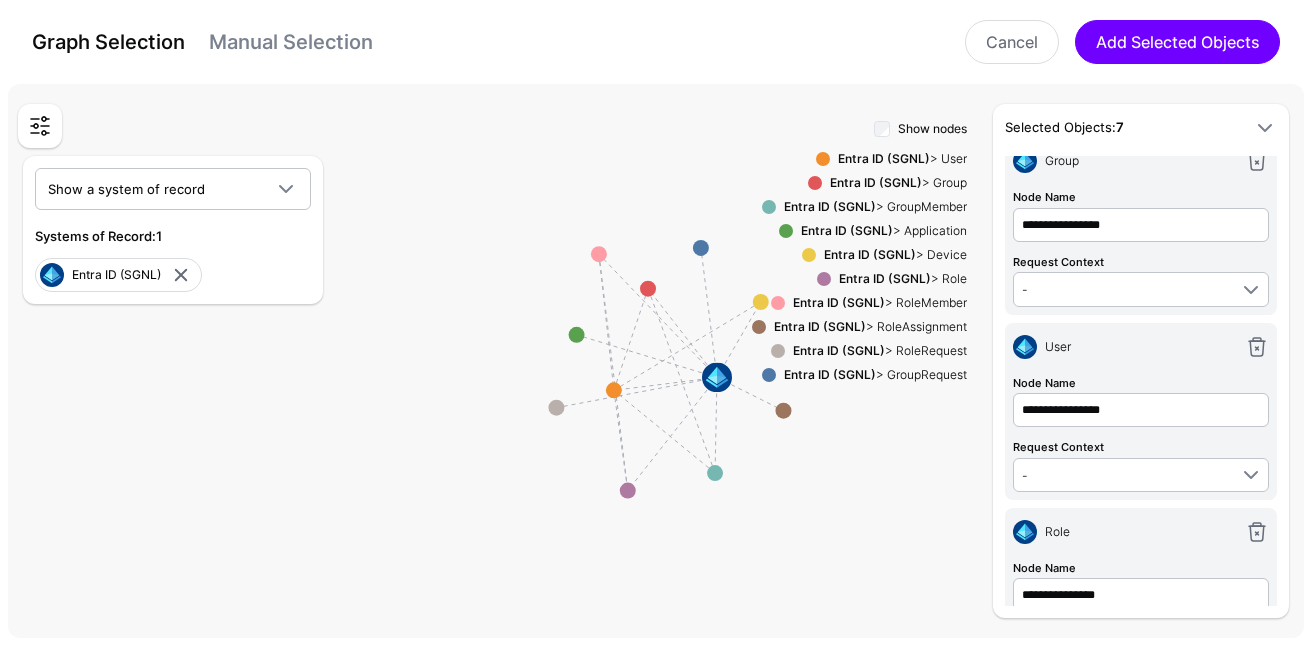 scroll, scrollTop: 272, scrollLeft: 0, axis: vertical 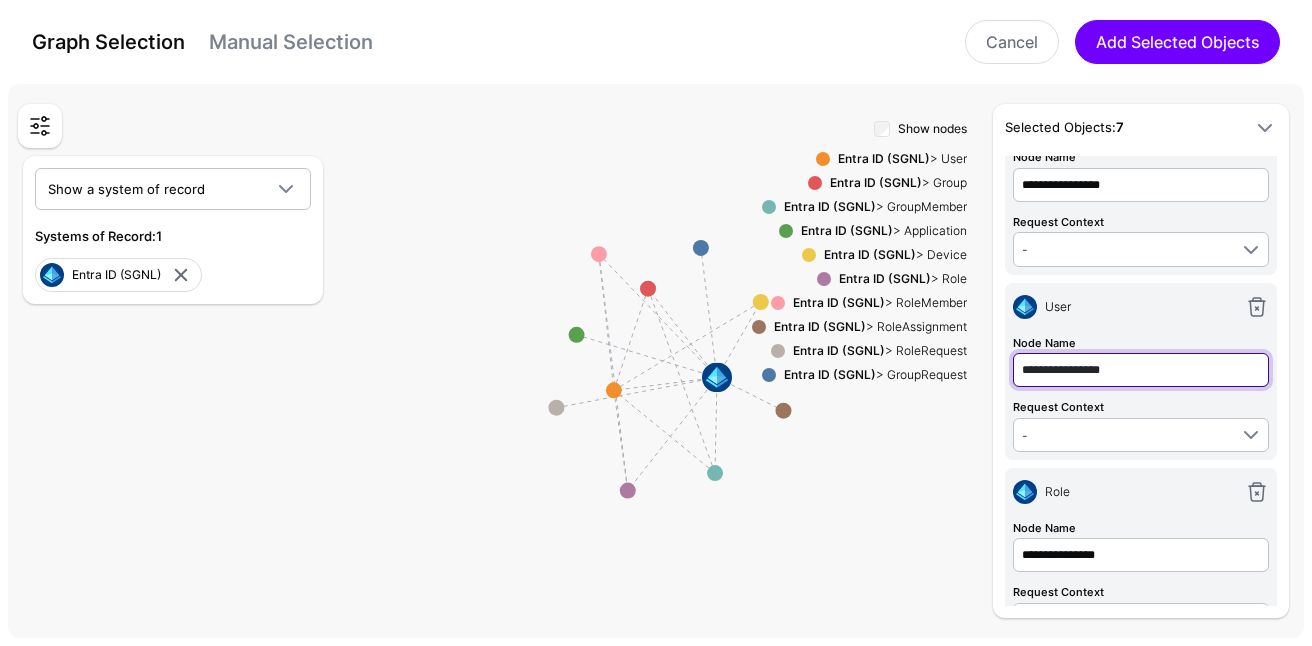 click on "**********" at bounding box center (1141, 185) 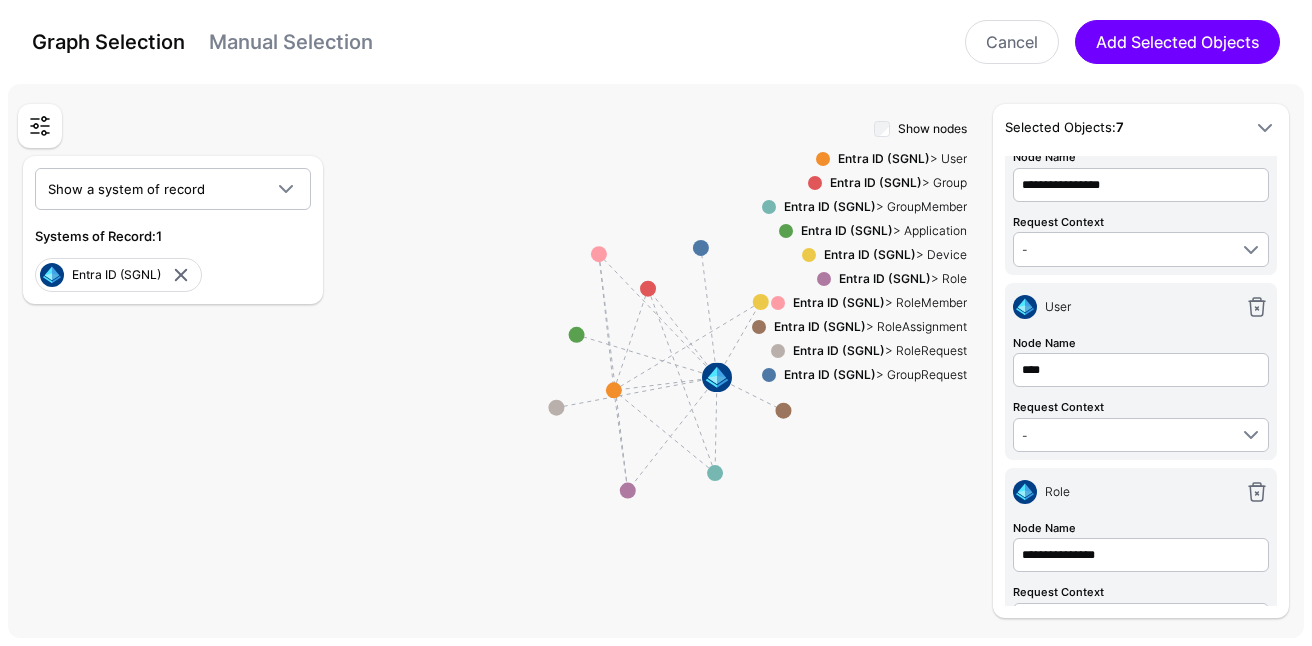 type on "**********" 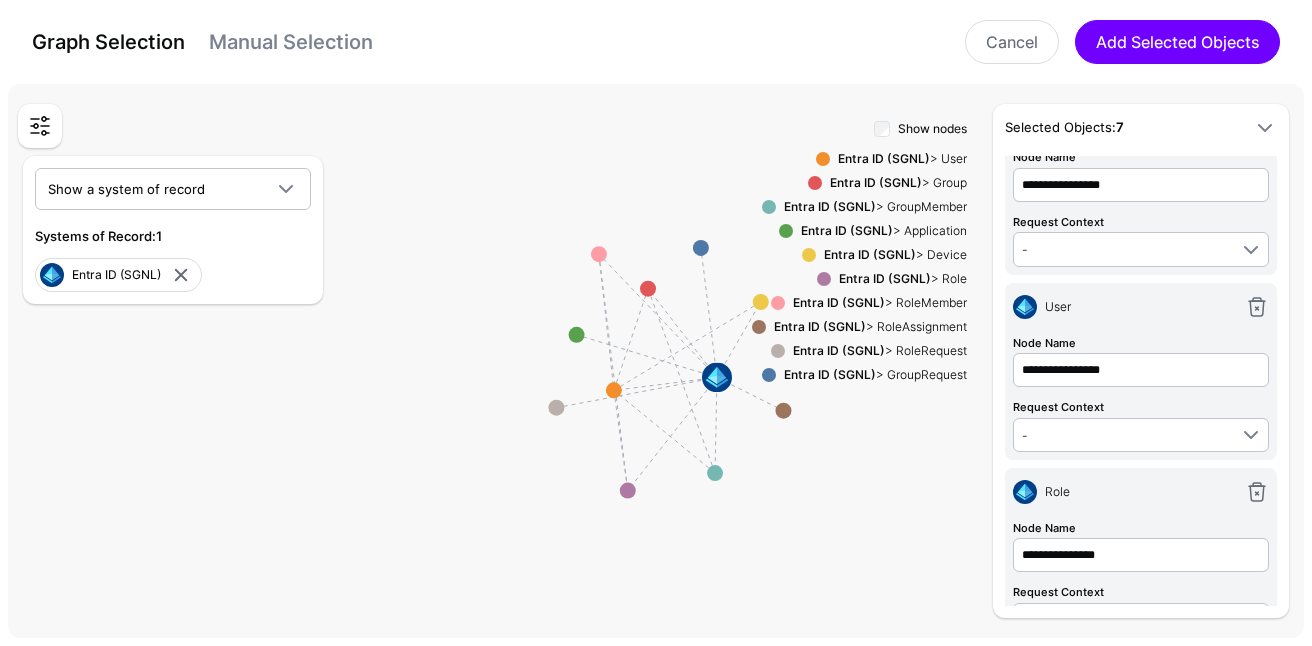 click on "User" at bounding box center [1137, 307] 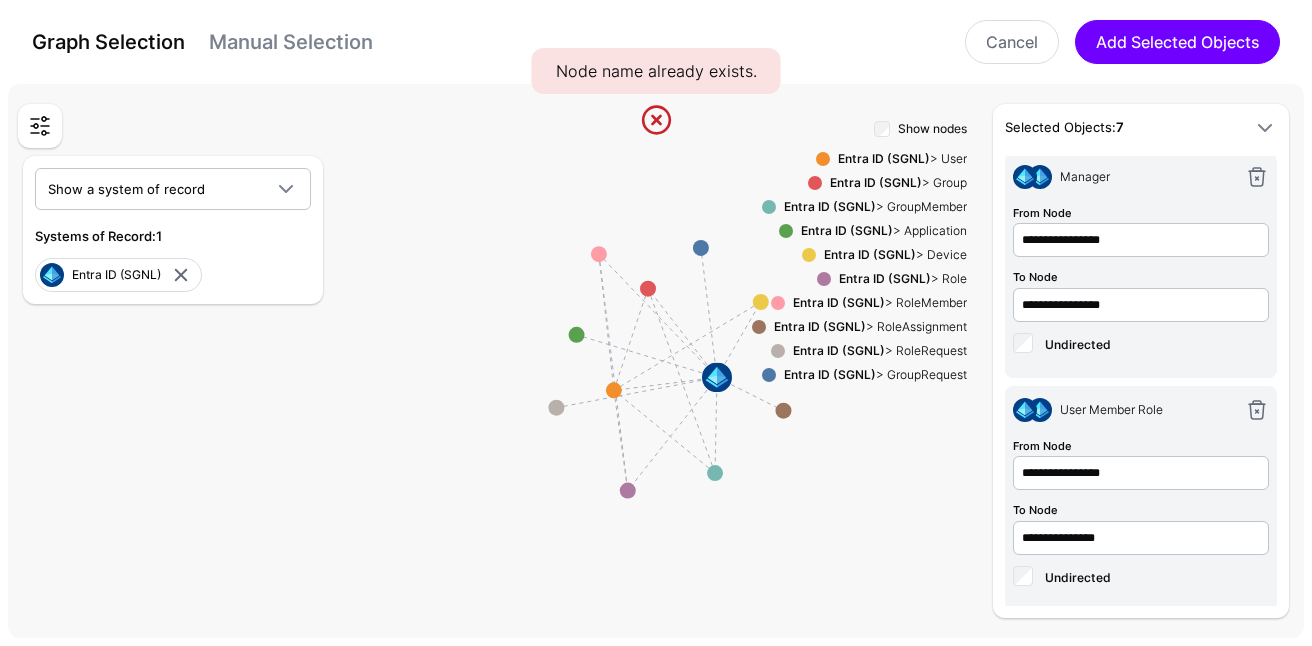 scroll, scrollTop: 1038, scrollLeft: 0, axis: vertical 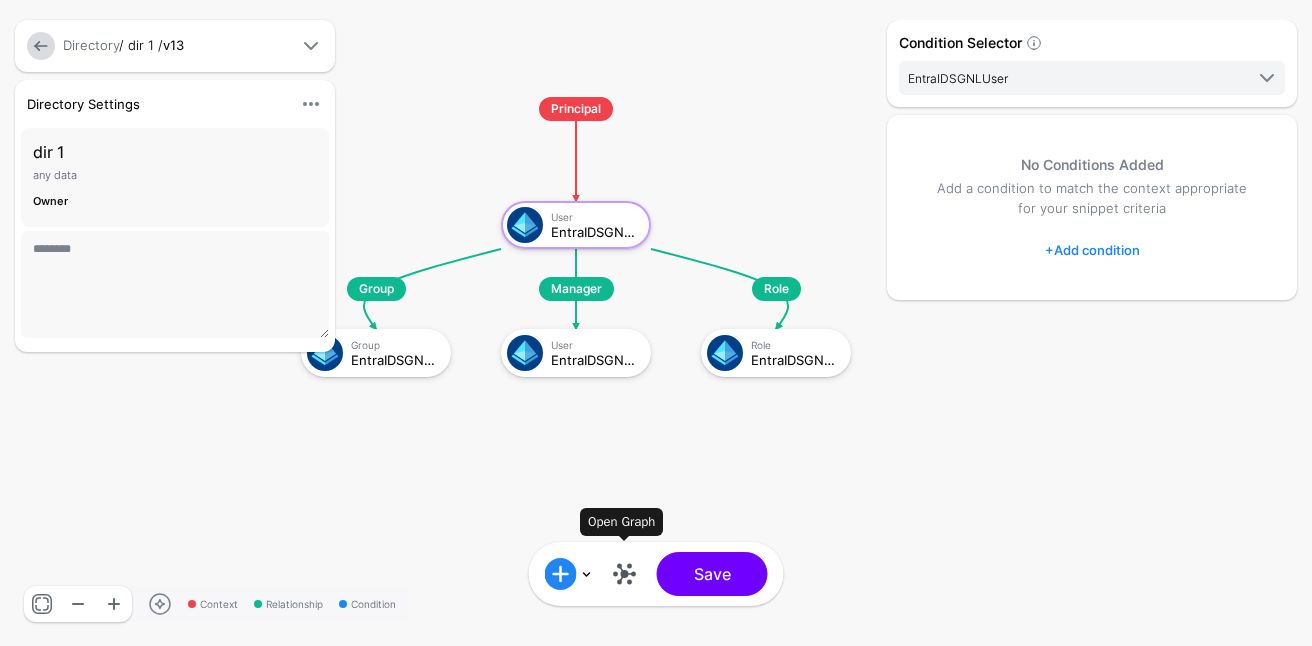 click at bounding box center [625, 574] 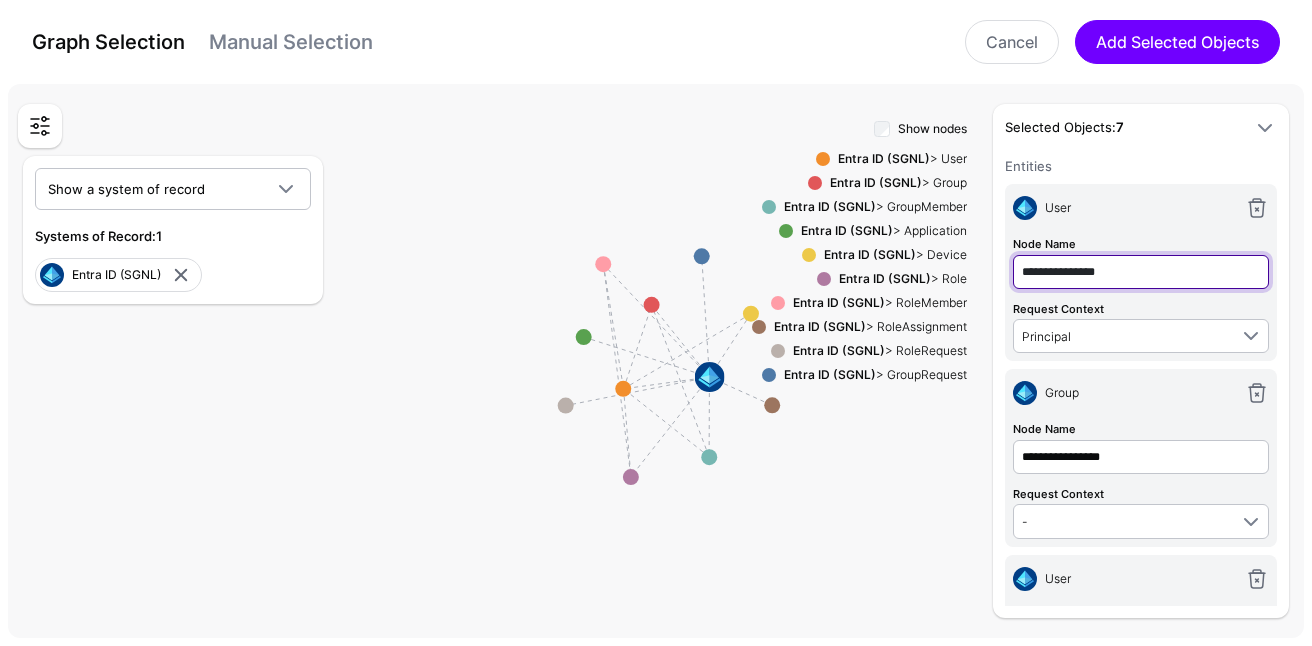 click on "**********" at bounding box center (1141, 272) 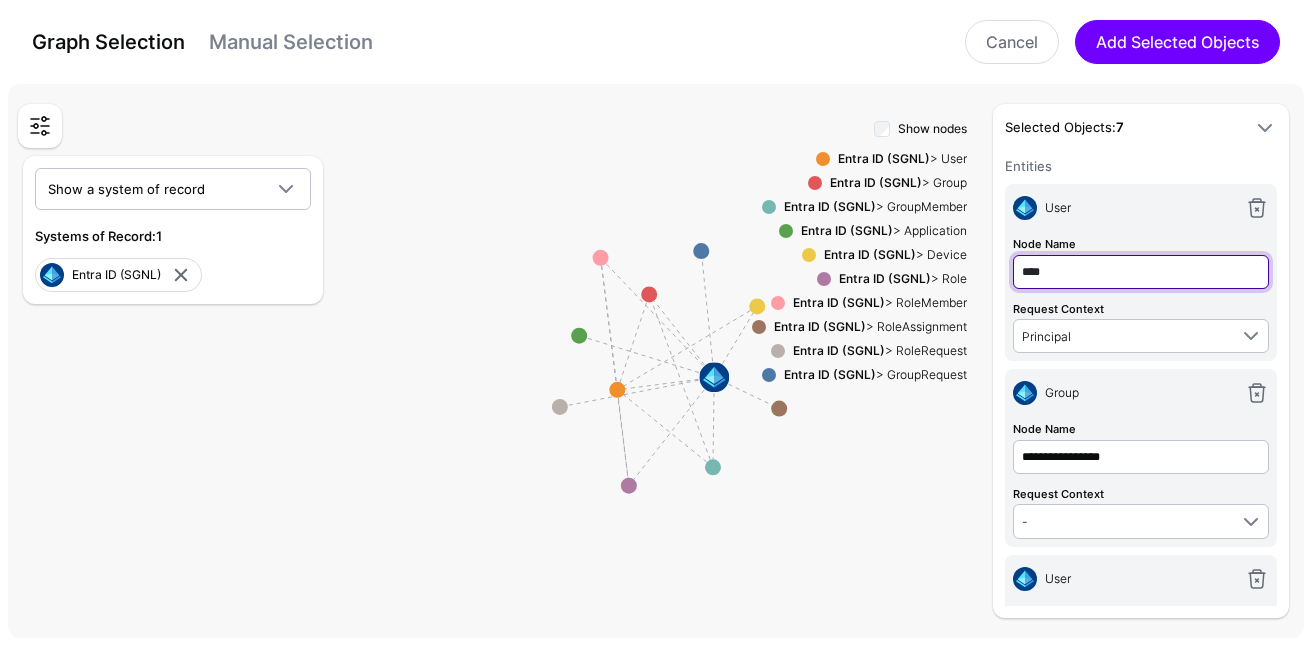 type on "****" 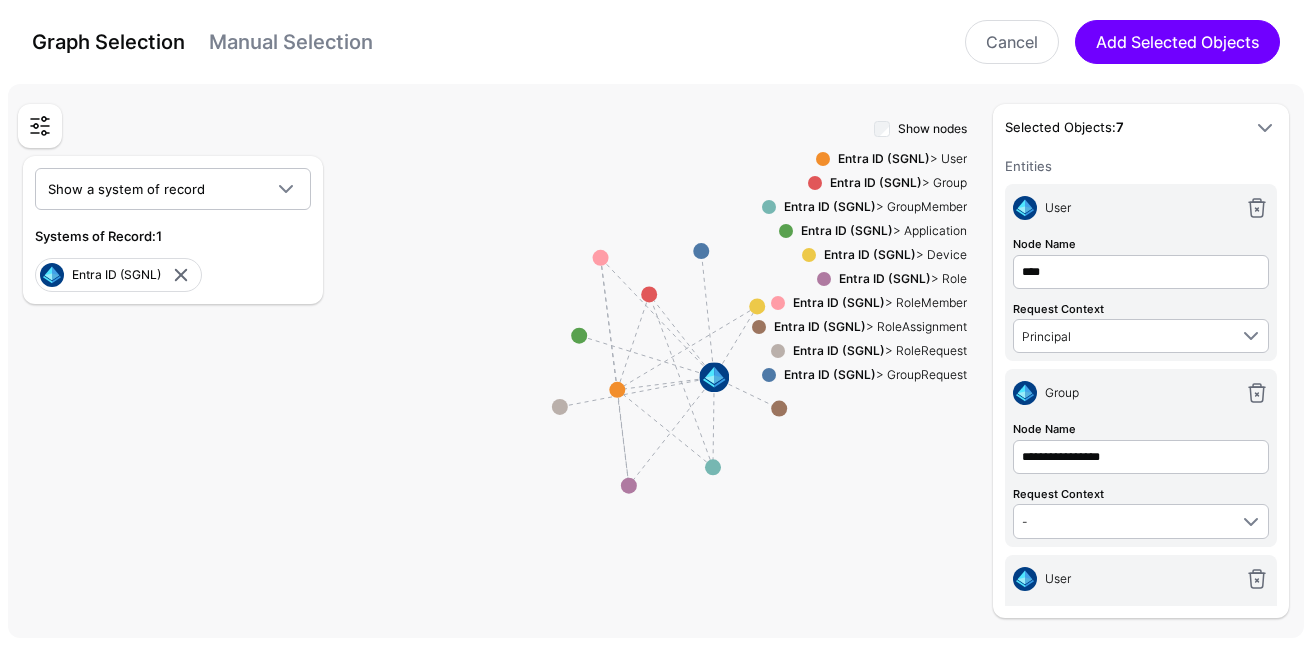 type on "****" 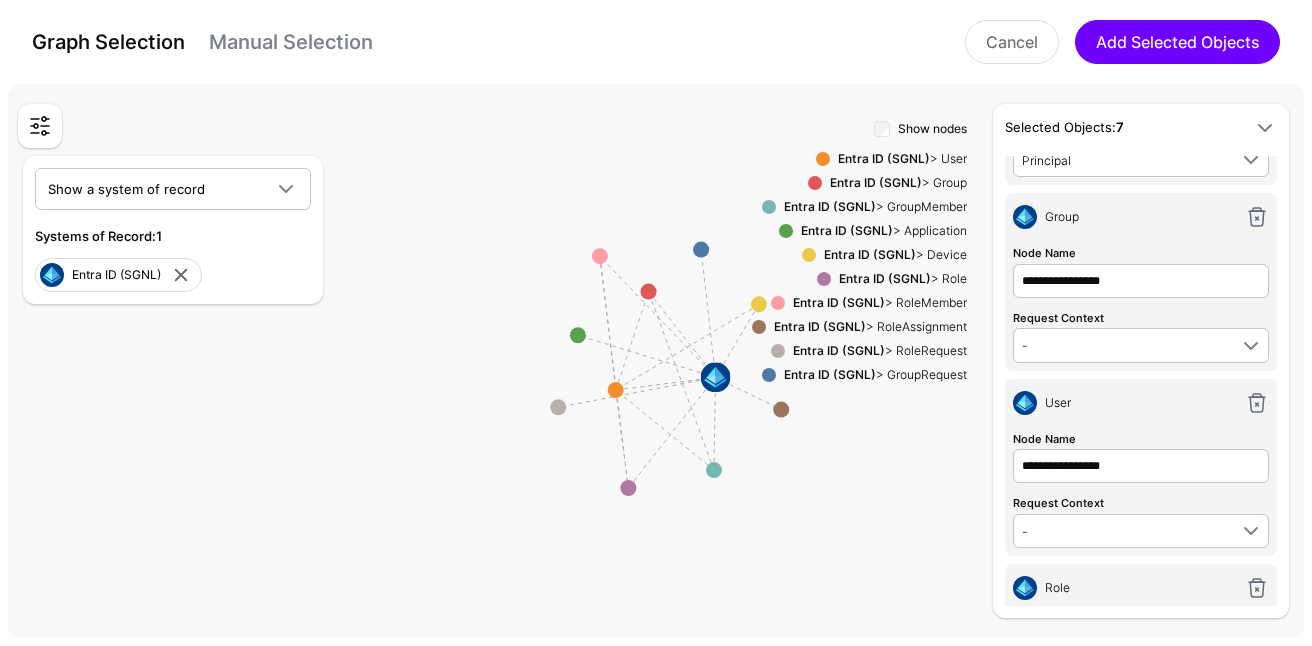 scroll, scrollTop: 235, scrollLeft: 0, axis: vertical 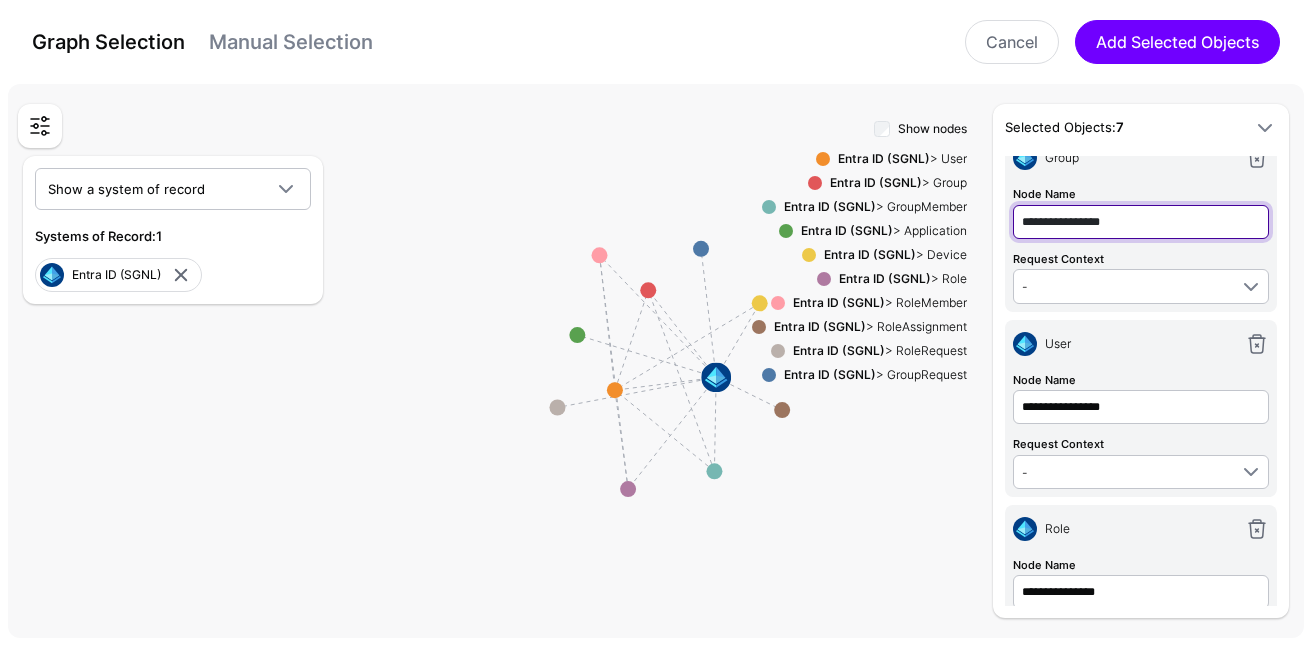 click on "**********" at bounding box center [1141, 222] 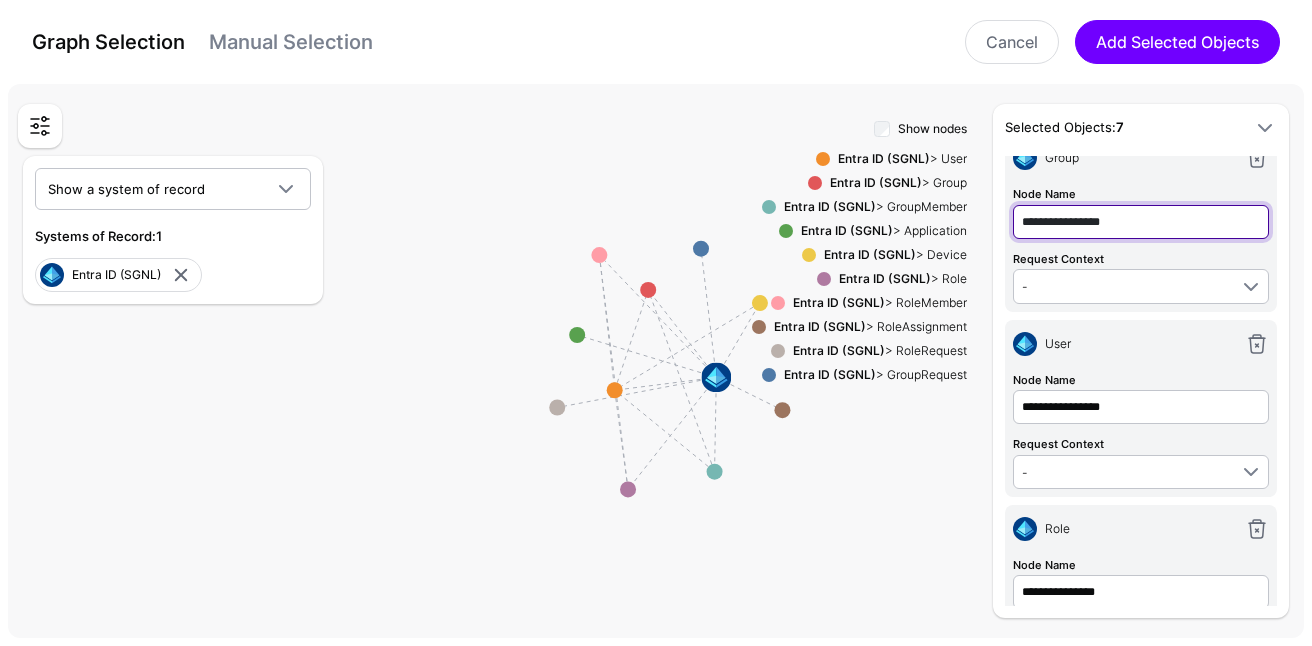 click on "**********" at bounding box center [1141, 222] 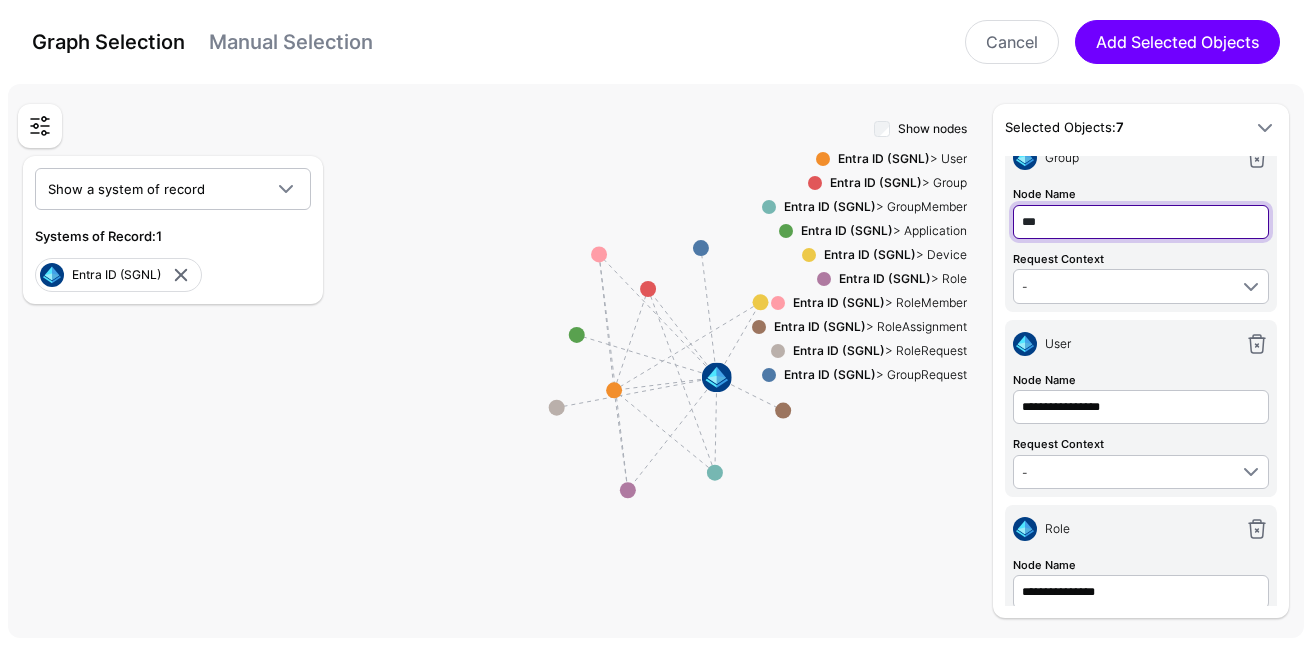 type on "***" 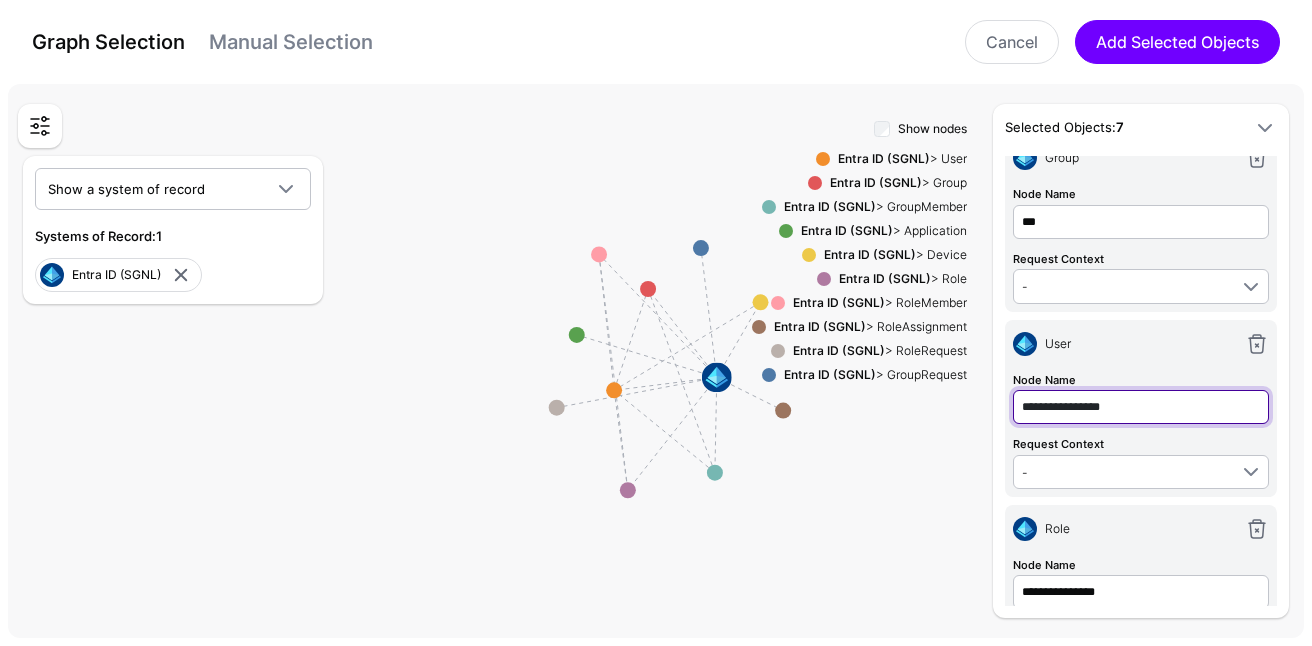 type on "***" 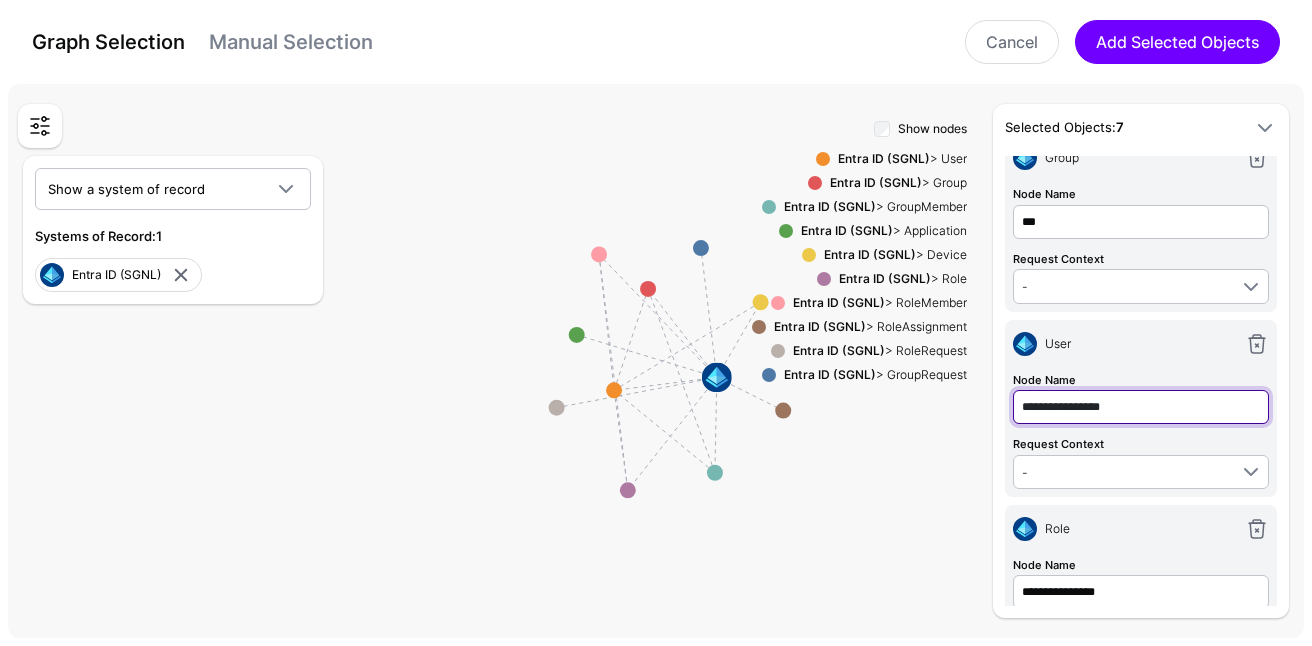 click on "**********" at bounding box center (1141, 407) 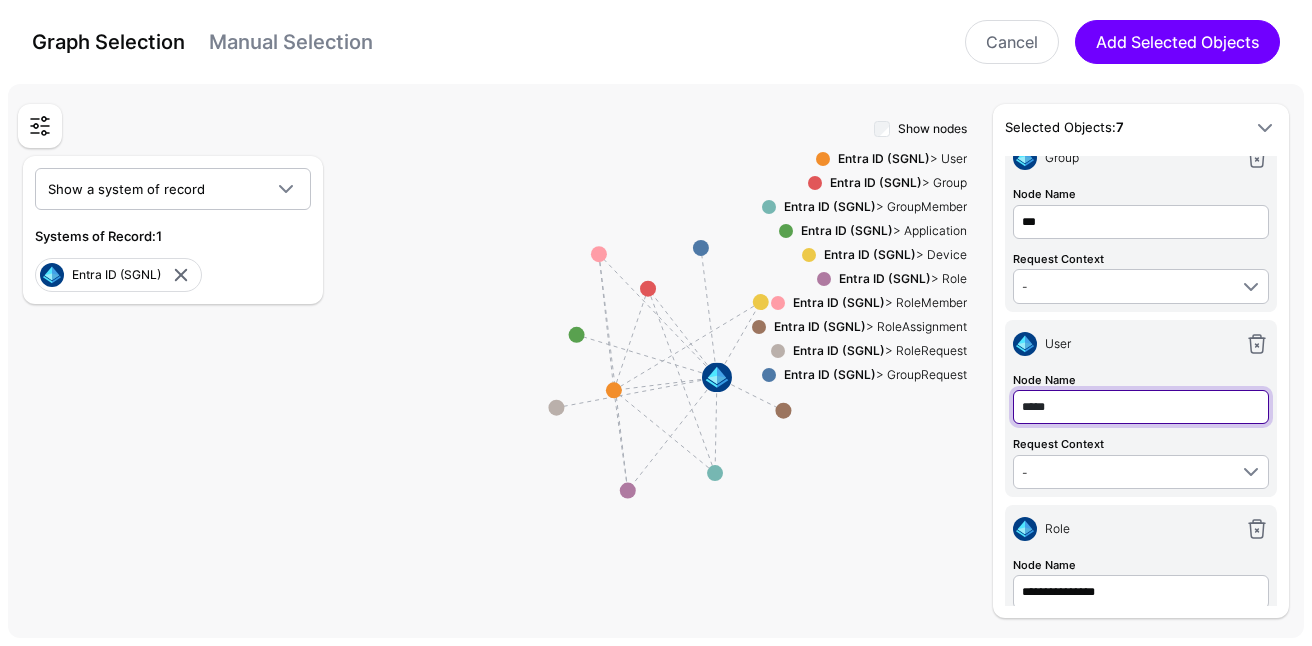 type on "*****" 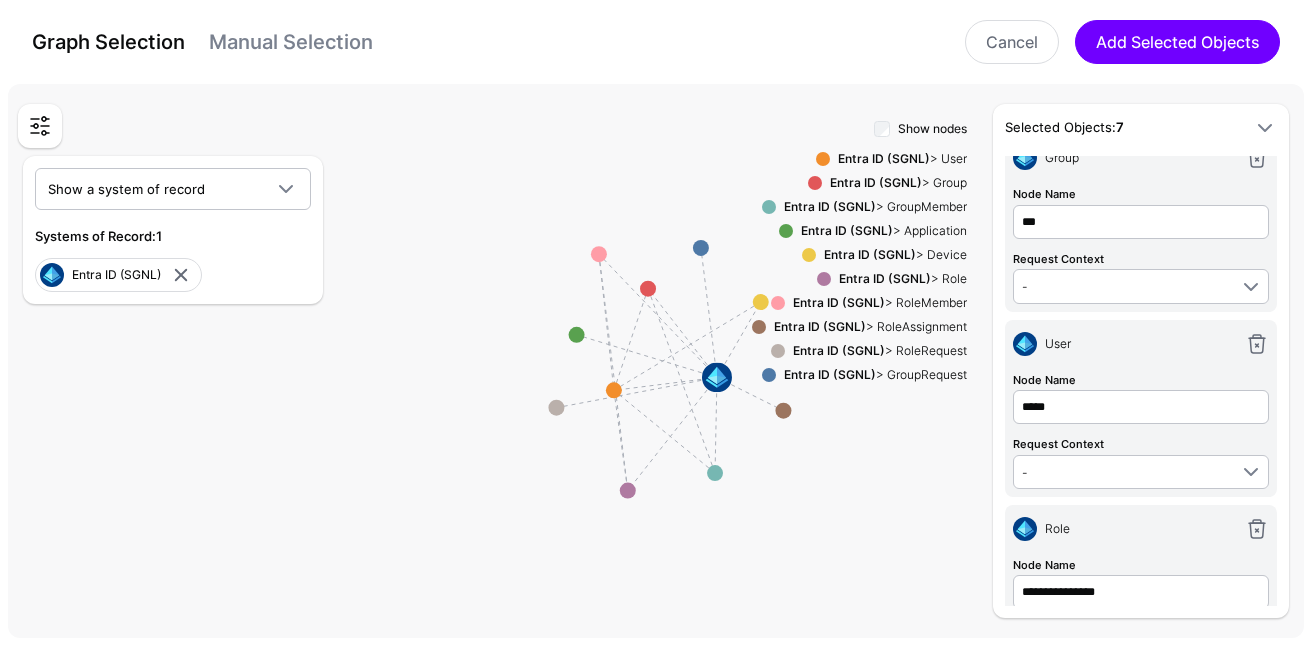 type on "*****" 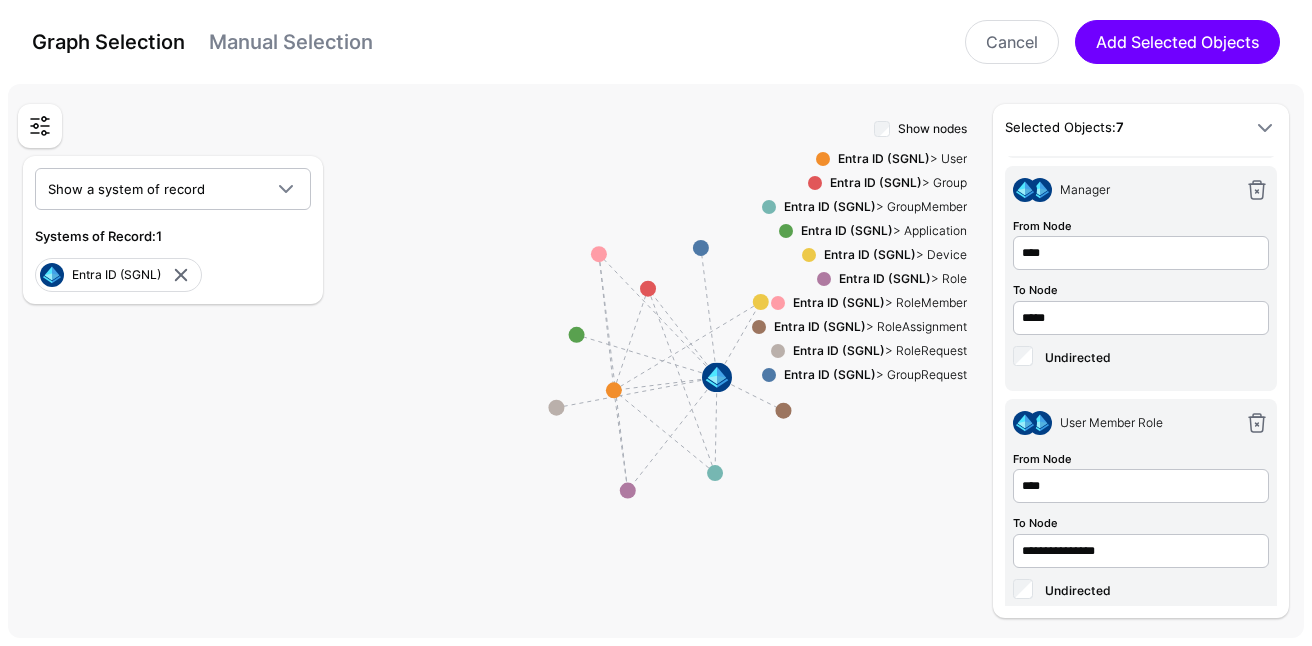 scroll, scrollTop: 1038, scrollLeft: 0, axis: vertical 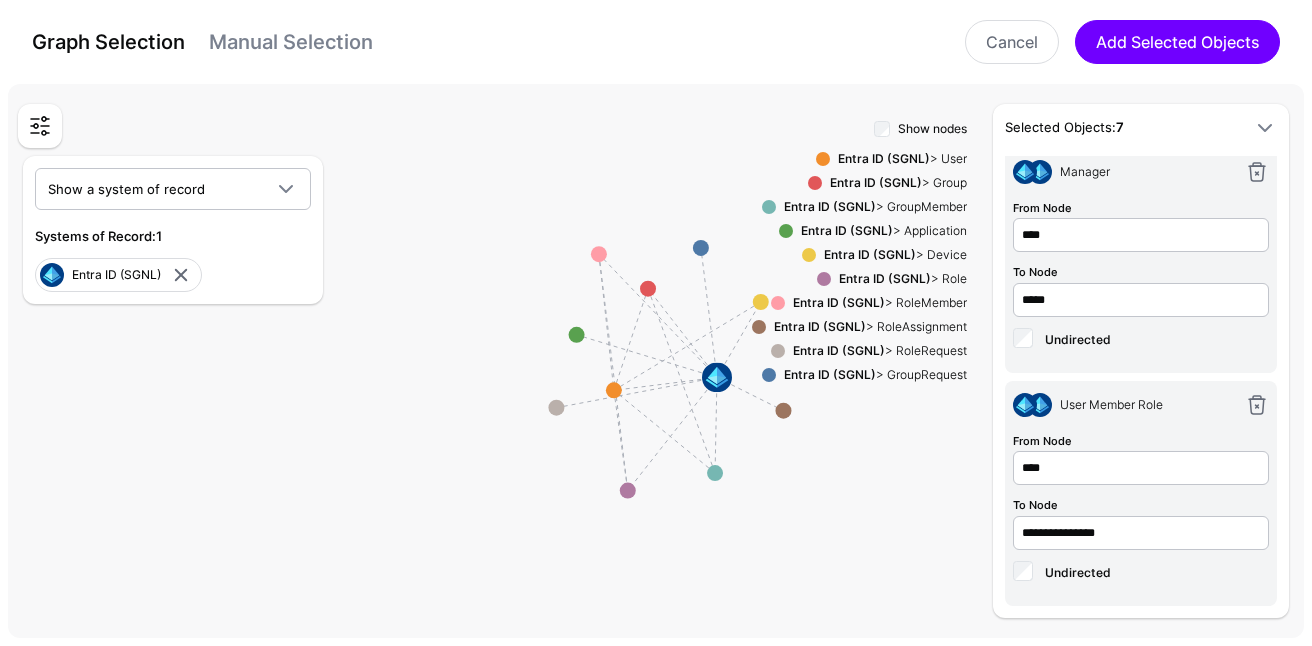 click on "Graph Selection Manual Selection Cancel Add Selected Objects" at bounding box center (656, 42) 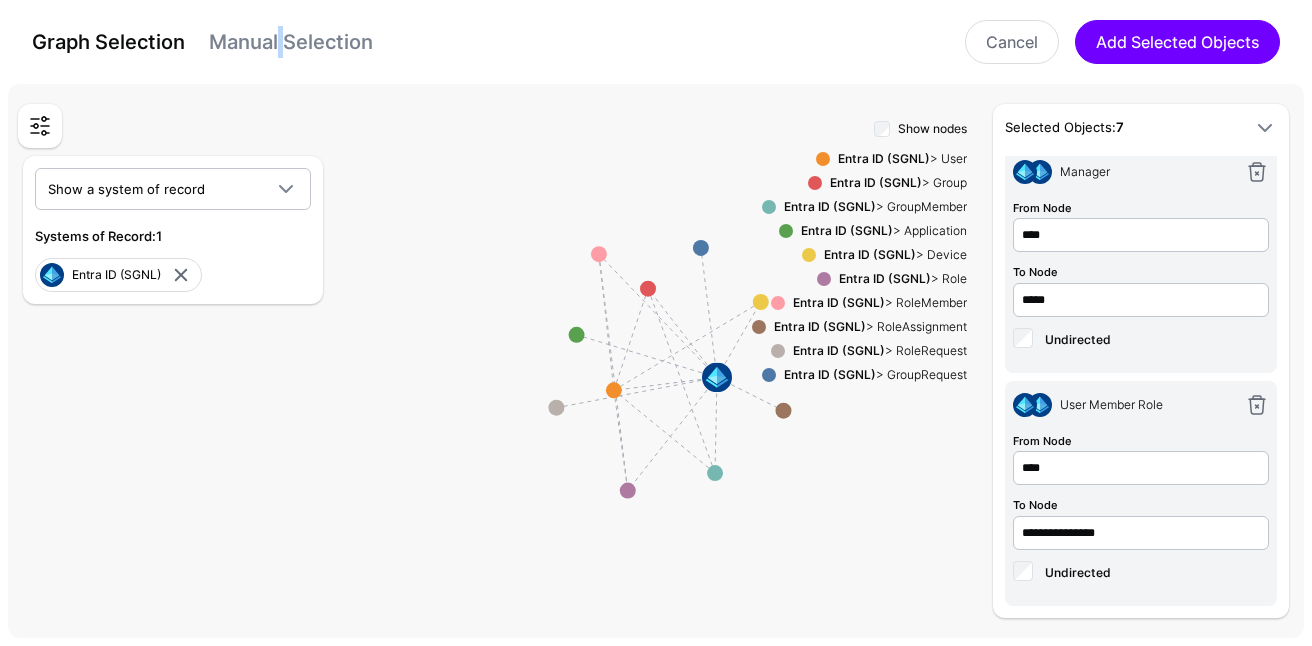 click on "Manual Selection" at bounding box center [291, 42] 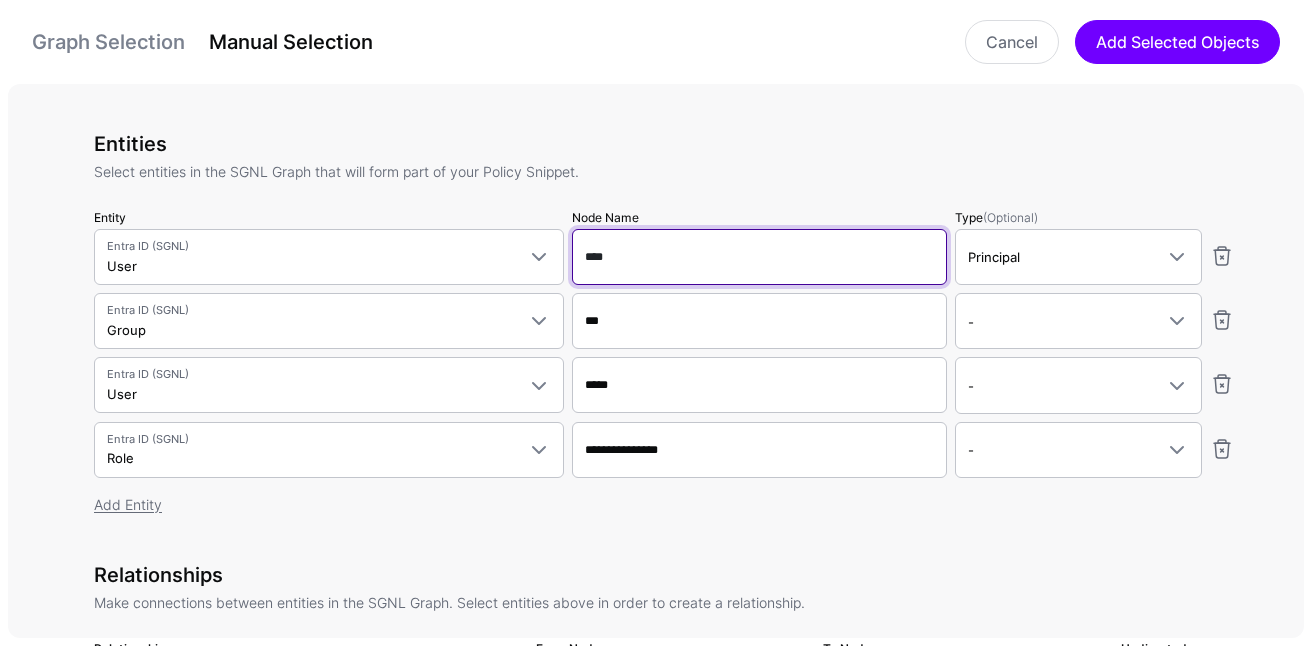 click on "****" at bounding box center [759, 257] 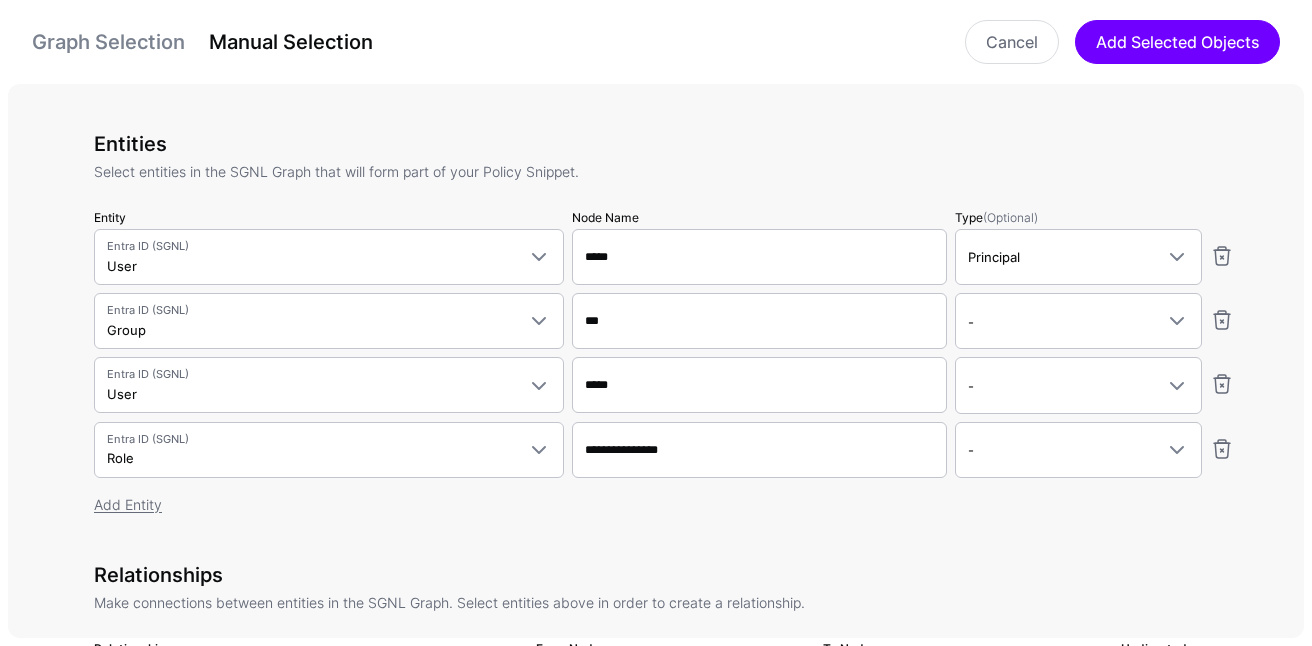 type on "****" 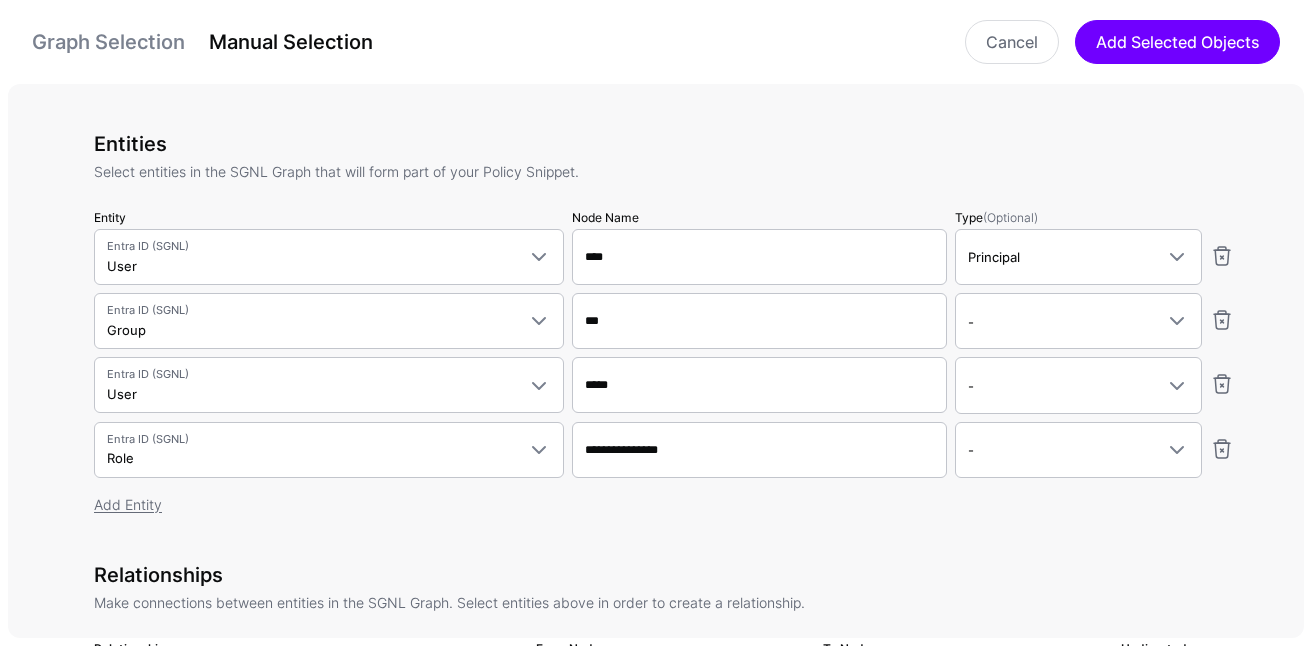 click on "Select entities in the SGNL Graph that will form part of your Policy Snippet." at bounding box center [664, 171] 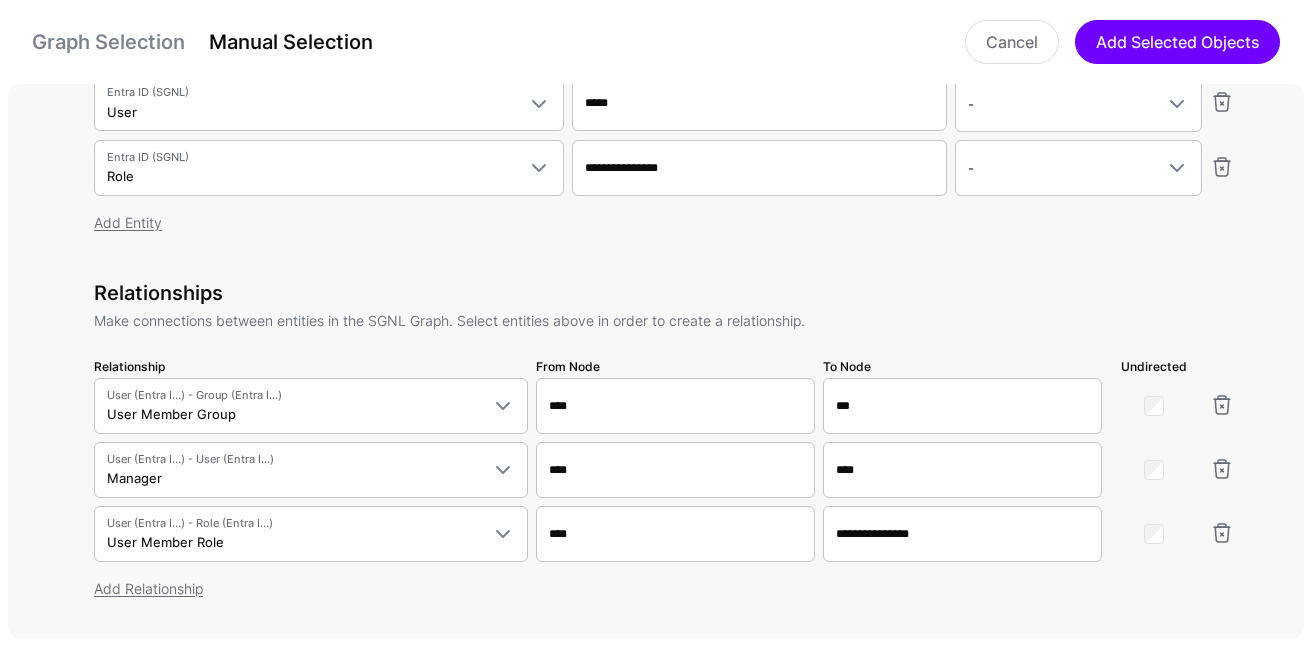 scroll, scrollTop: 346, scrollLeft: 0, axis: vertical 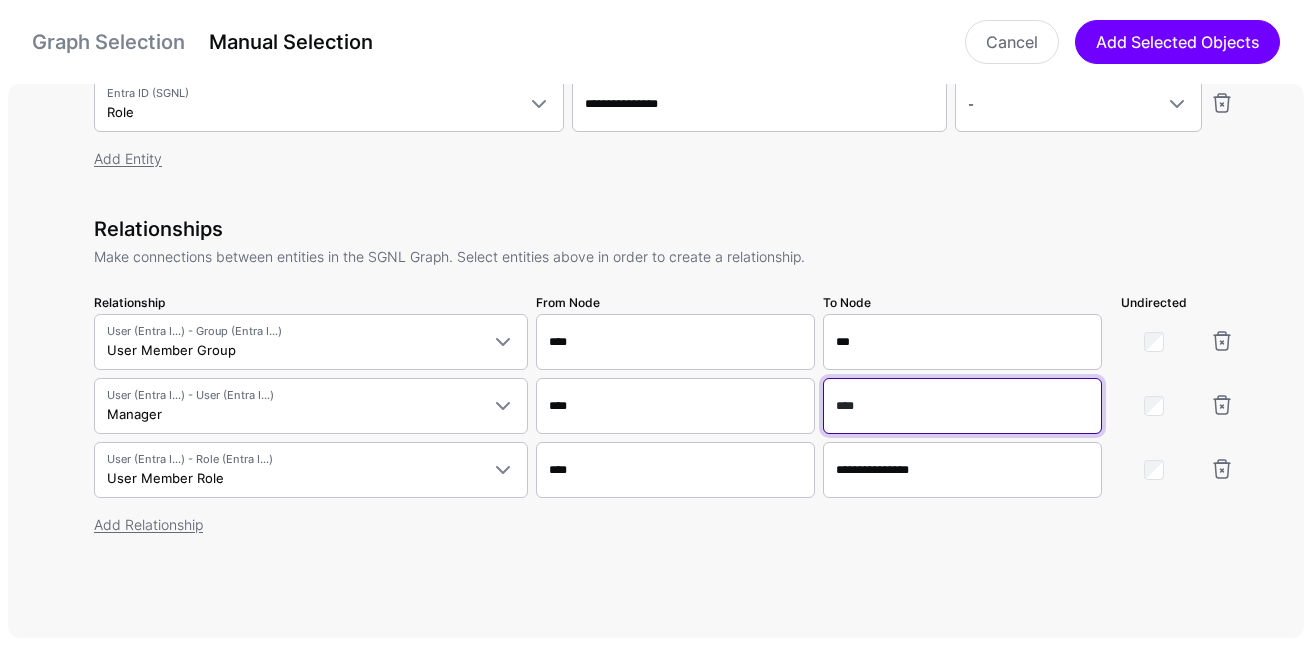 click on "****" at bounding box center [962, 406] 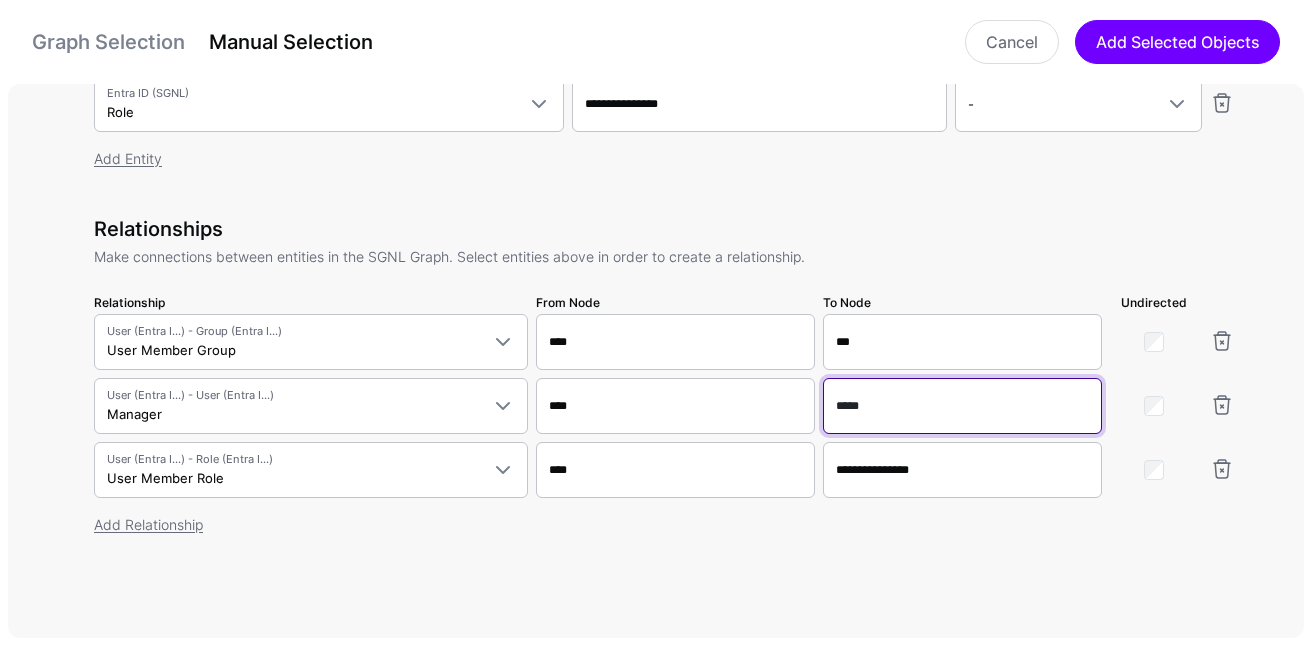 type on "*****" 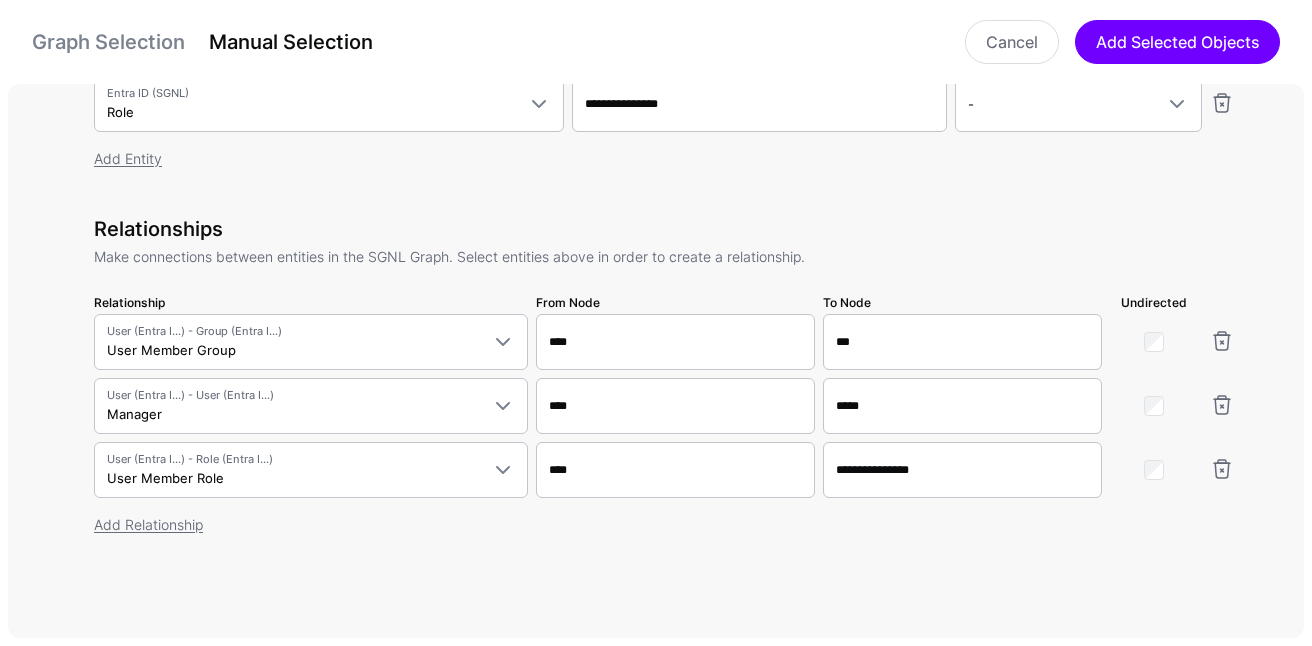 click on "Relationships Make connections between entities in the SGNL Graph. Select entities above in order to create a relationship." at bounding box center [664, 242] 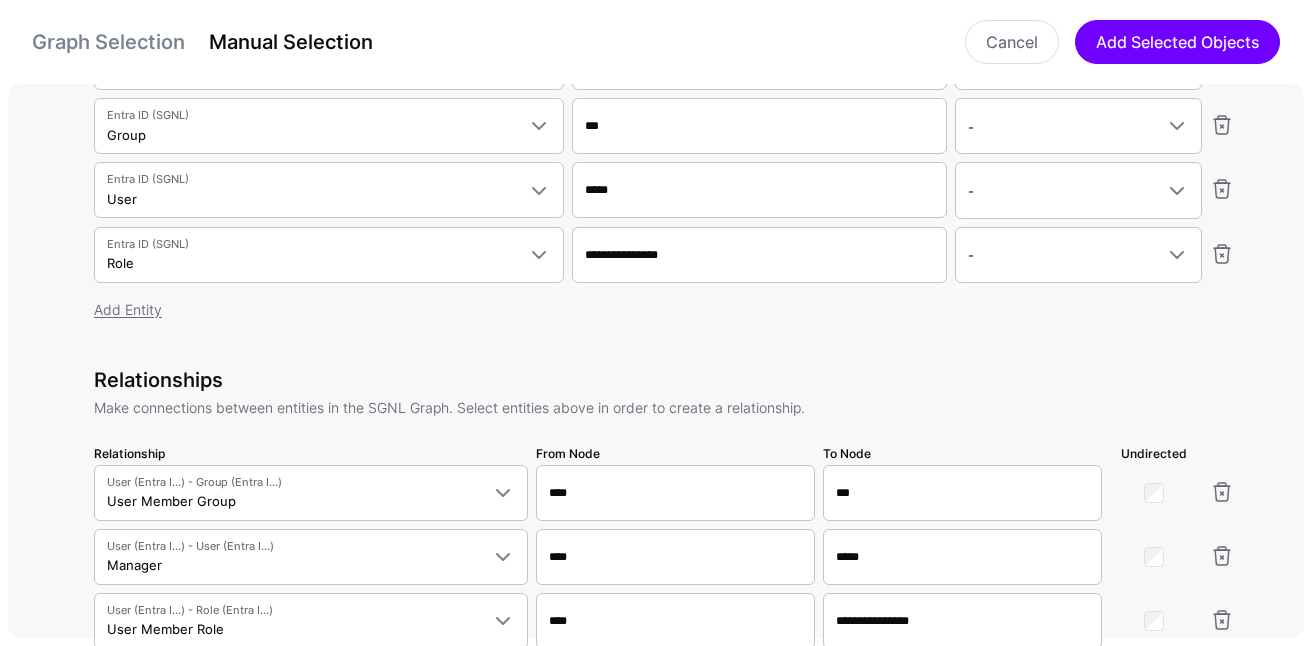 scroll, scrollTop: 174, scrollLeft: 0, axis: vertical 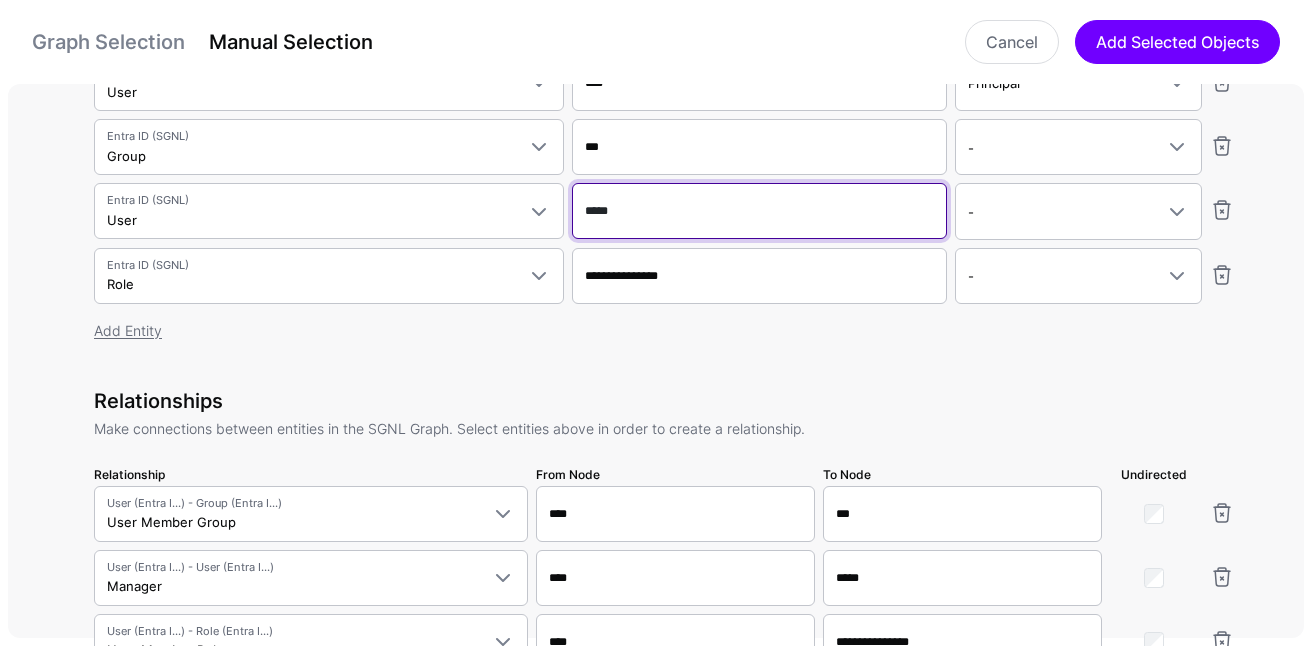 click on "*****" at bounding box center [759, 83] 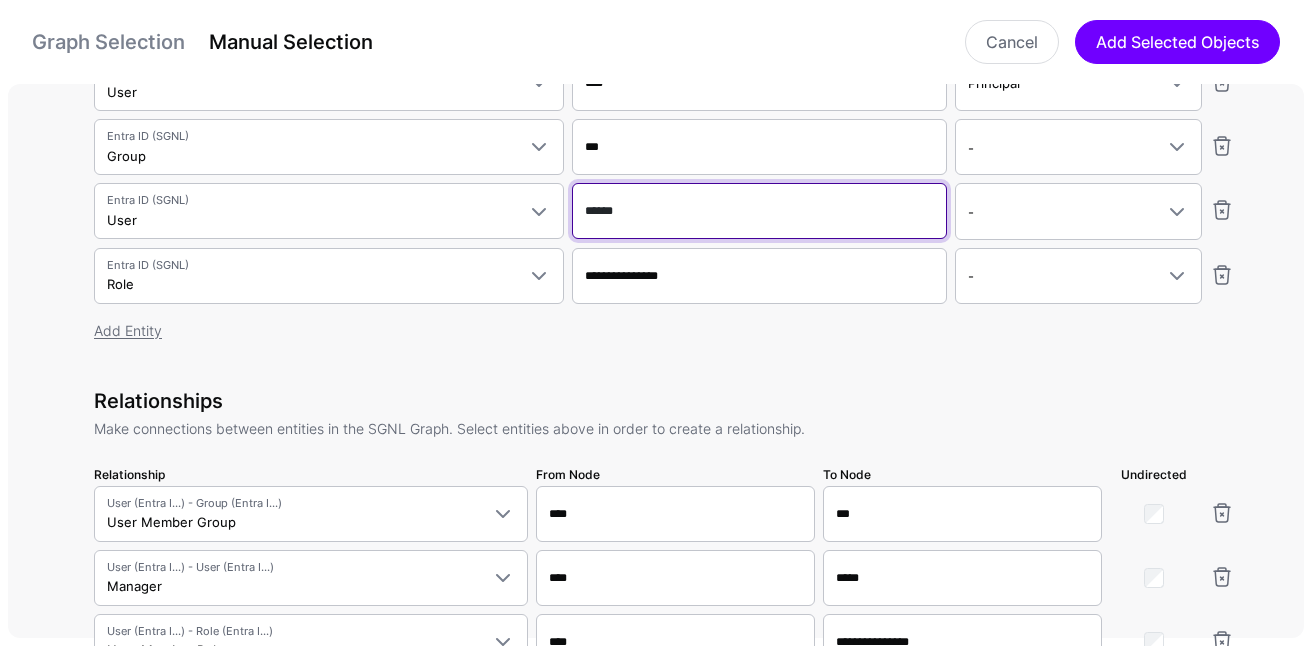 type on "******" 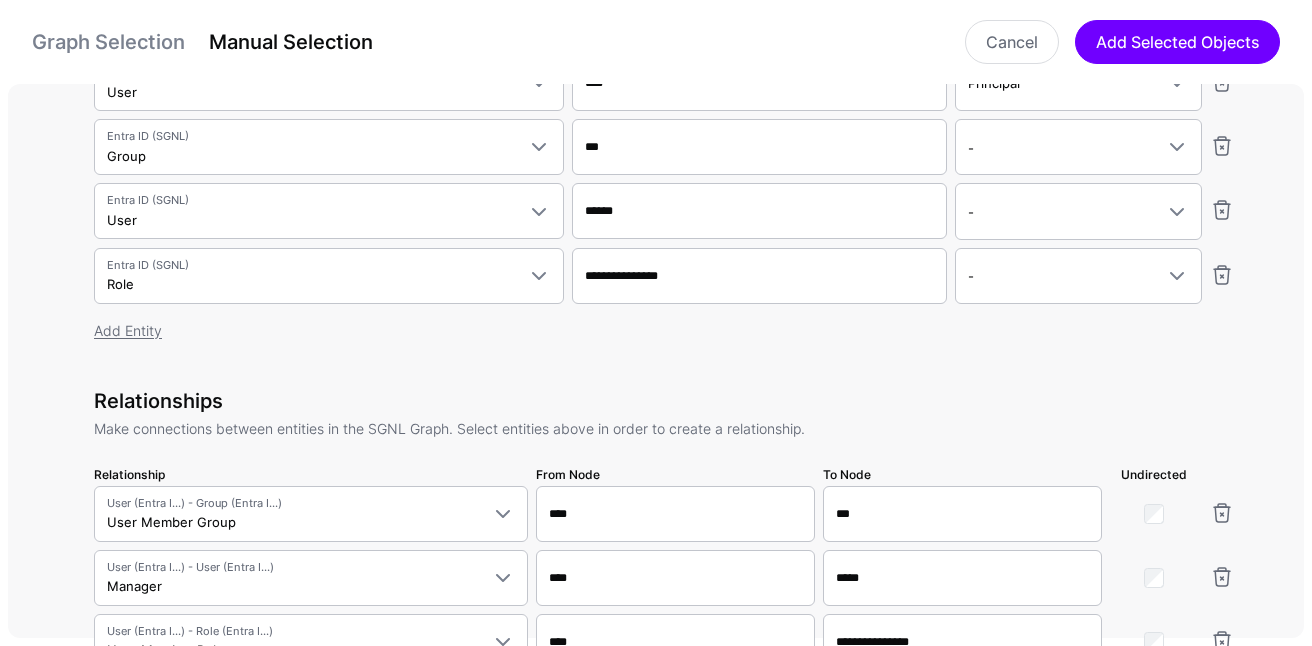 type on "******" 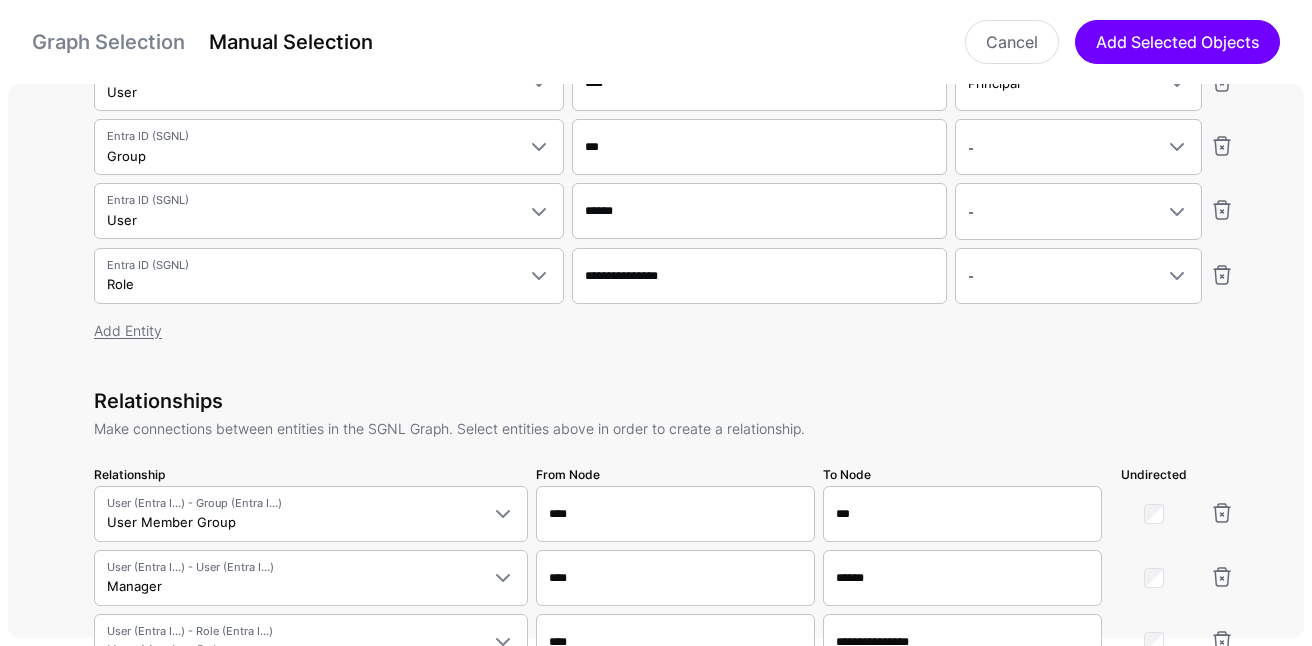 click on "Relationships" at bounding box center [664, 401] 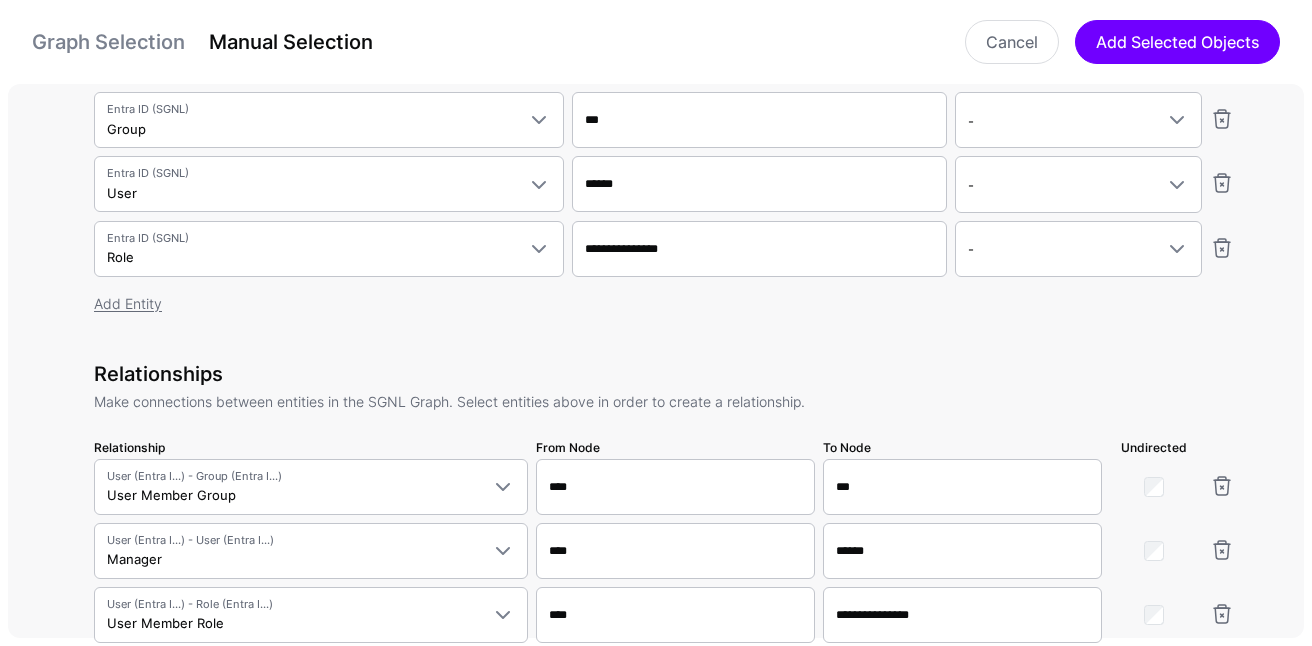 scroll, scrollTop: 208, scrollLeft: 0, axis: vertical 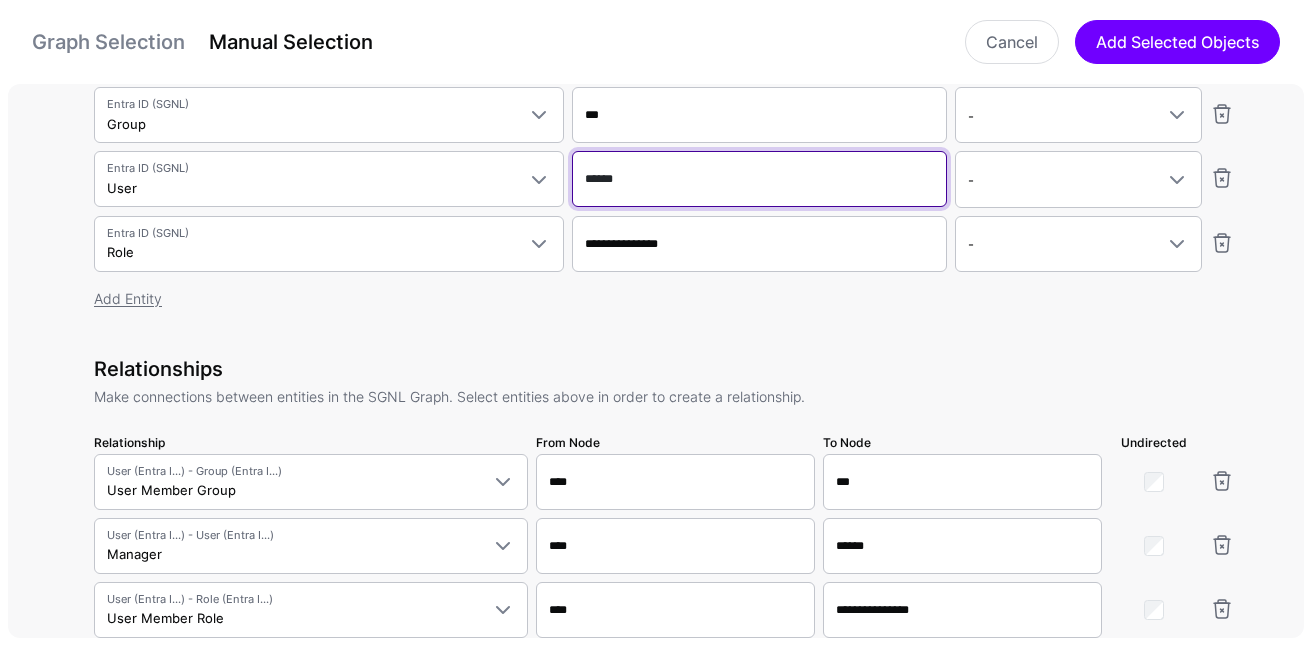 click on "******" at bounding box center [759, 51] 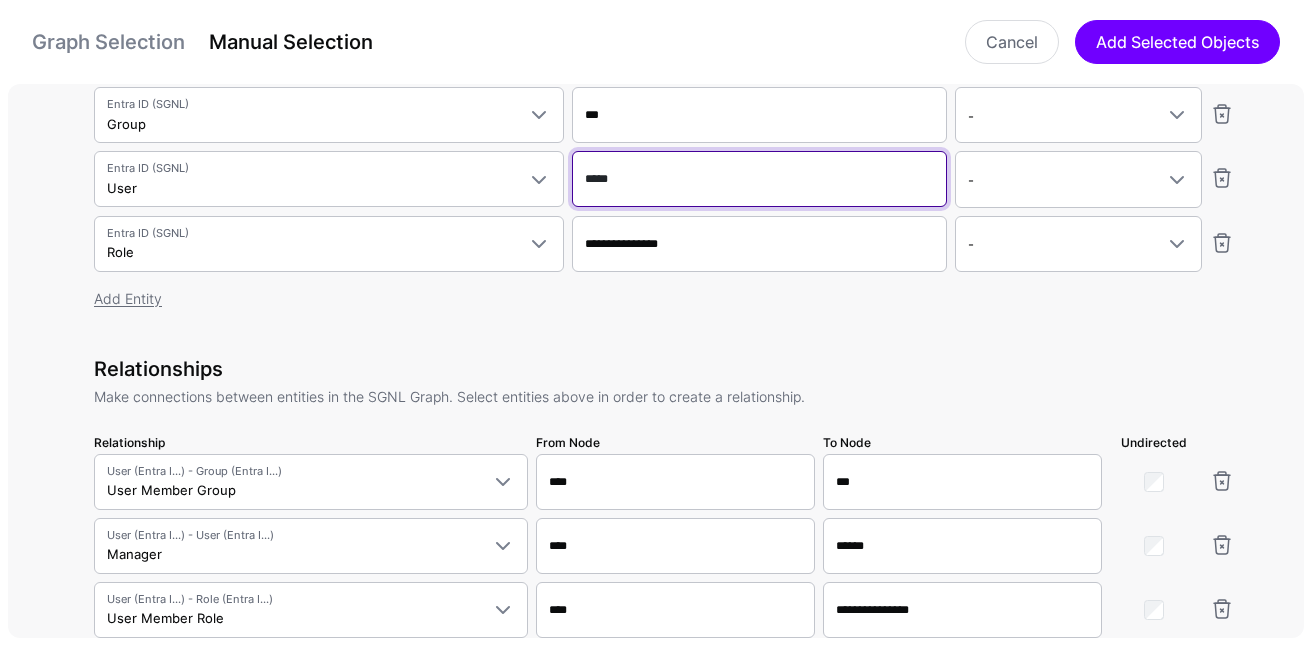 type on "*****" 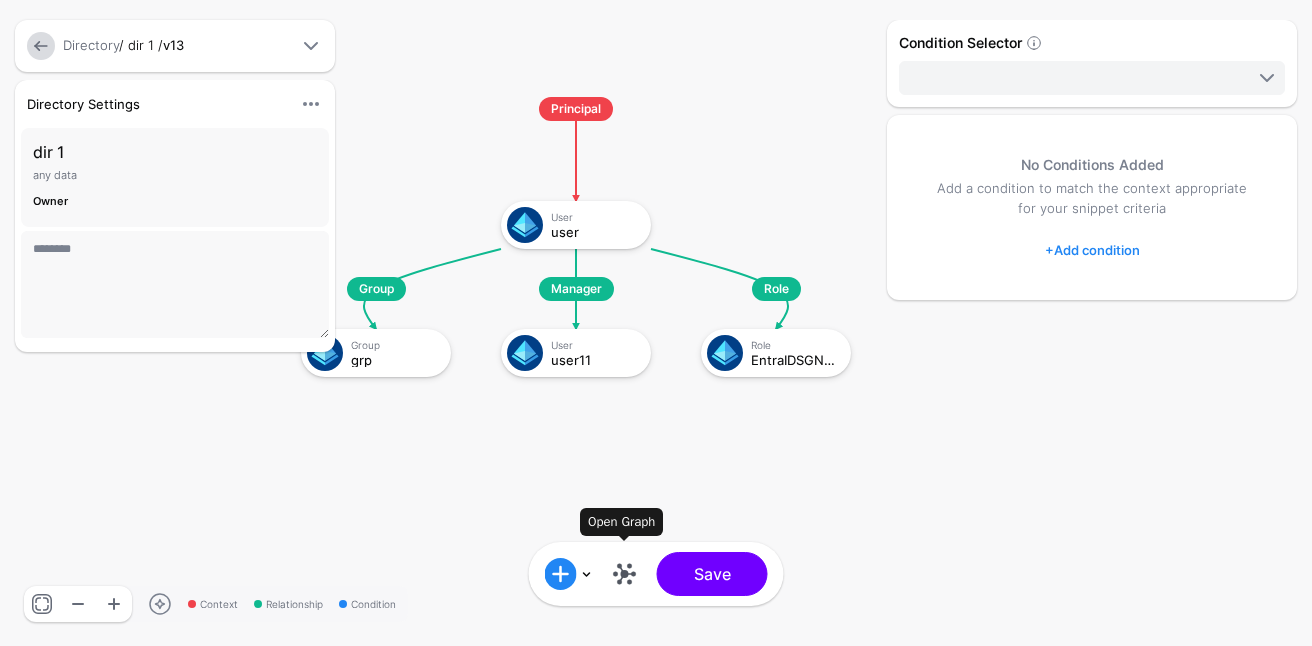click at bounding box center (625, 574) 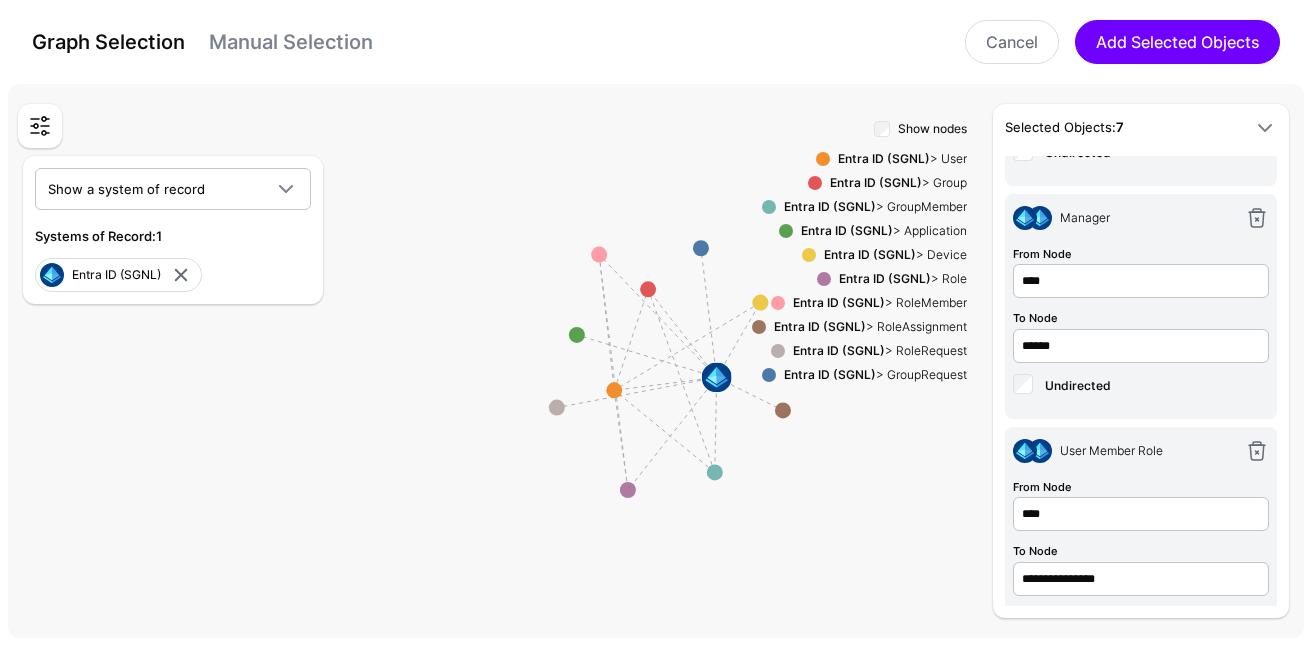 scroll, scrollTop: 1038, scrollLeft: 0, axis: vertical 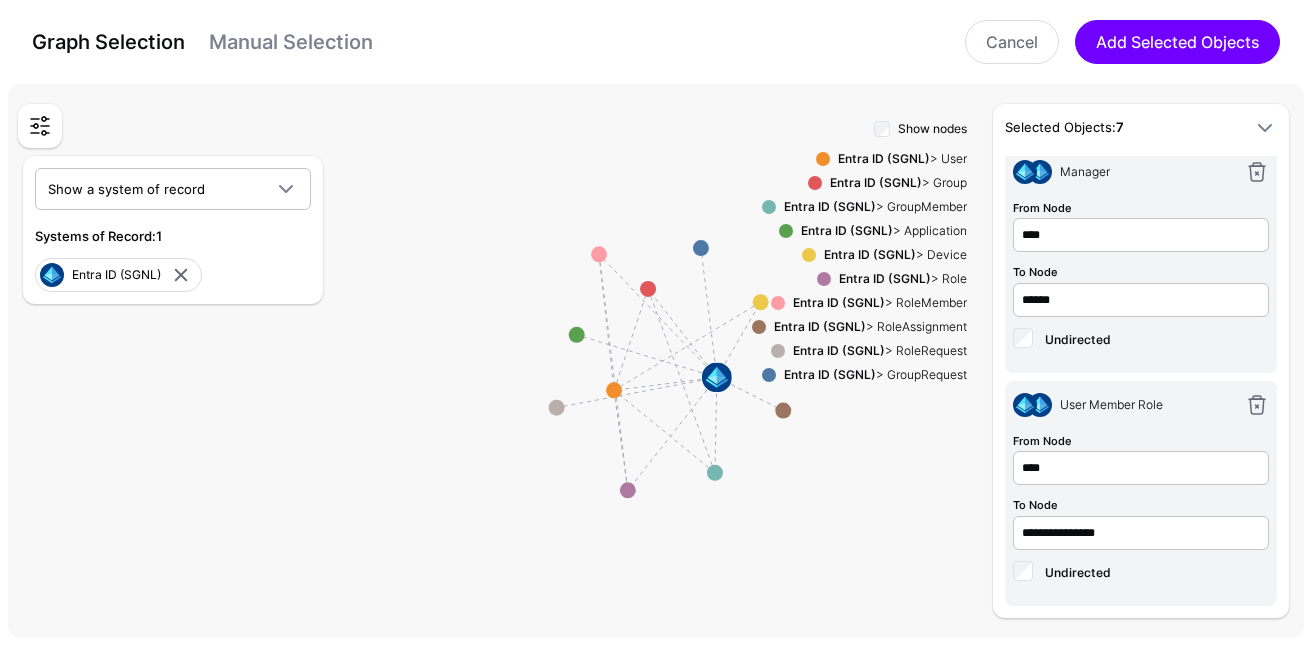 click on "Manual Selection" at bounding box center [291, 42] 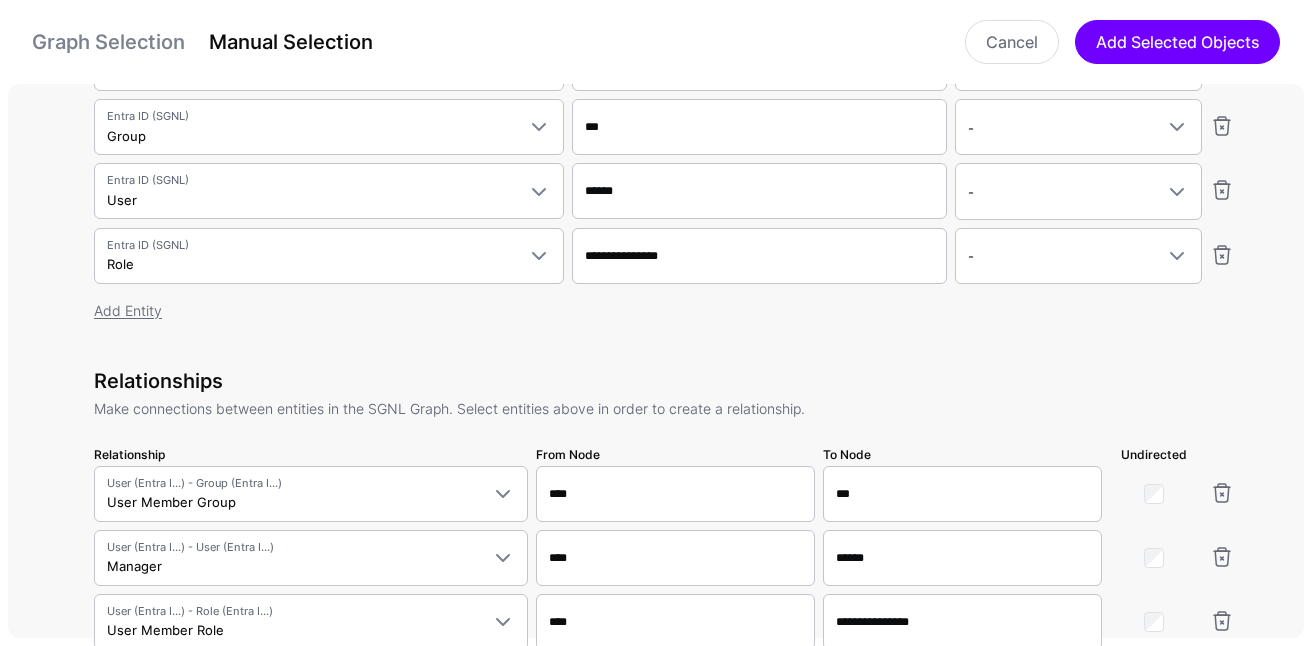 scroll, scrollTop: 100, scrollLeft: 0, axis: vertical 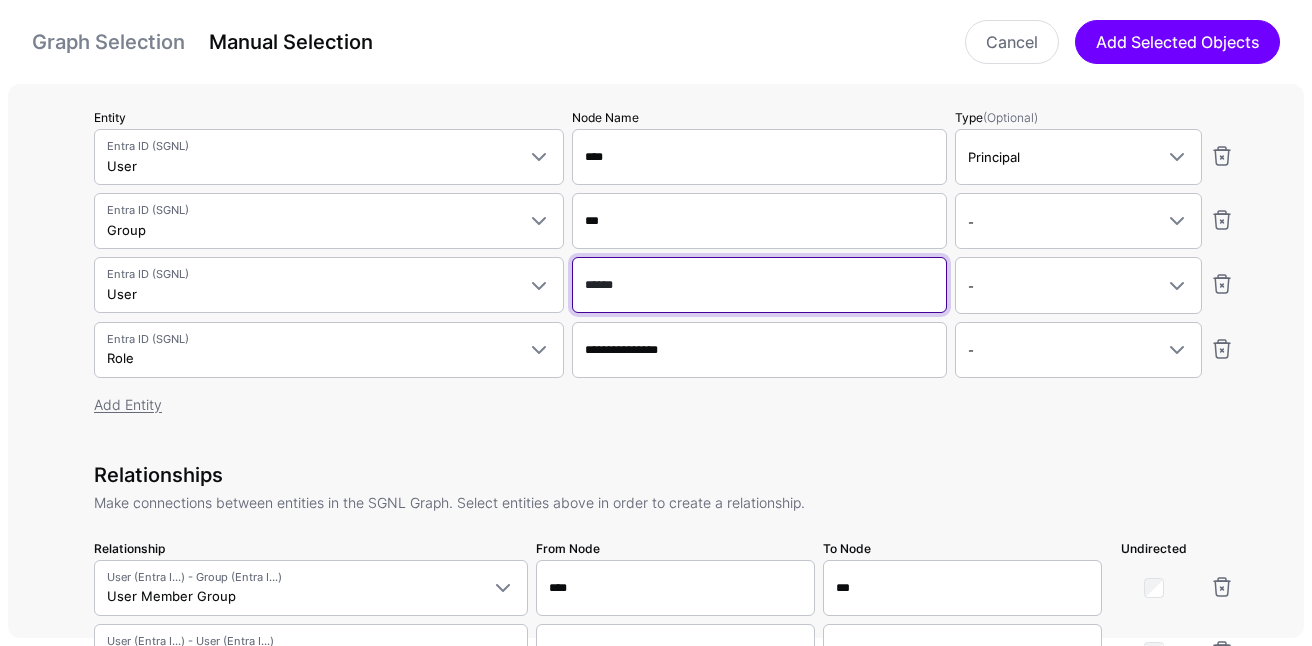click on "******" at bounding box center (759, 157) 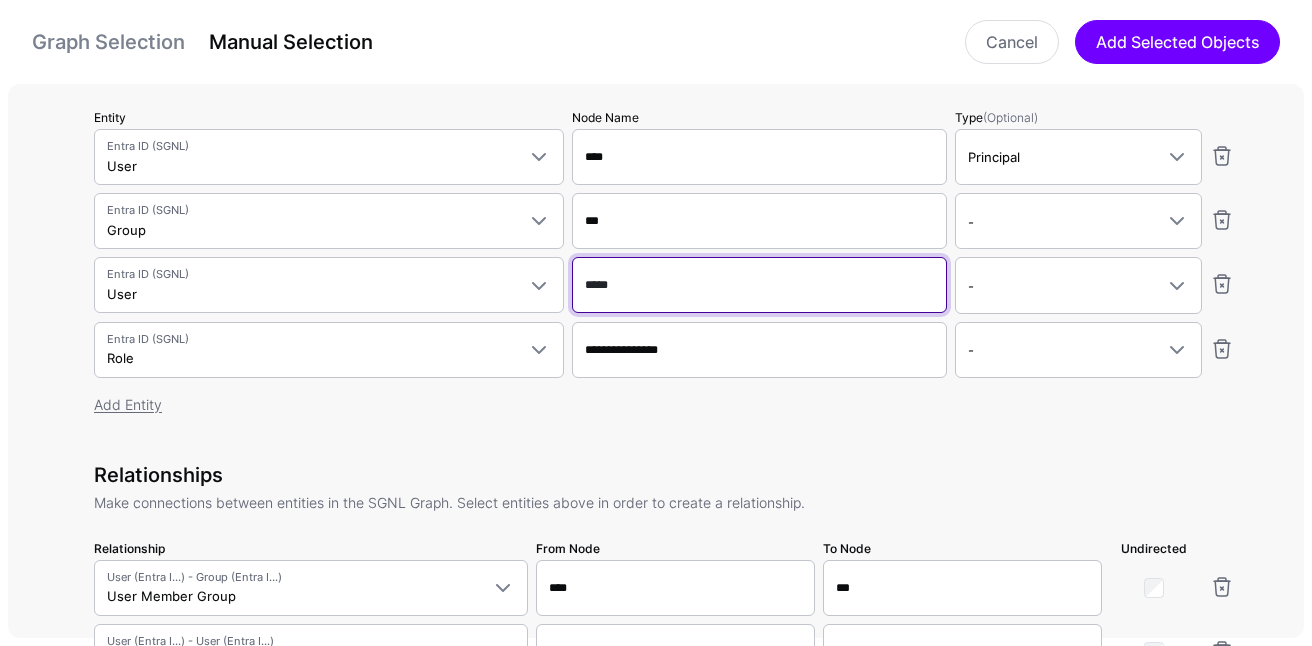 type on "*****" 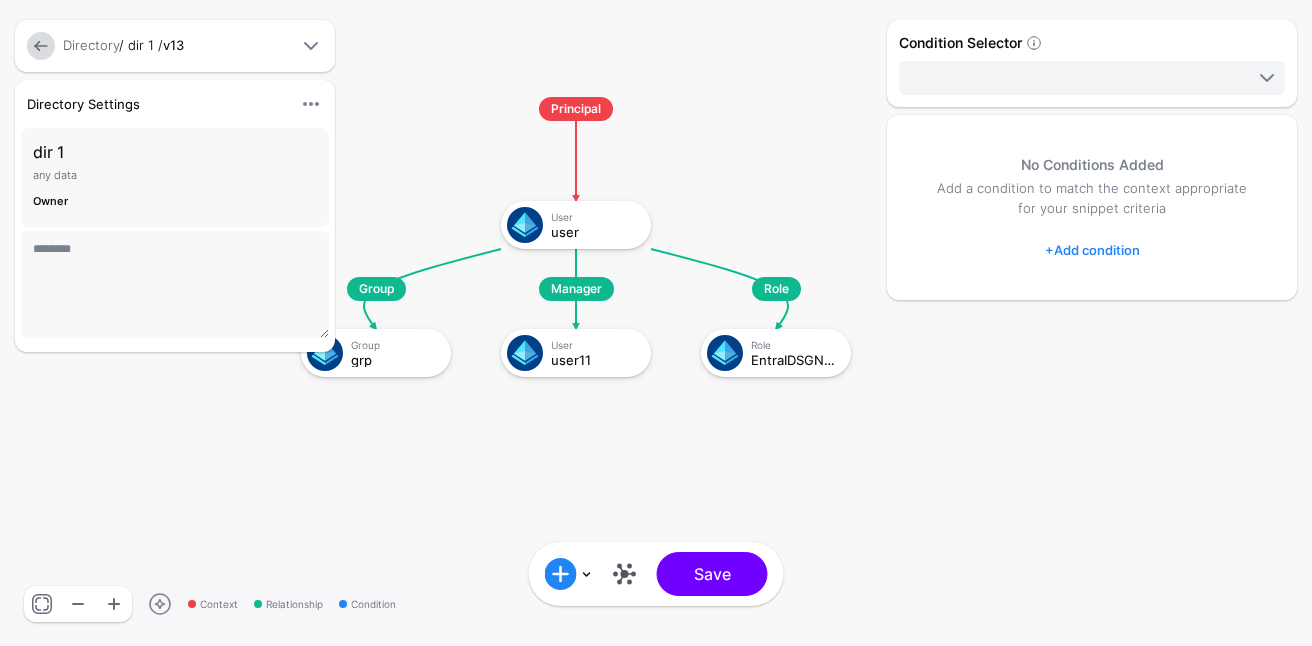 click on "Add Condition Graph Condition Add Condition Group Save" at bounding box center [656, 574] 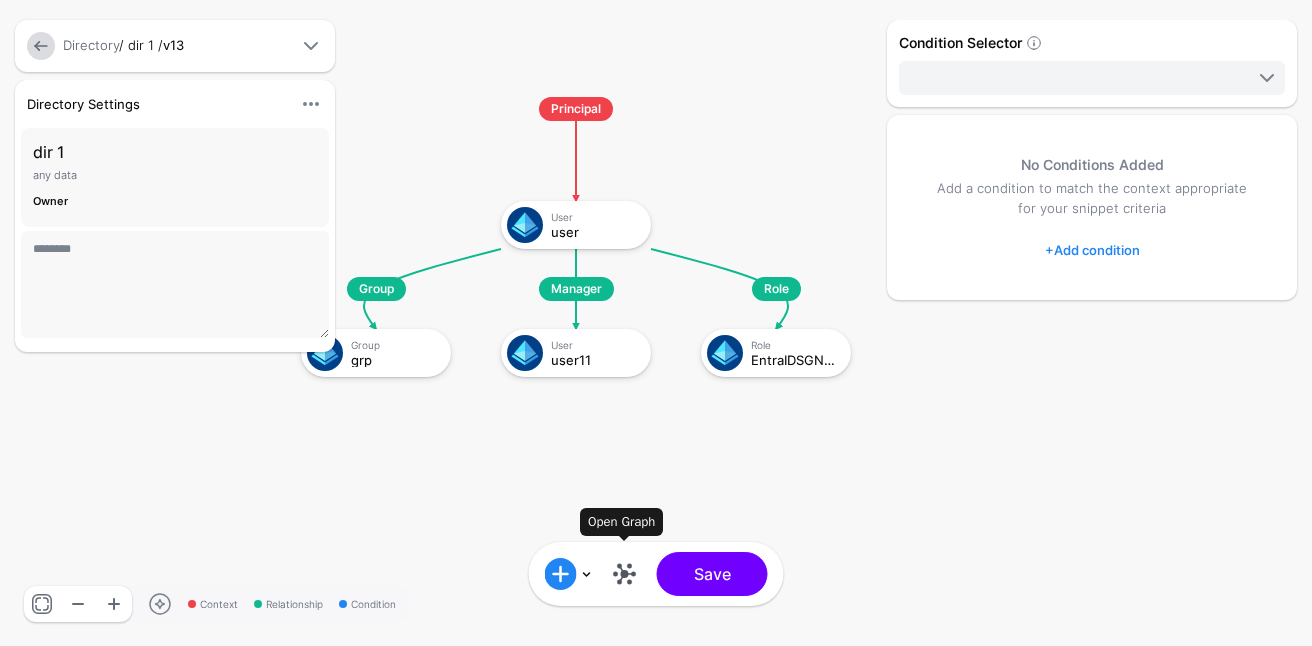 click at bounding box center [625, 574] 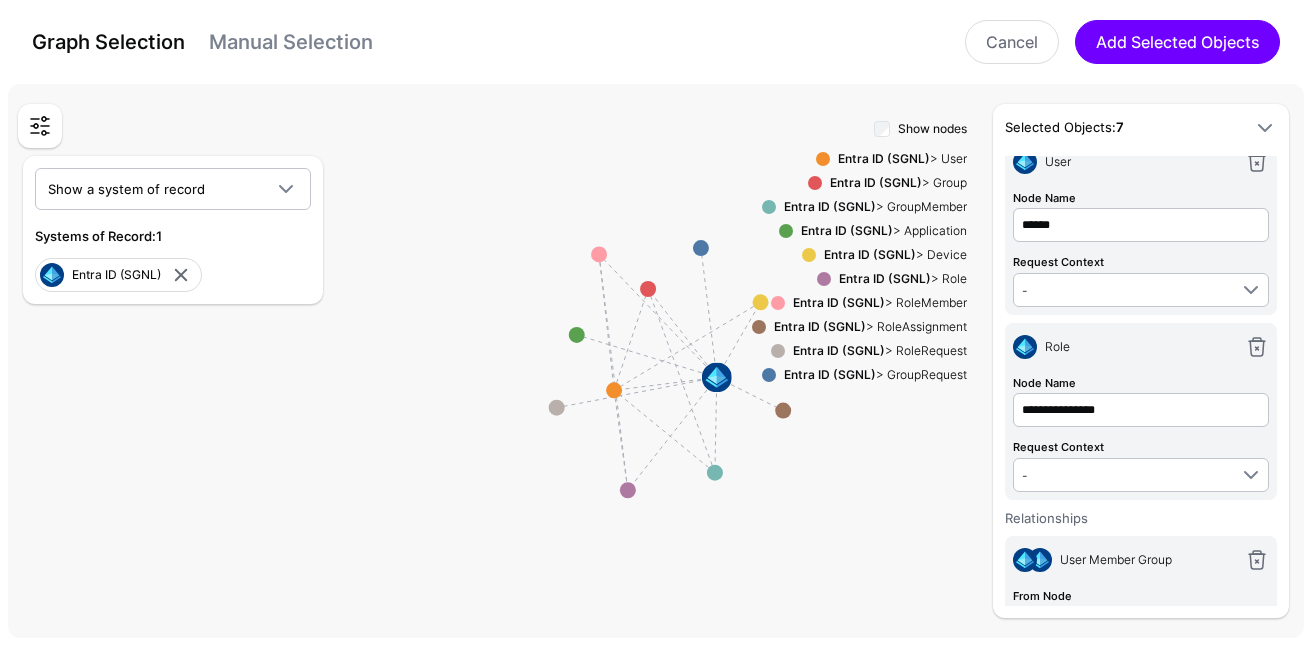 scroll, scrollTop: 412, scrollLeft: 0, axis: vertical 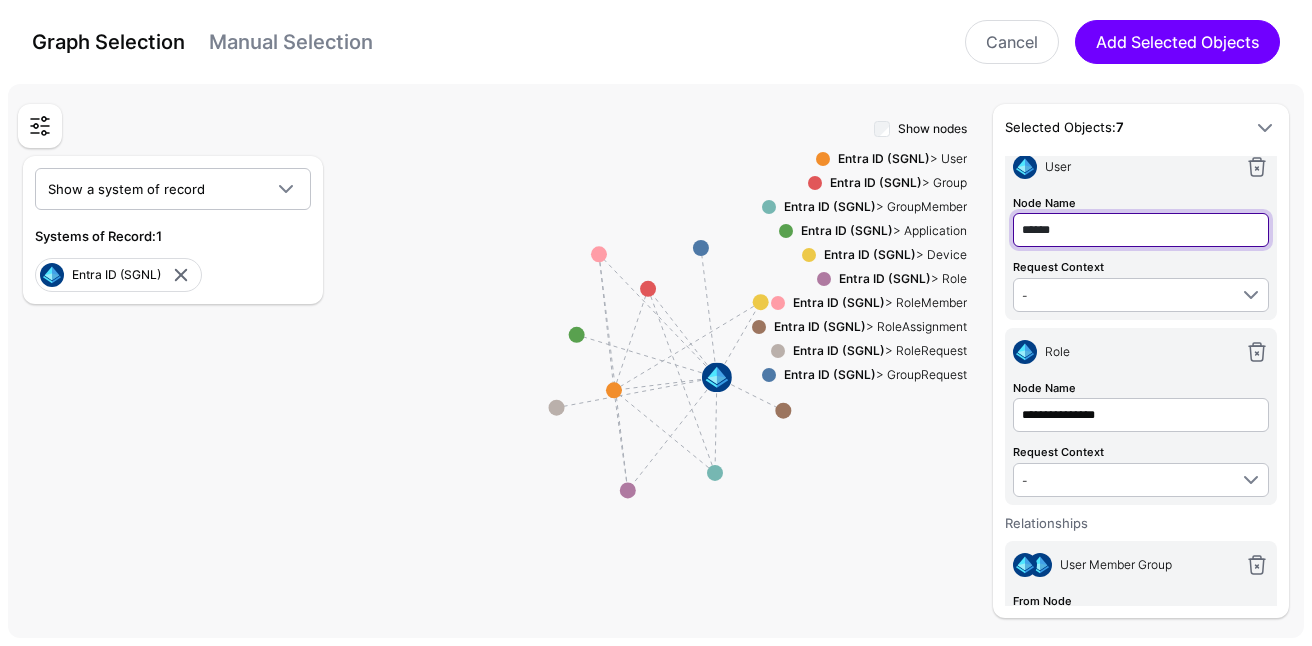 click on "******" at bounding box center (1141, -140) 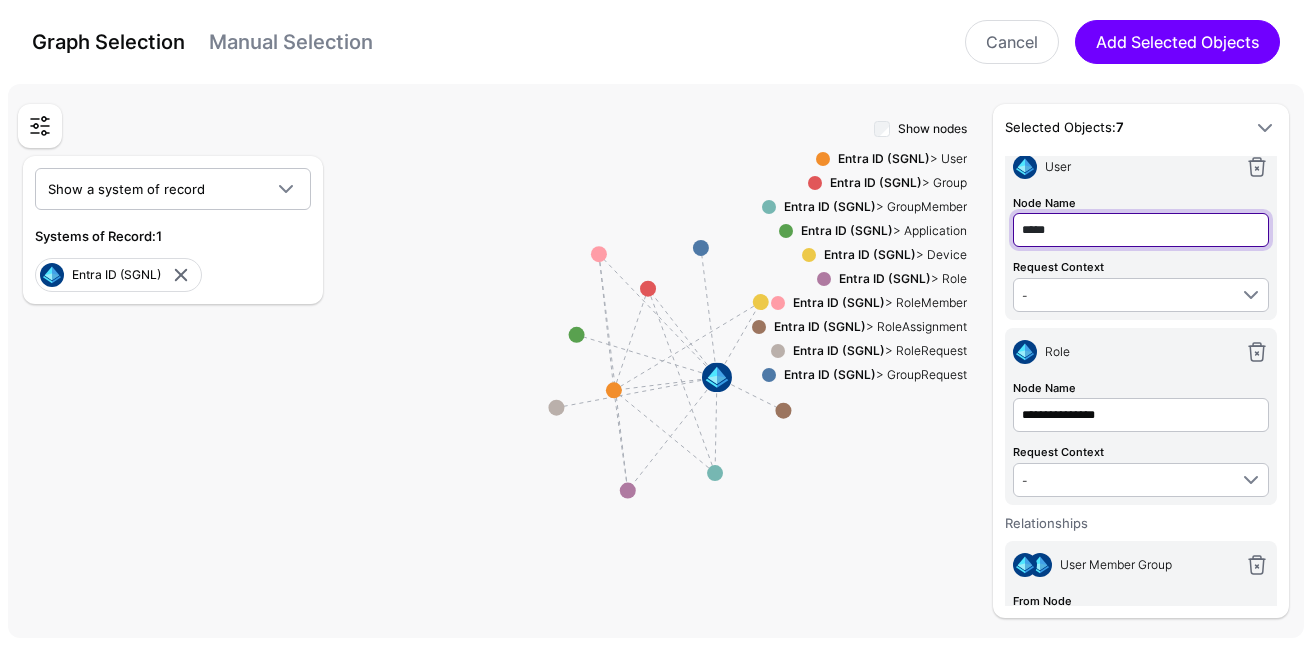 type on "*****" 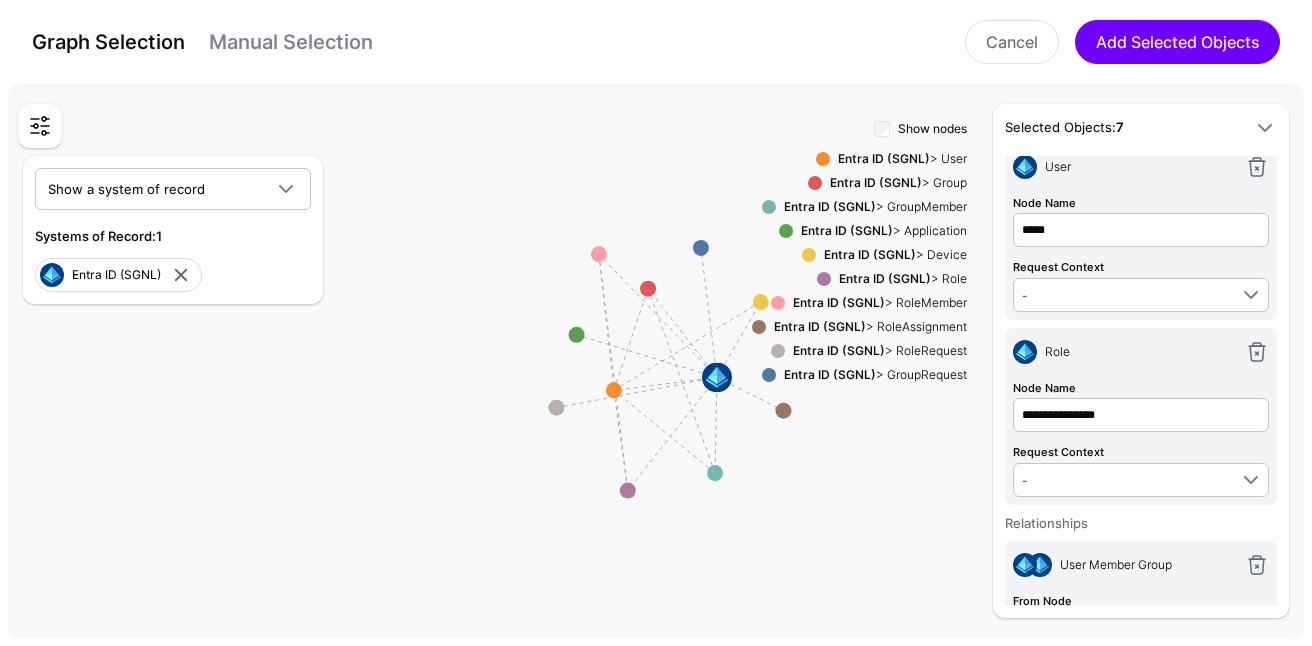 type on "*****" 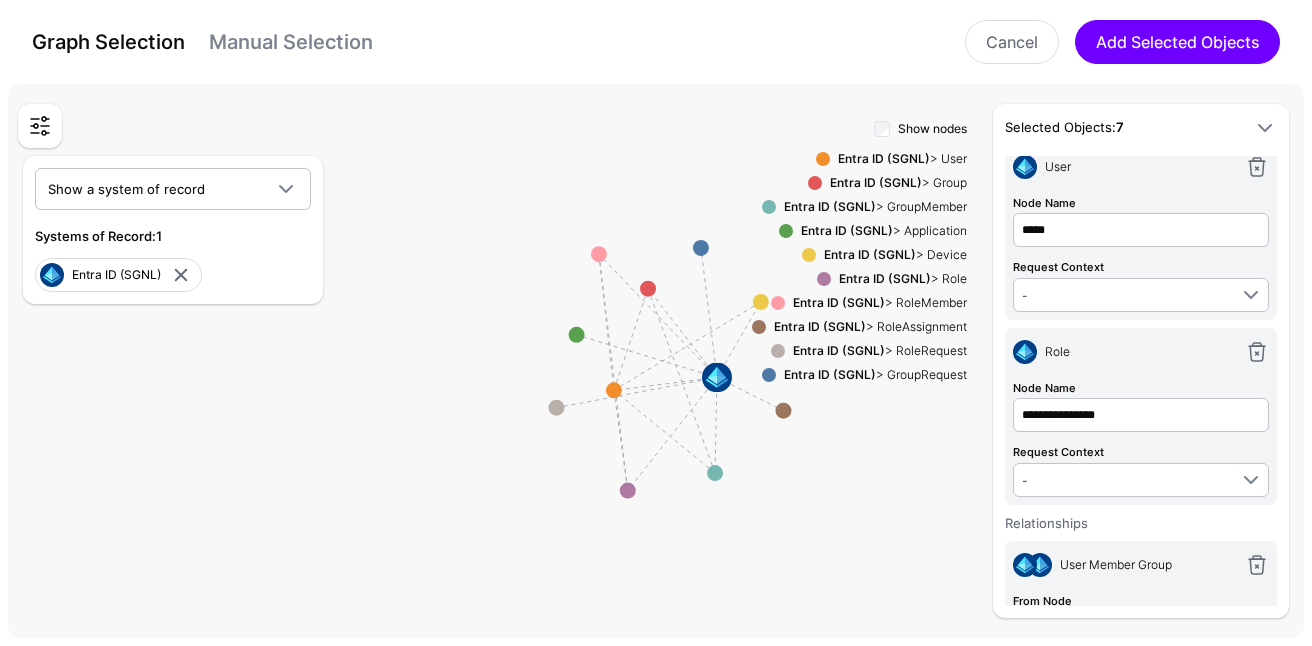 click on "Request Context -  -   Principal   Action   Asset   Device" at bounding box center (1141, 283) 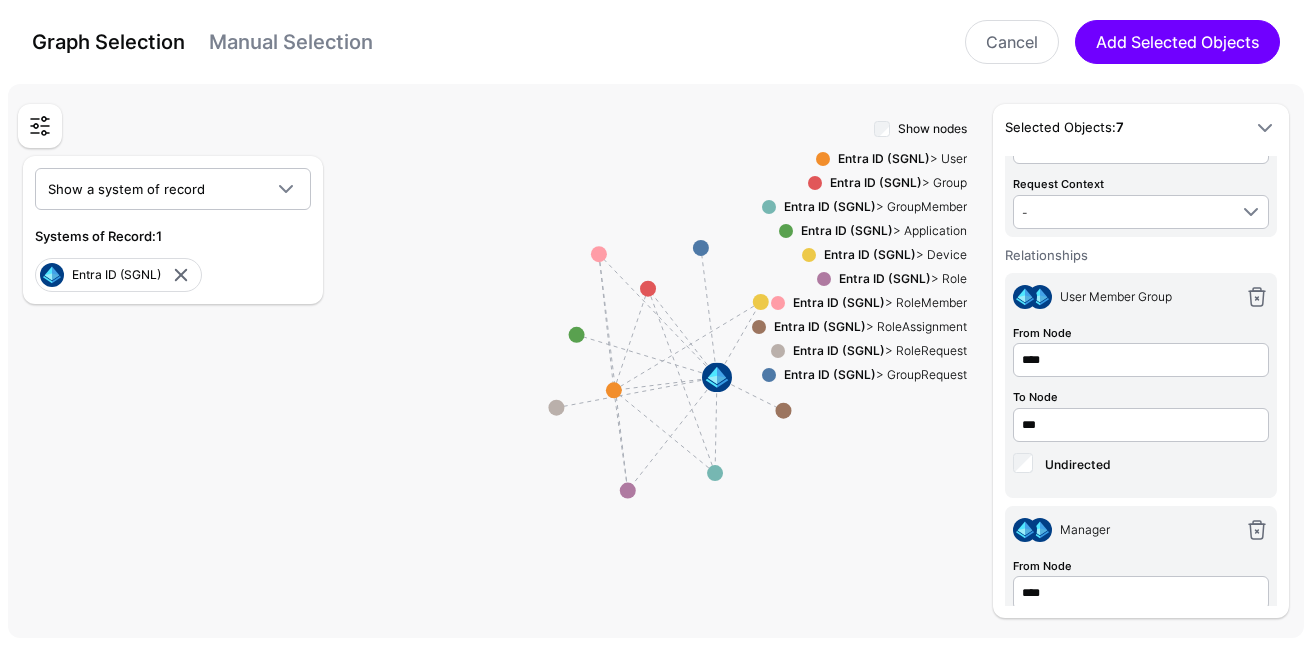 scroll, scrollTop: 1038, scrollLeft: 0, axis: vertical 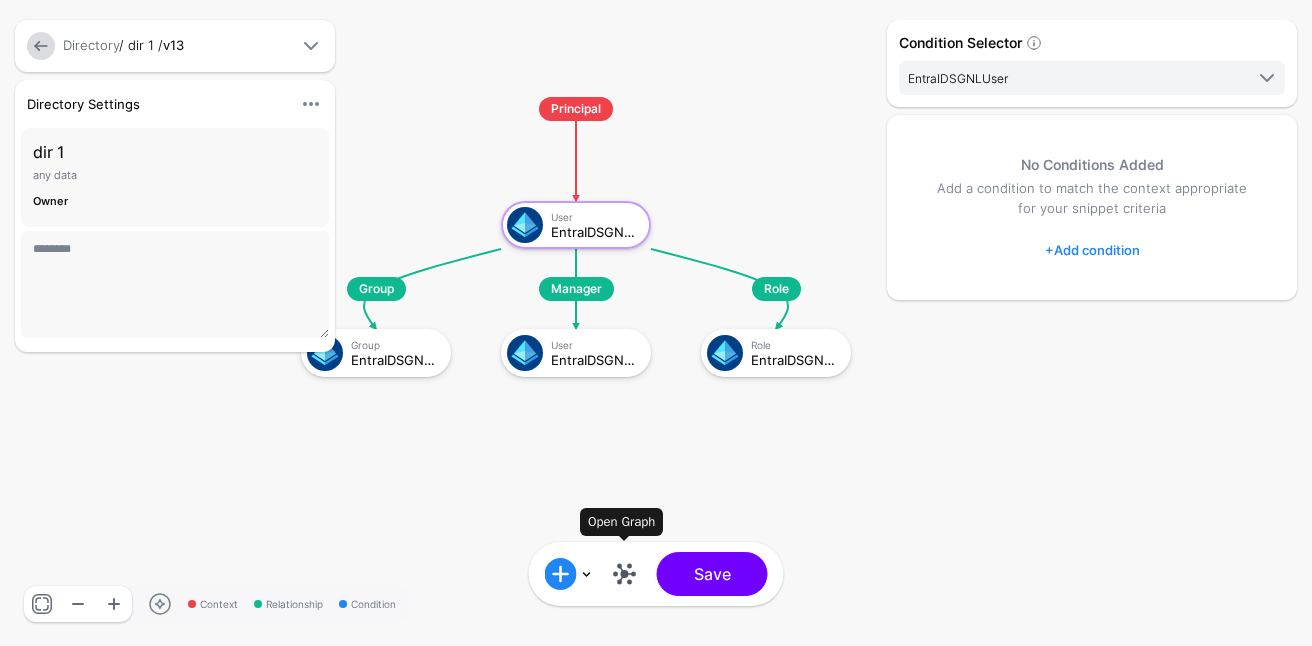 click at bounding box center [625, 574] 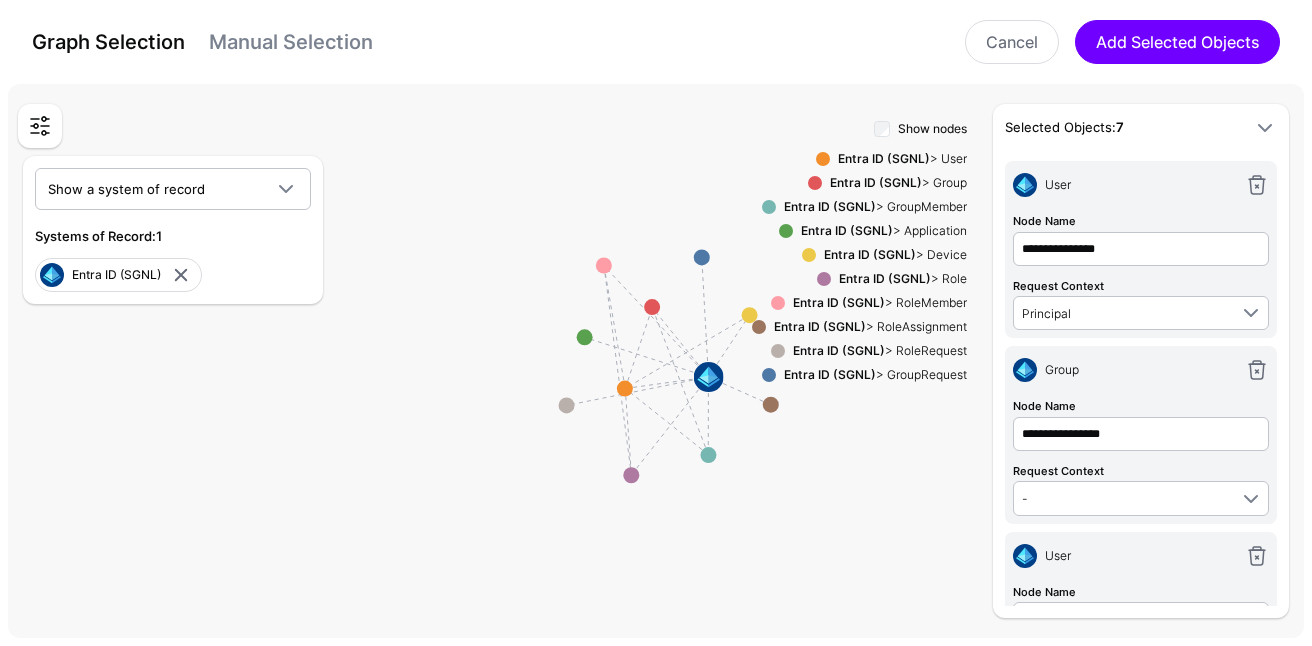 scroll, scrollTop: 39, scrollLeft: 0, axis: vertical 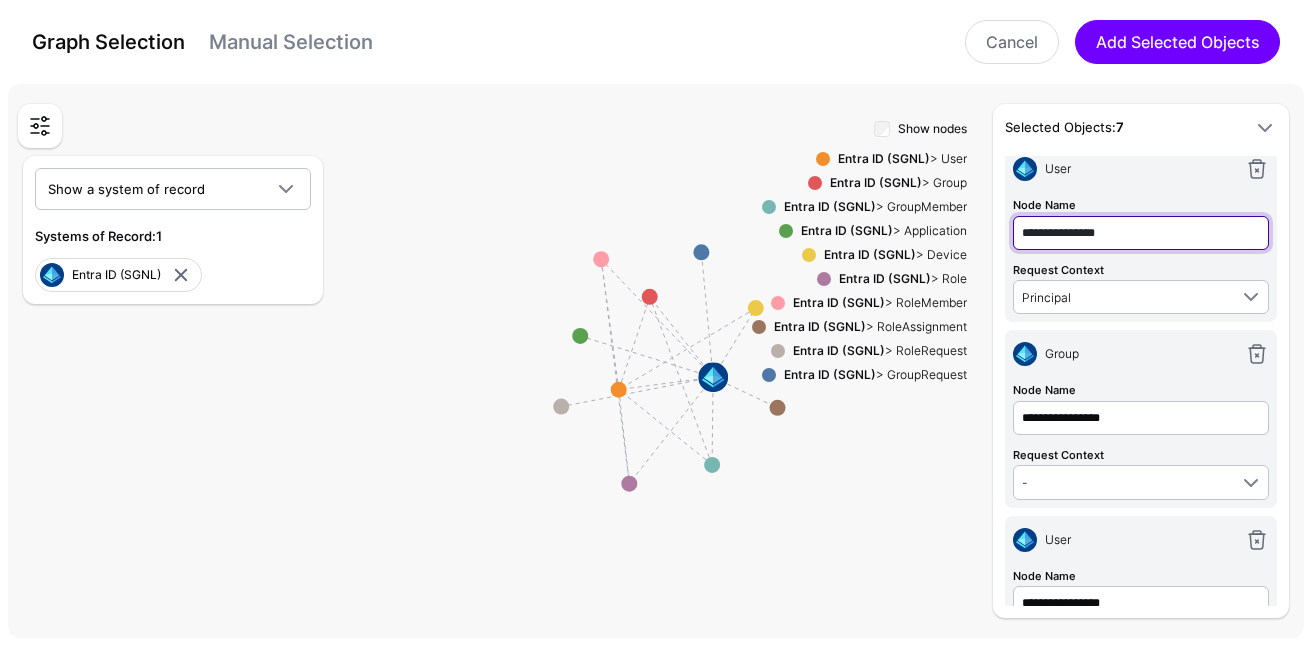 click on "**********" at bounding box center [1141, 233] 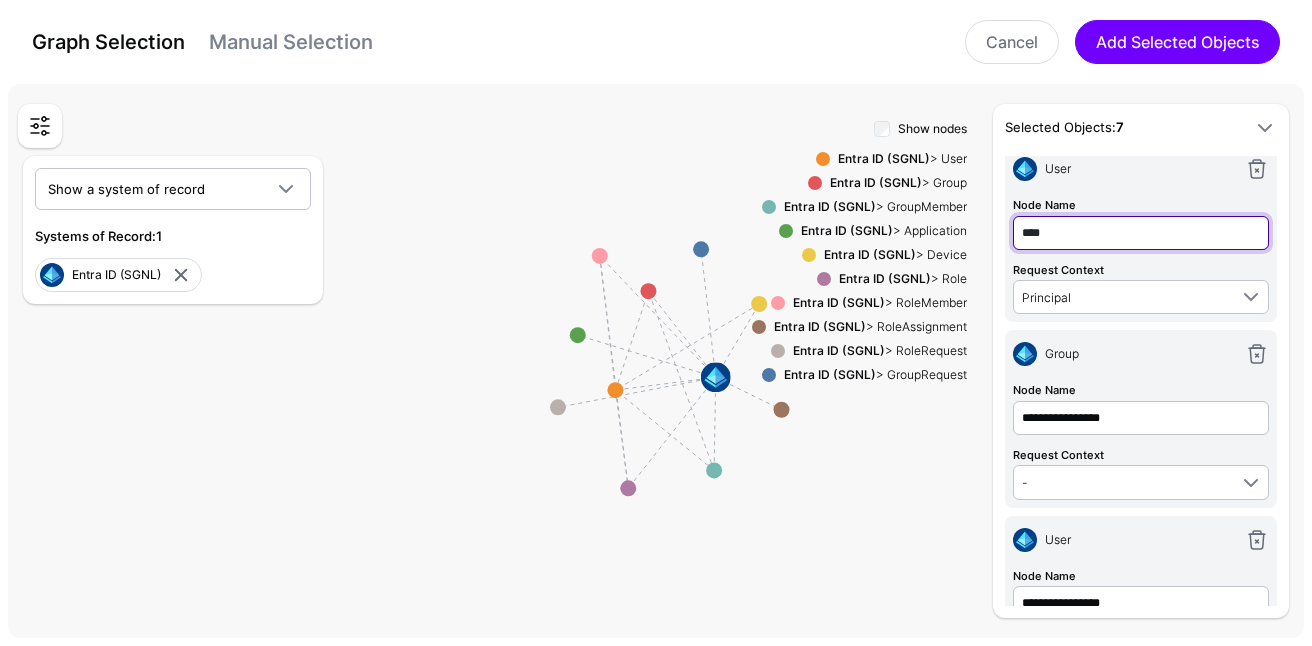 type on "****" 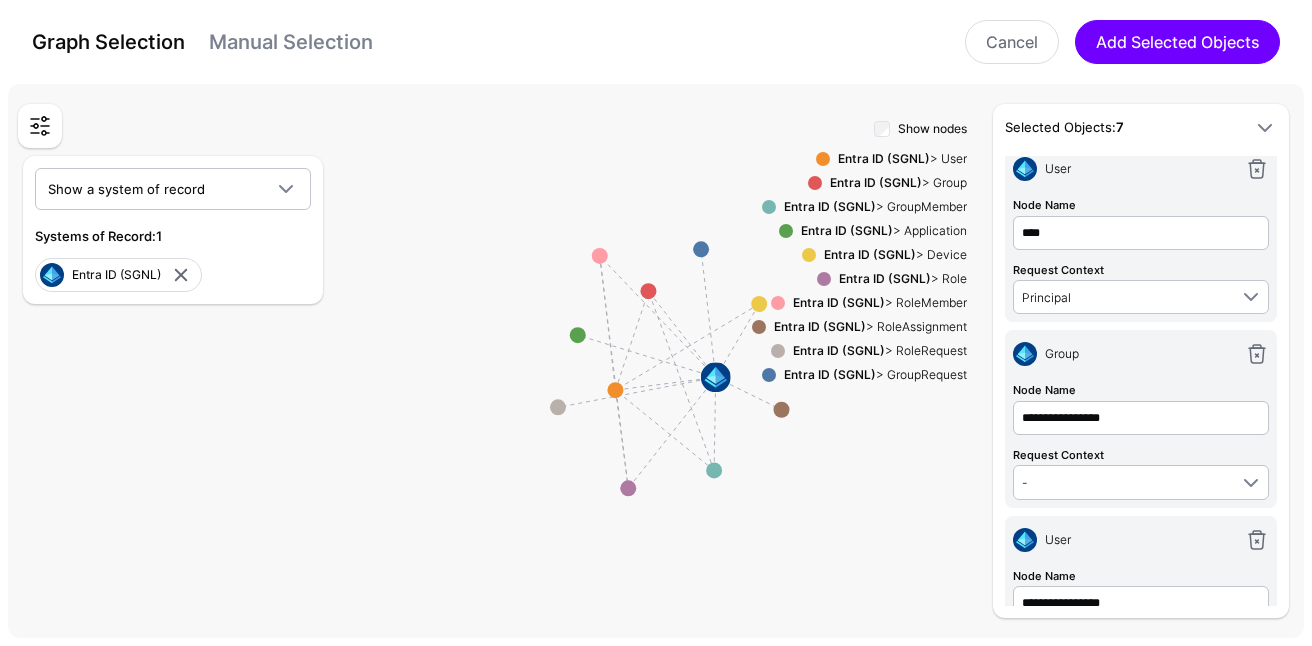 type on "****" 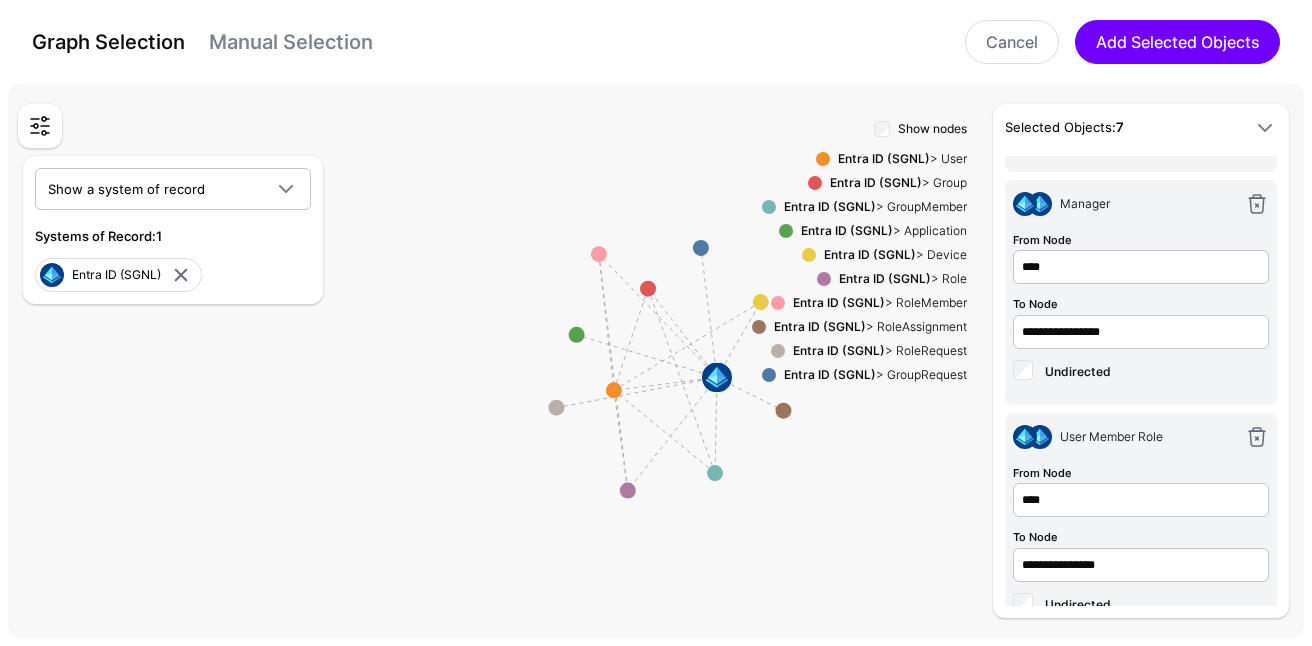 scroll, scrollTop: 1010, scrollLeft: 0, axis: vertical 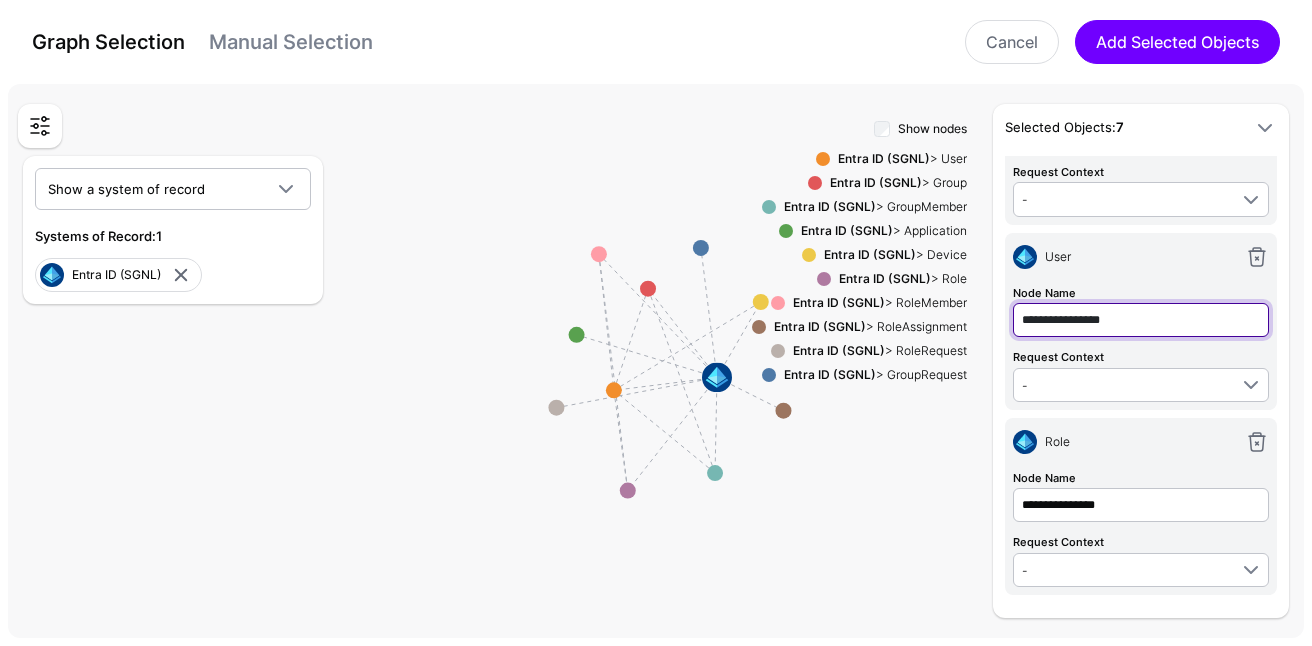 click on "**********" at bounding box center [1141, 135] 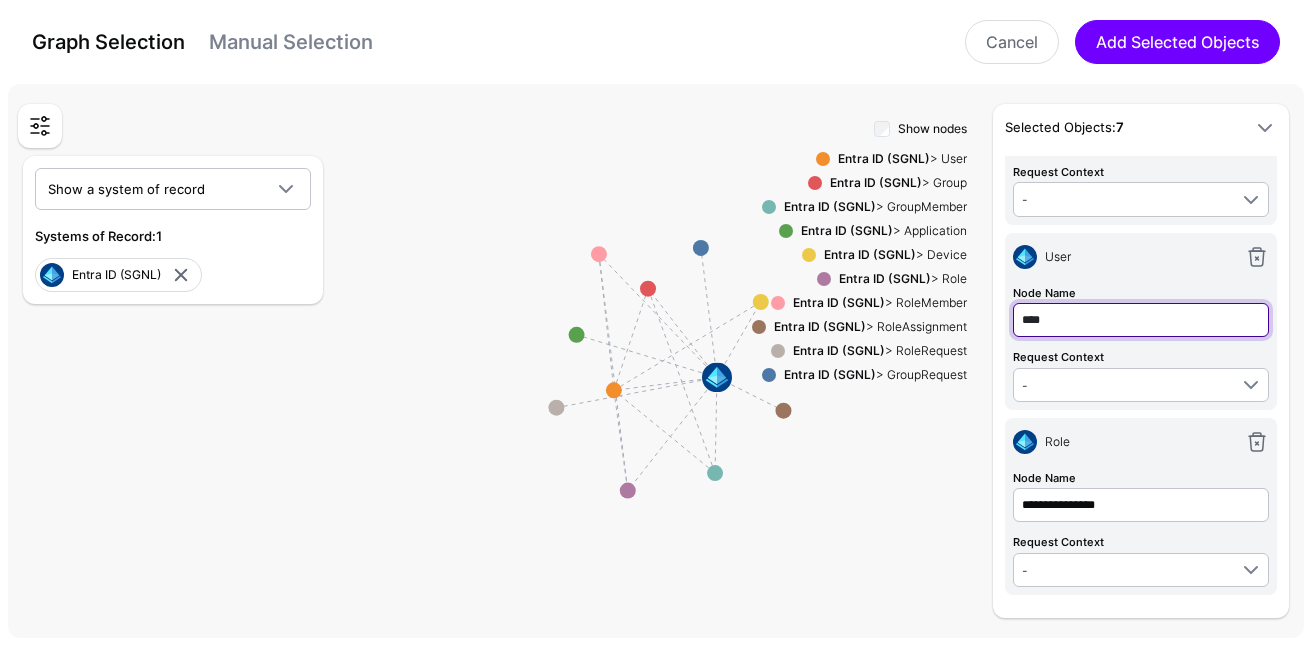 type on "****" 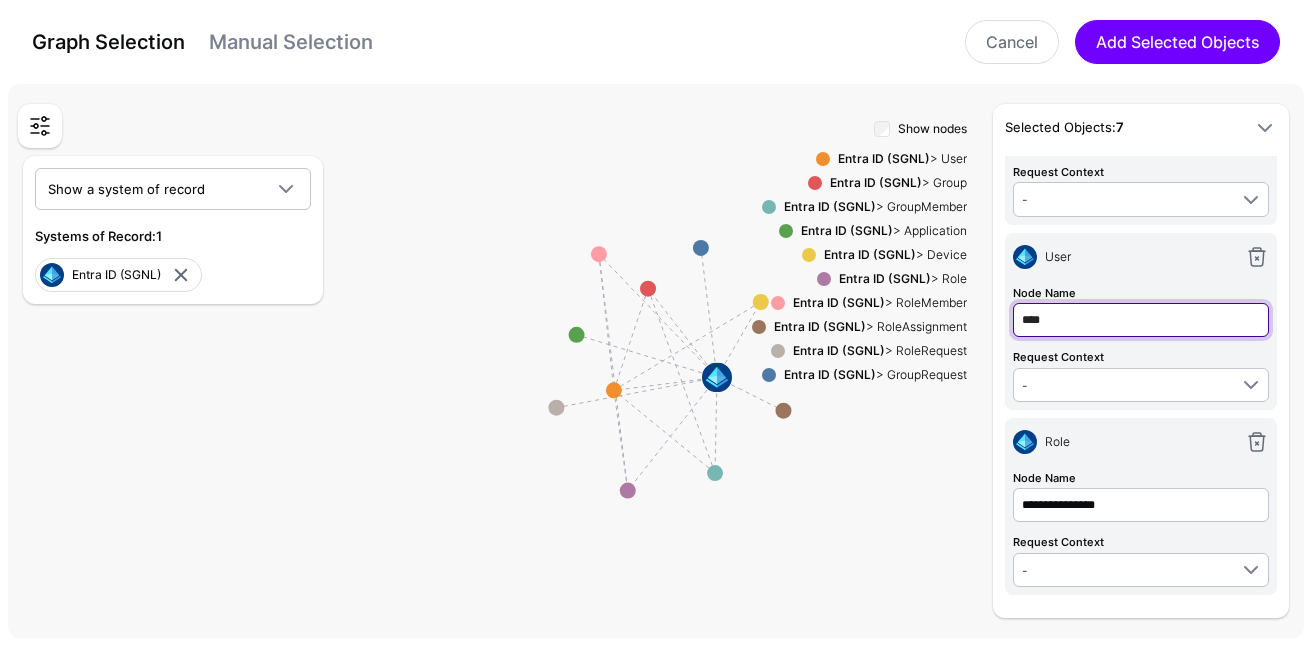 click on "Add Selected Objects" at bounding box center (1177, 42) 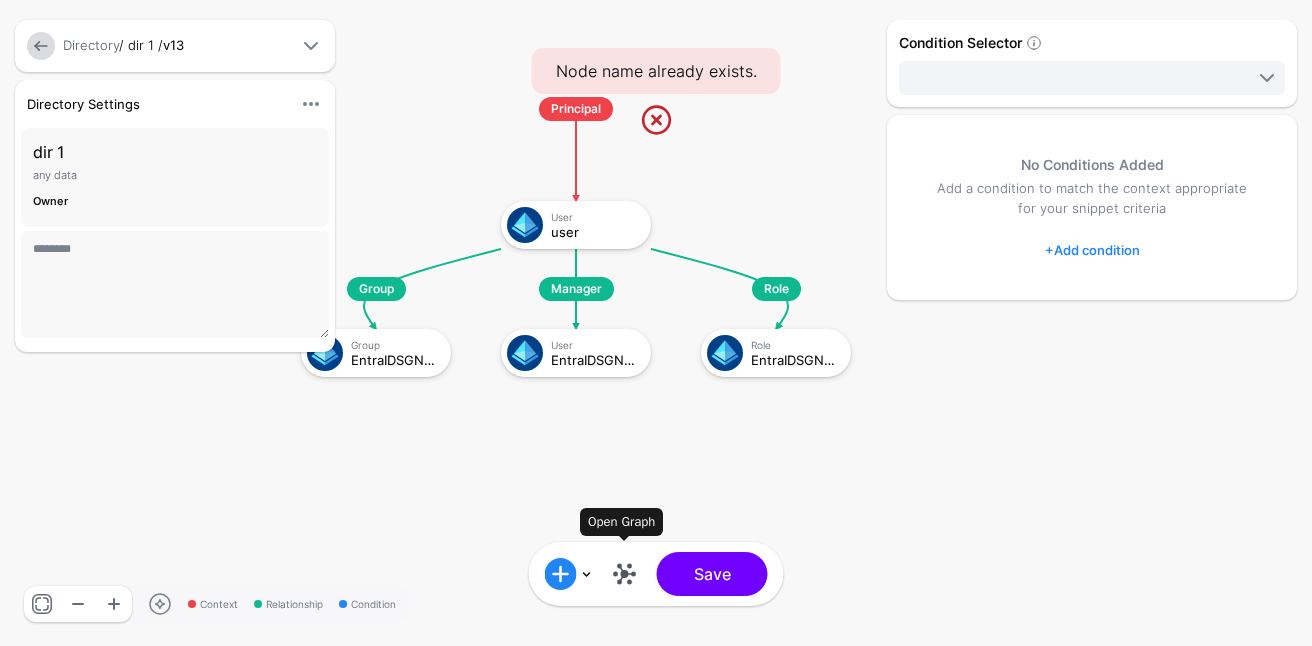 click at bounding box center (625, 574) 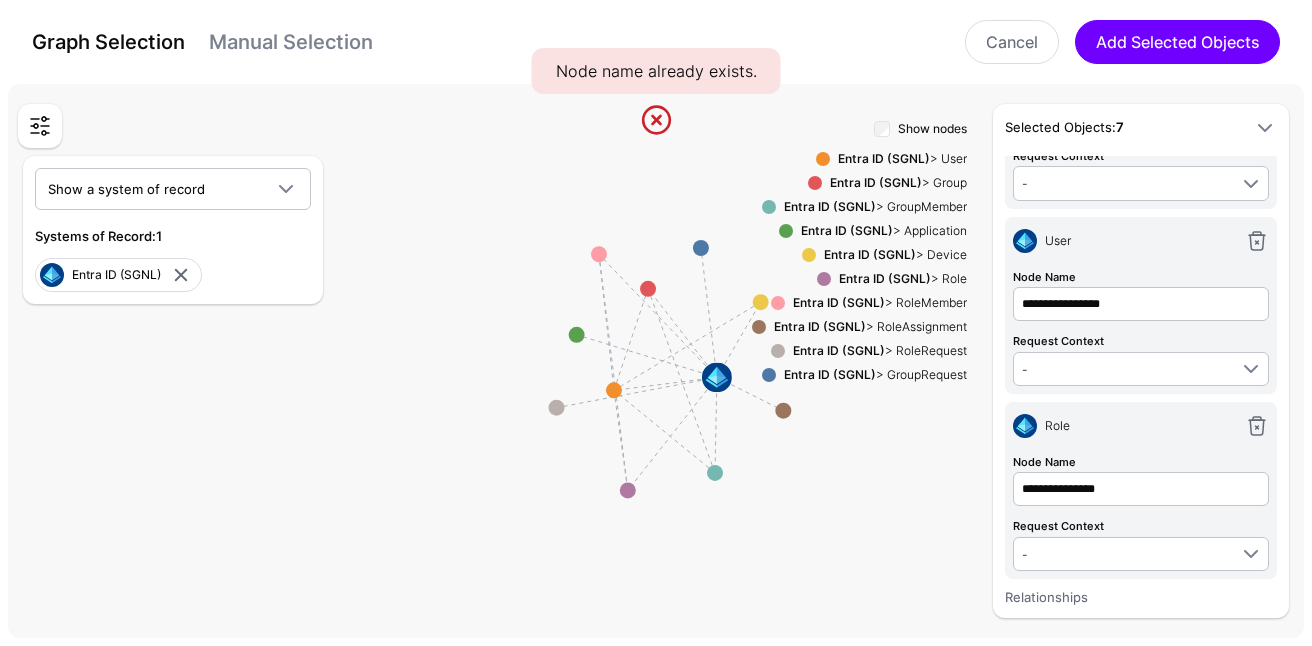scroll, scrollTop: 306, scrollLeft: 0, axis: vertical 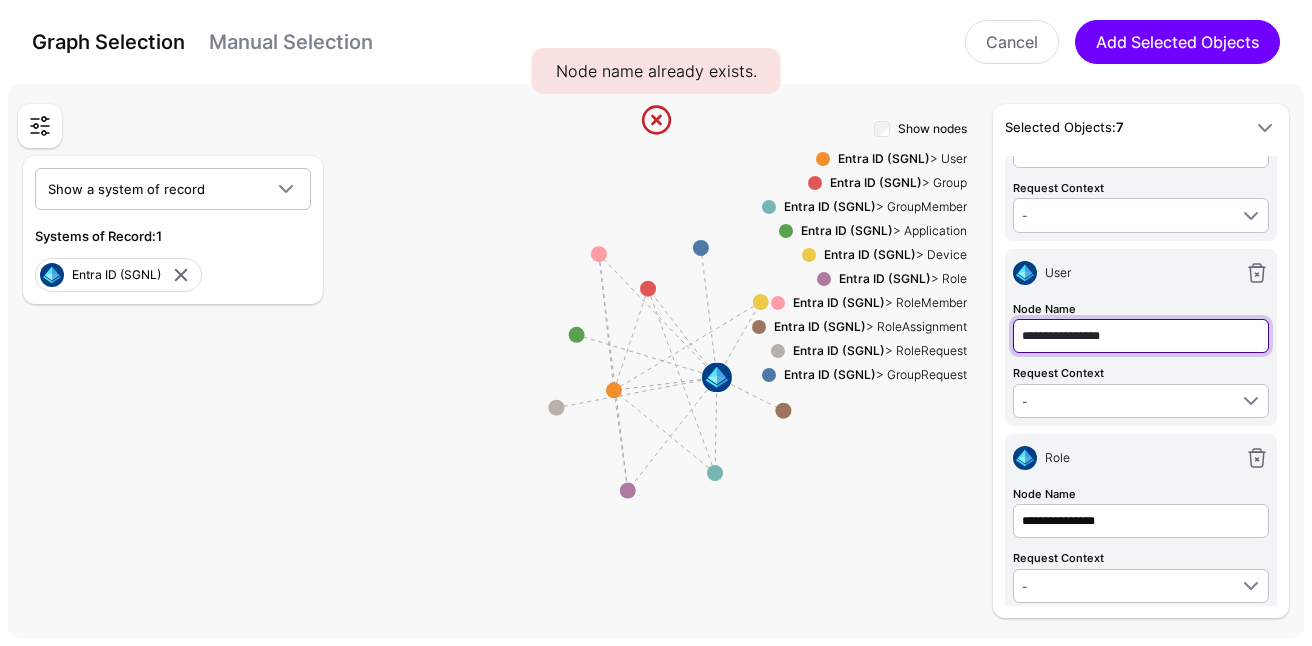 click on "**********" at bounding box center [1141, -34] 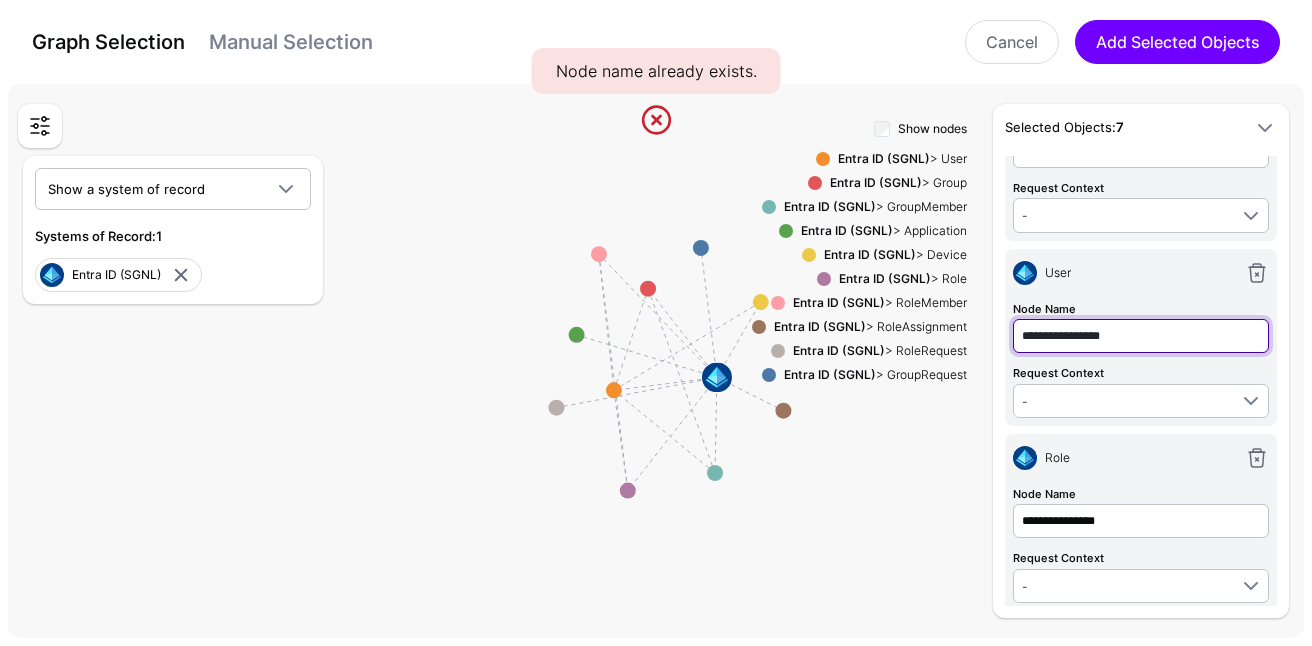 click on "**********" at bounding box center [1141, -34] 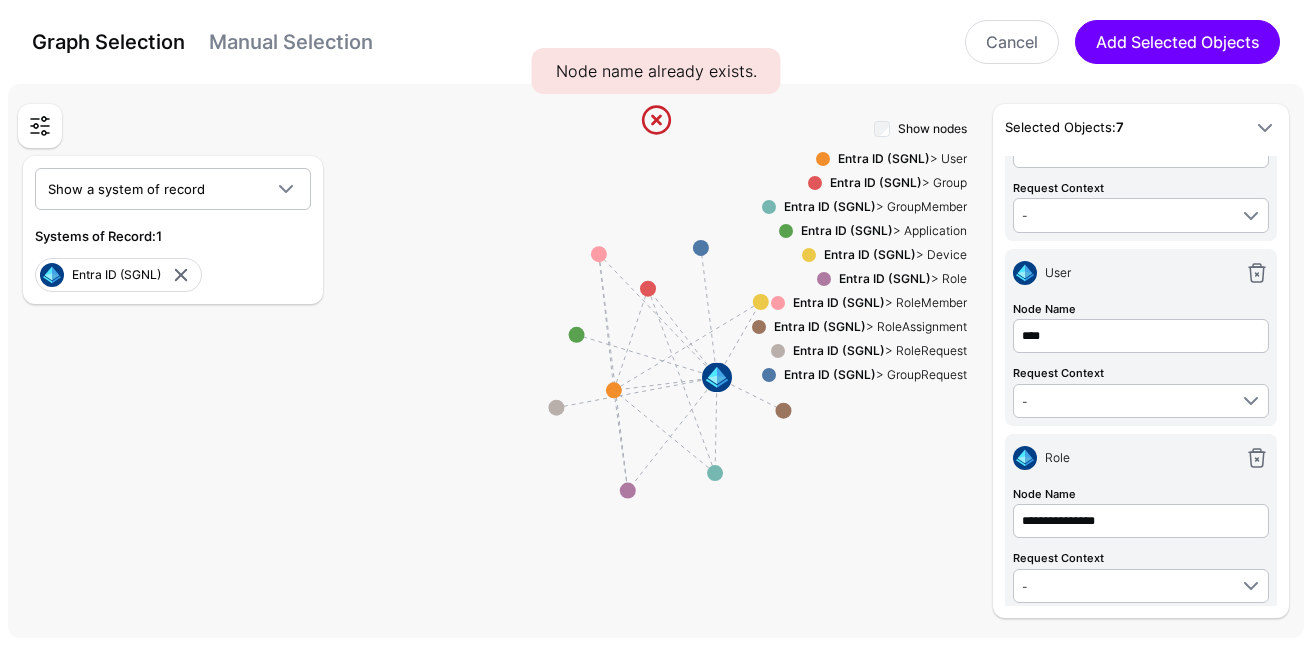 type on "**********" 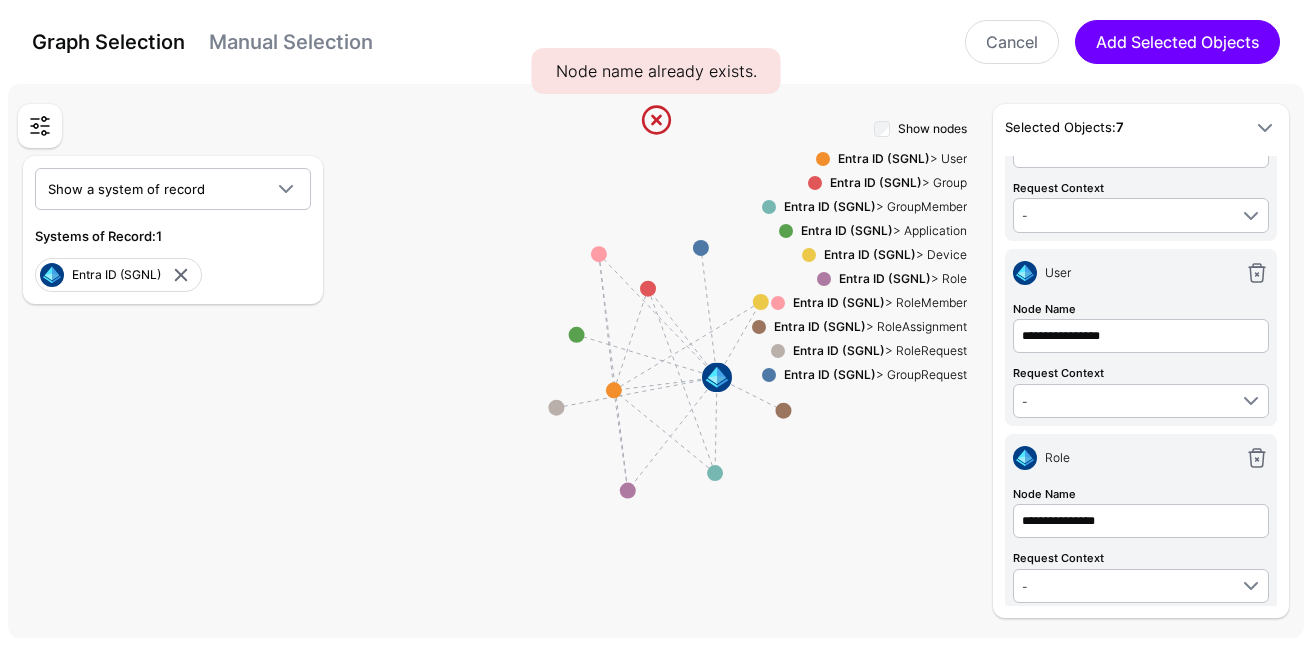 click on "User" at bounding box center [1137, 273] 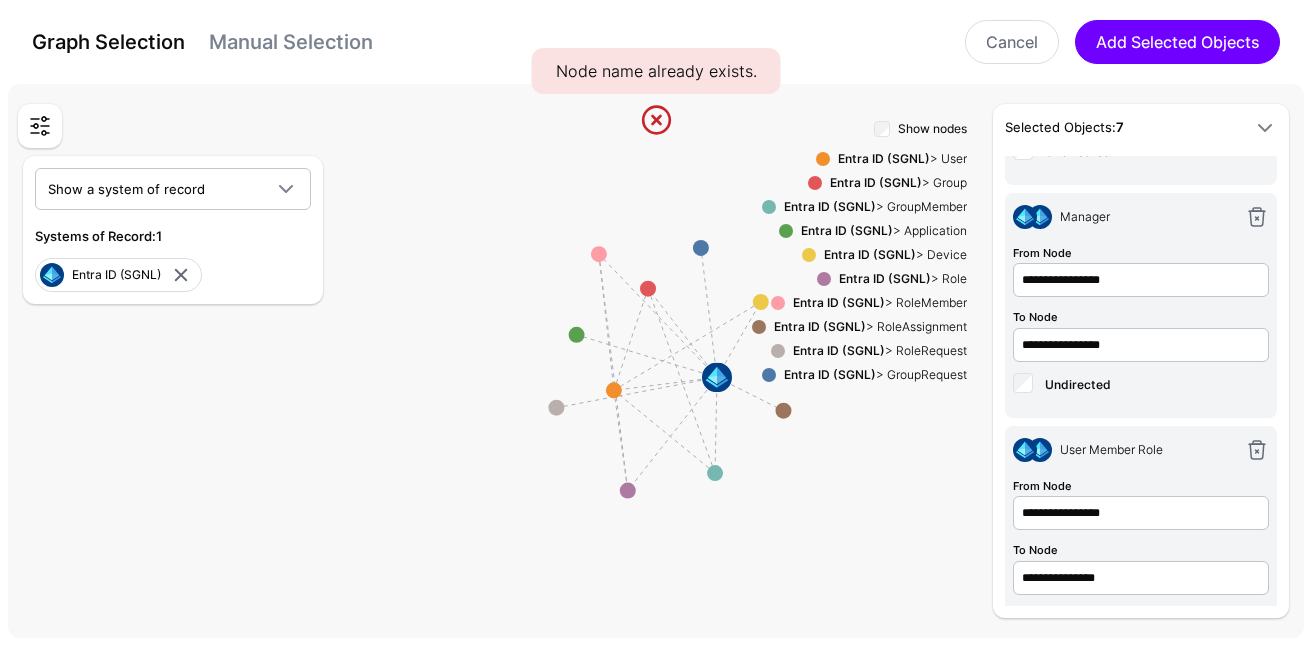 scroll, scrollTop: 1010, scrollLeft: 0, axis: vertical 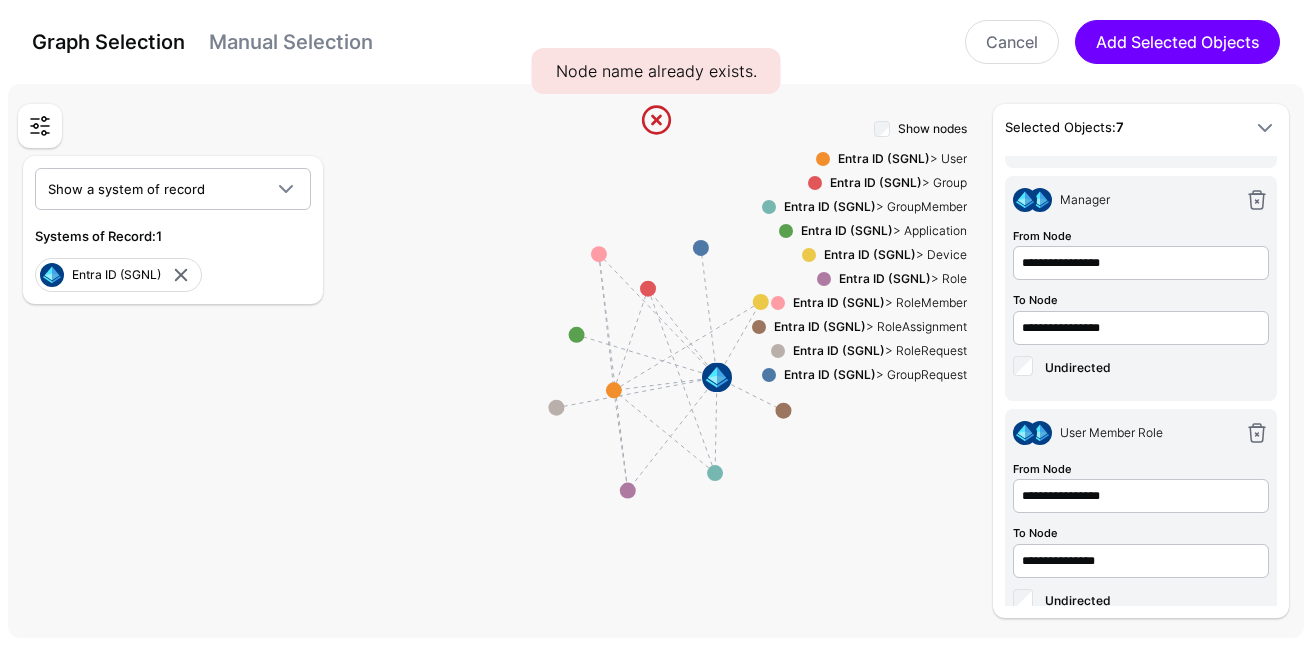click 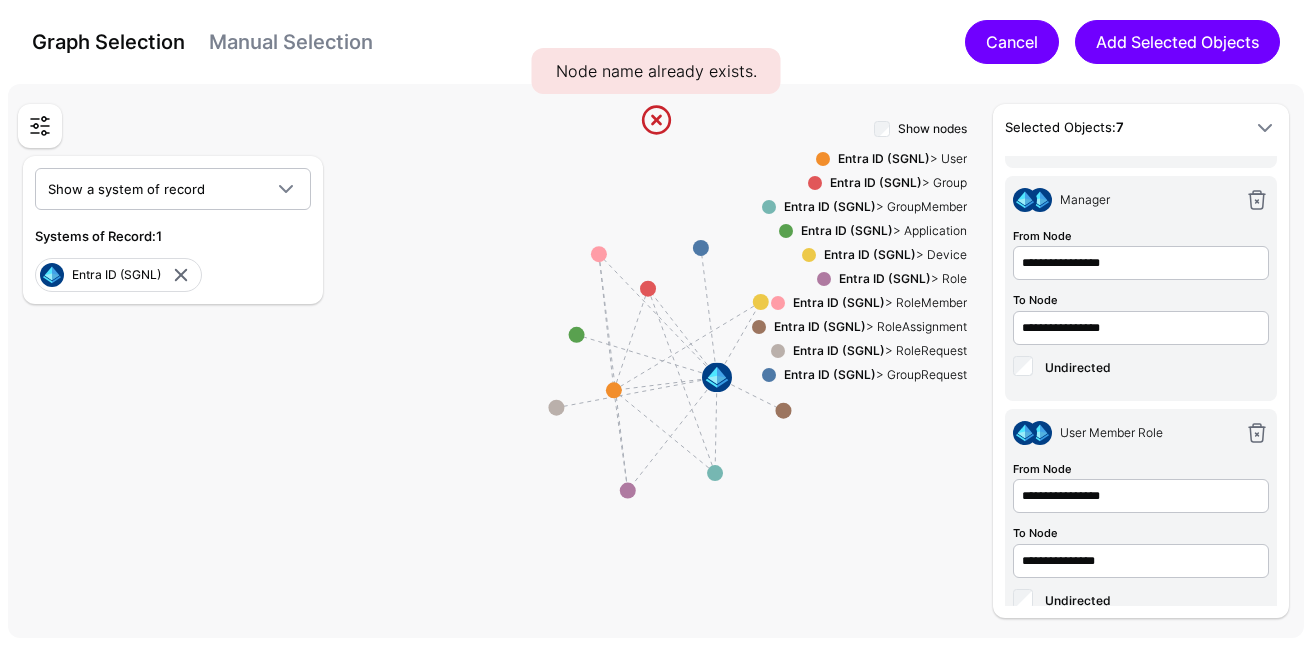 click on "Cancel" at bounding box center [1012, 42] 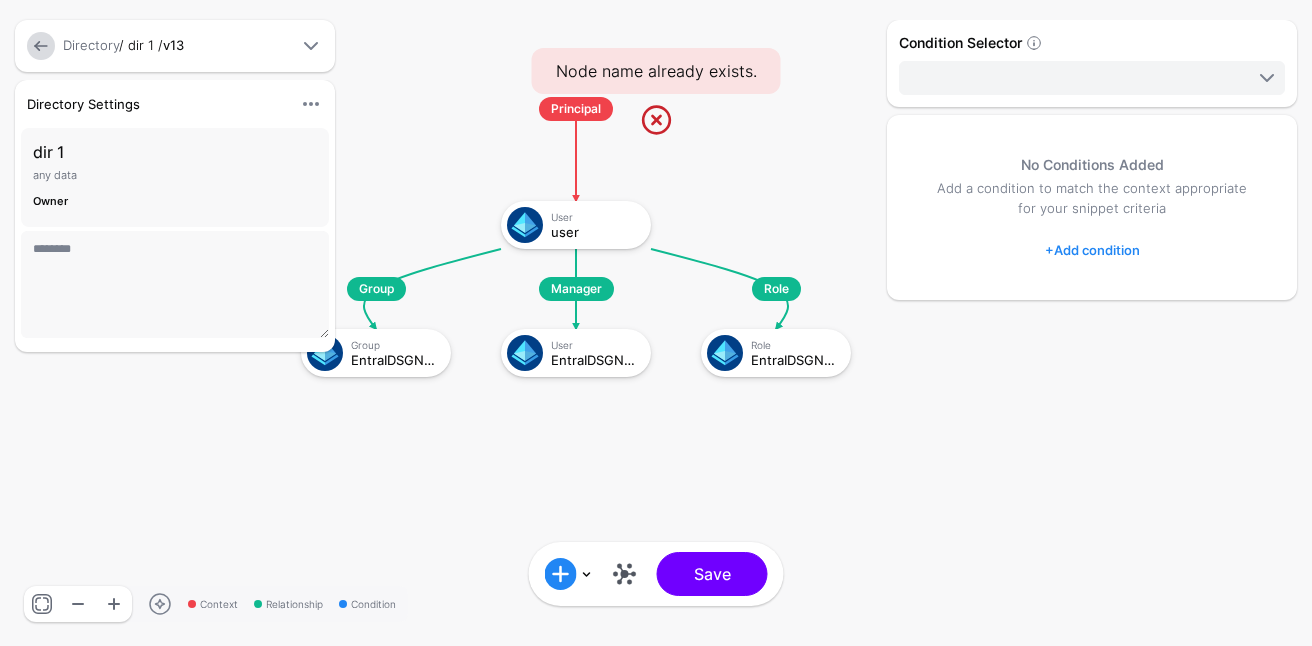 click 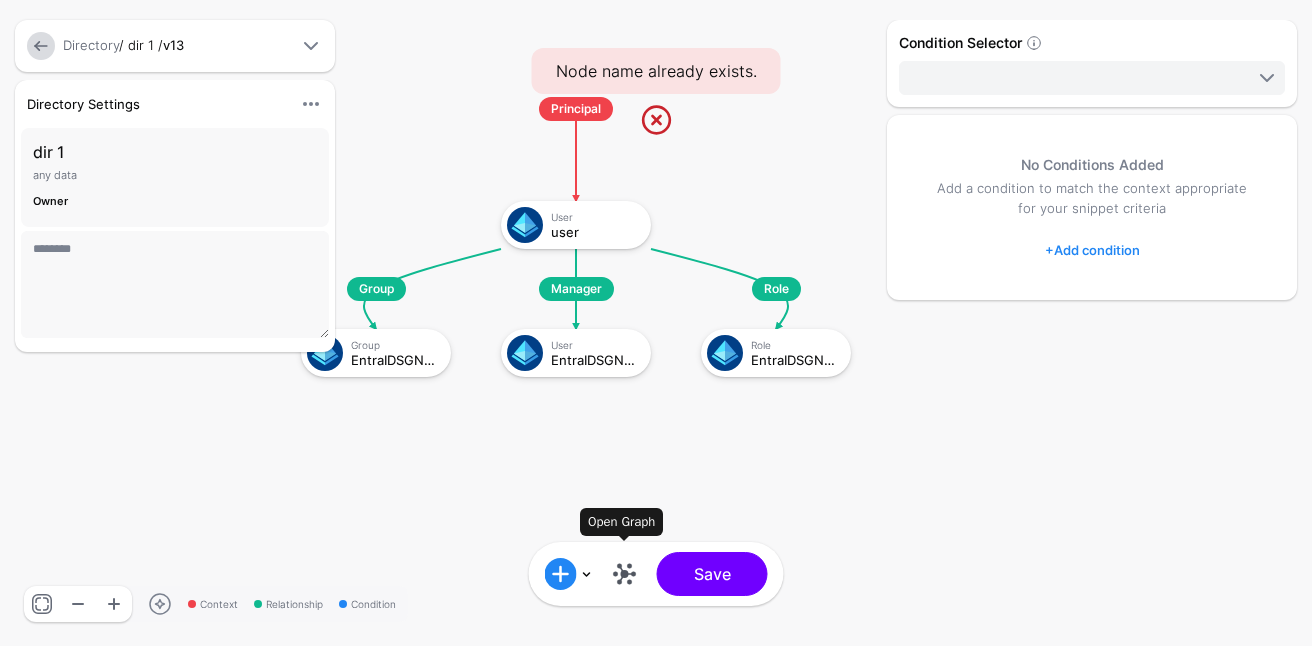click at bounding box center (625, 574) 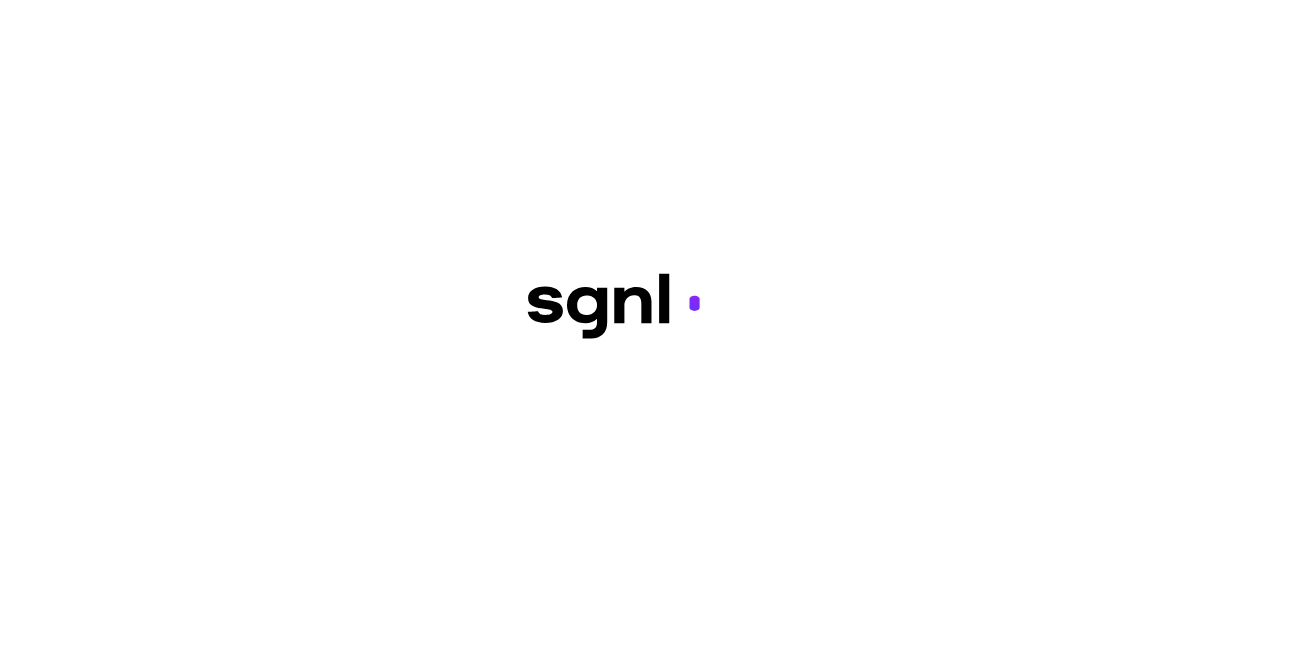scroll, scrollTop: 0, scrollLeft: 0, axis: both 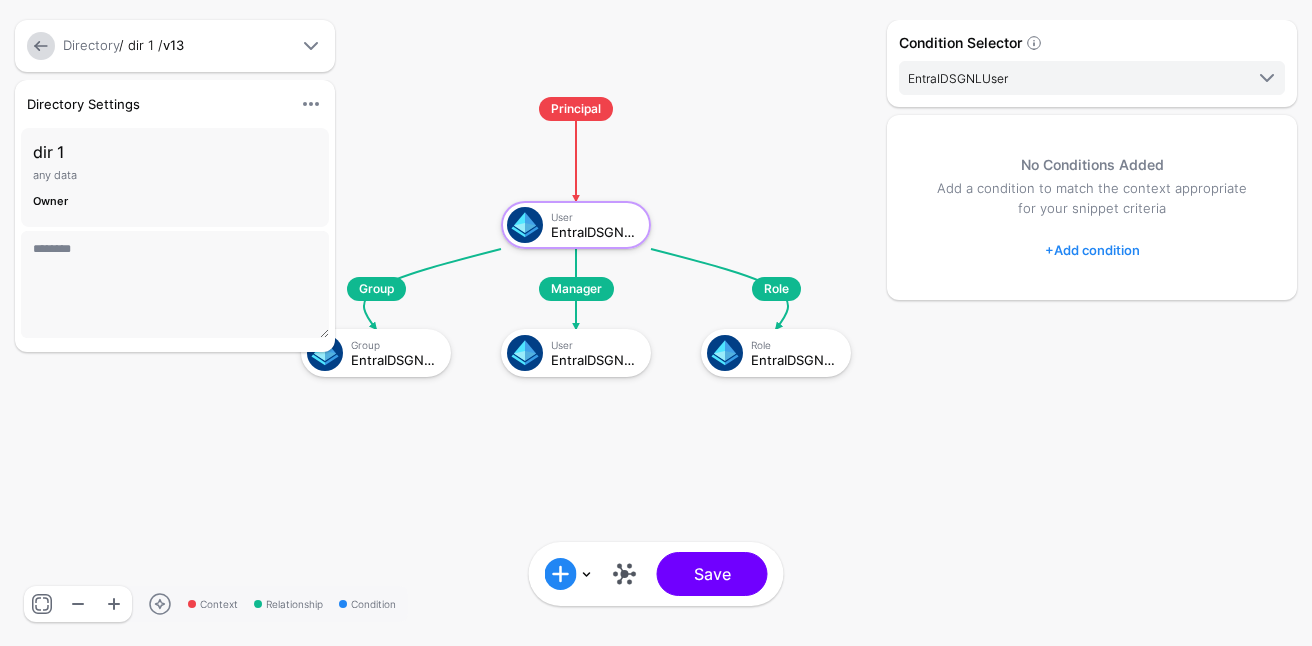 click on "Add Condition Graph Condition Add Condition Group Save" at bounding box center [656, 574] 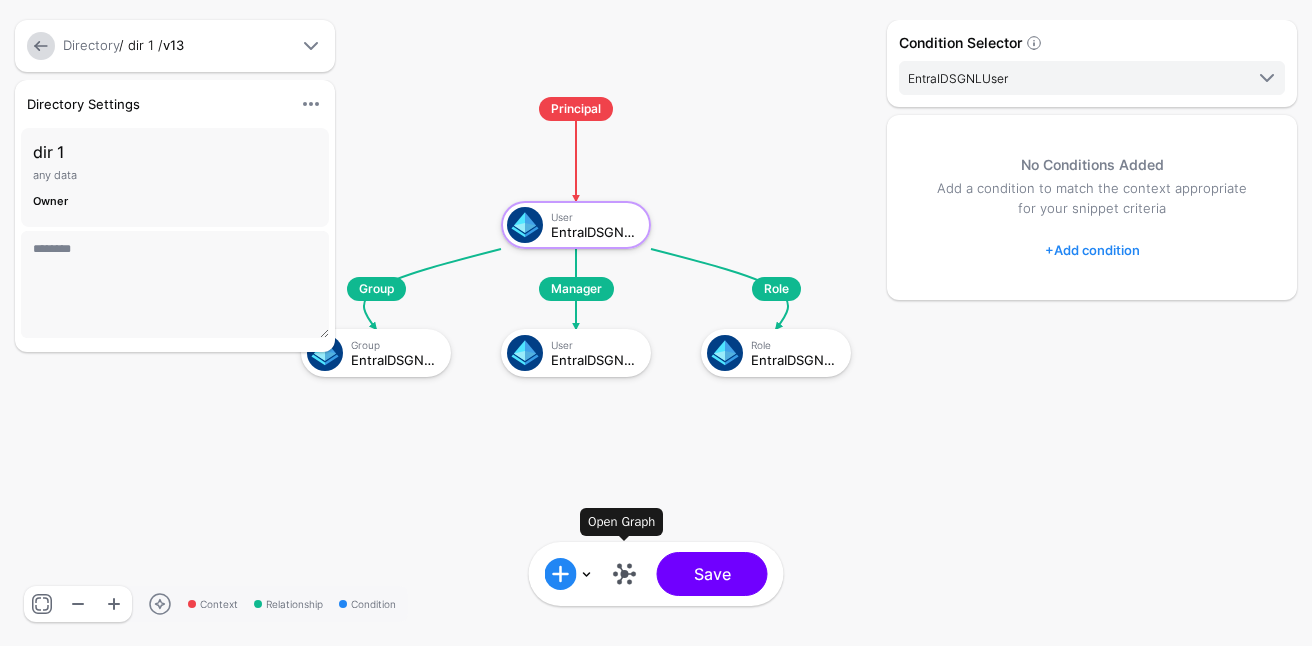 click on "Add Condition Graph Condition Add Condition Group Open Graph Save" at bounding box center (656, 574) 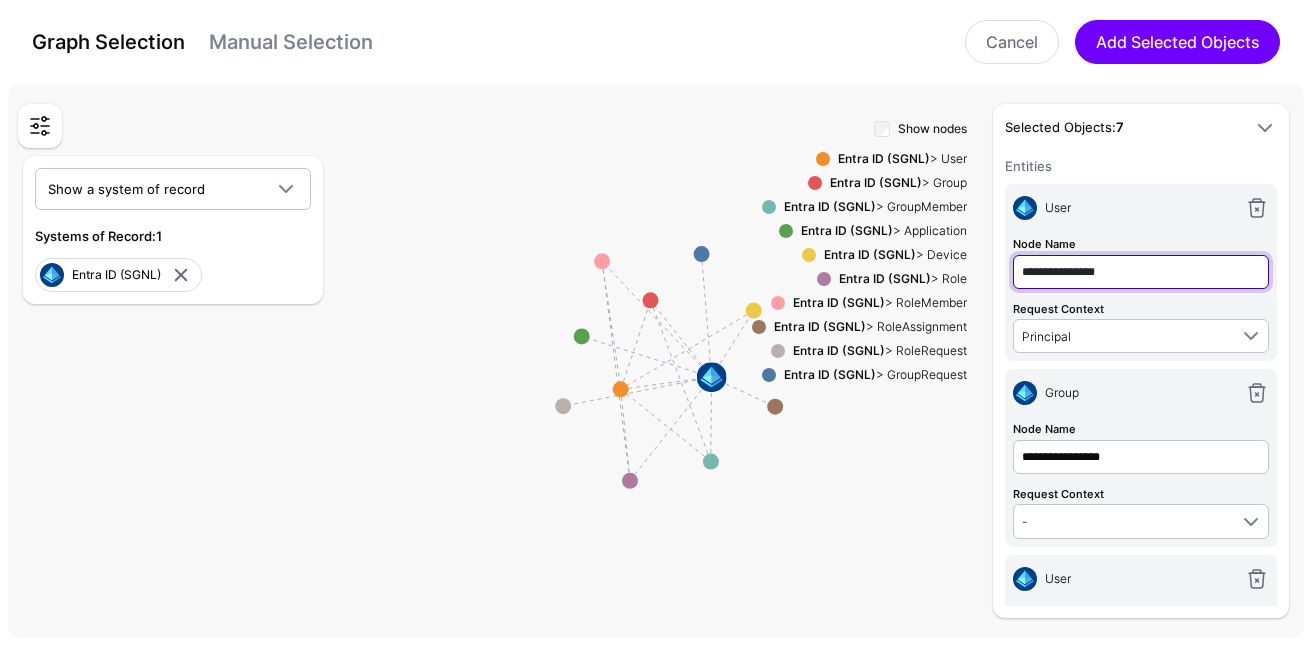 click on "**********" at bounding box center [1141, 272] 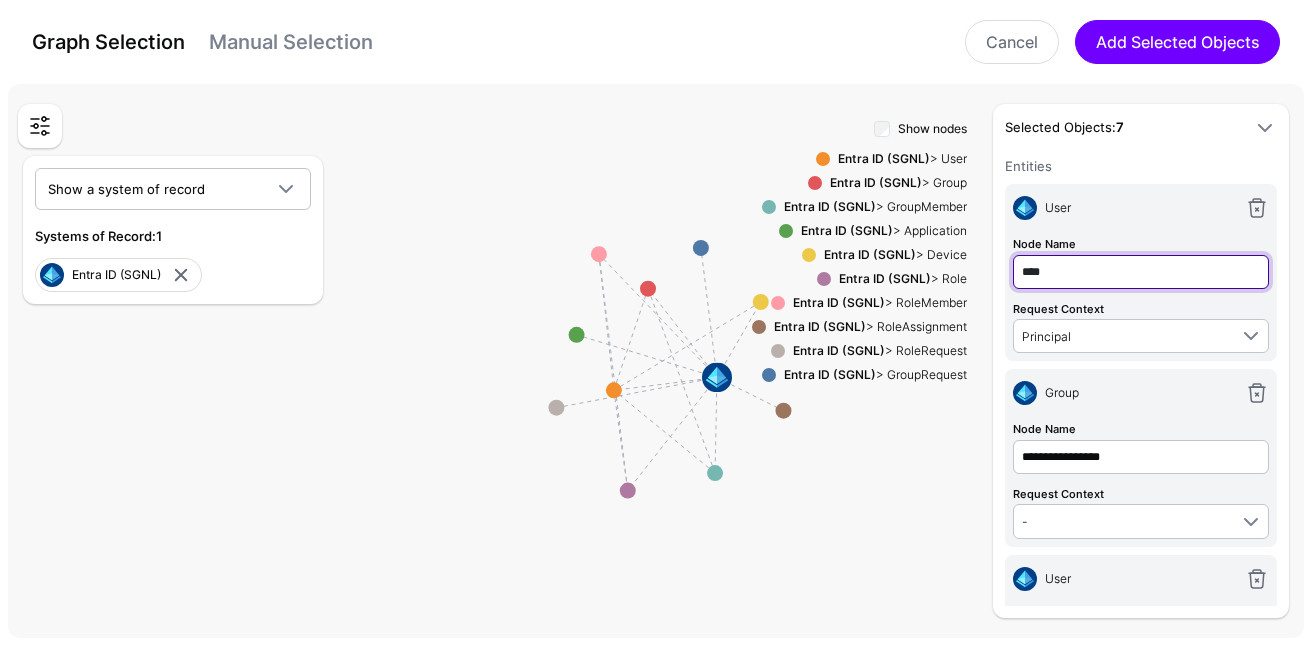type on "****" 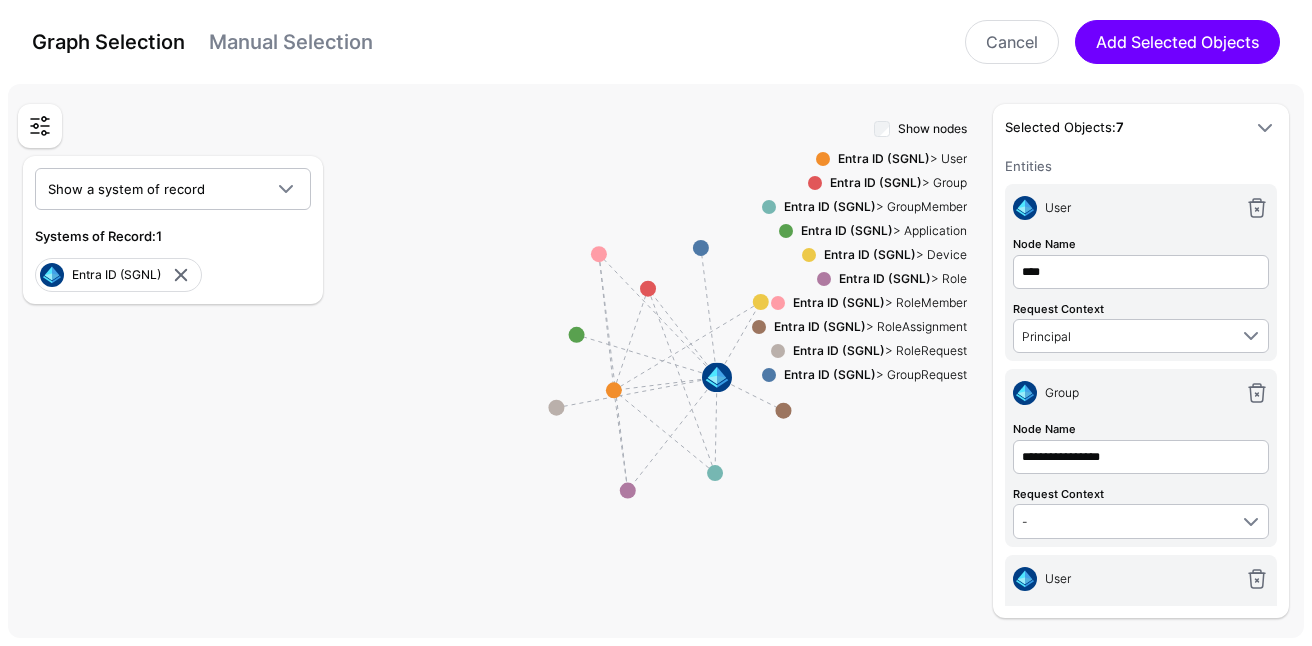 type on "****" 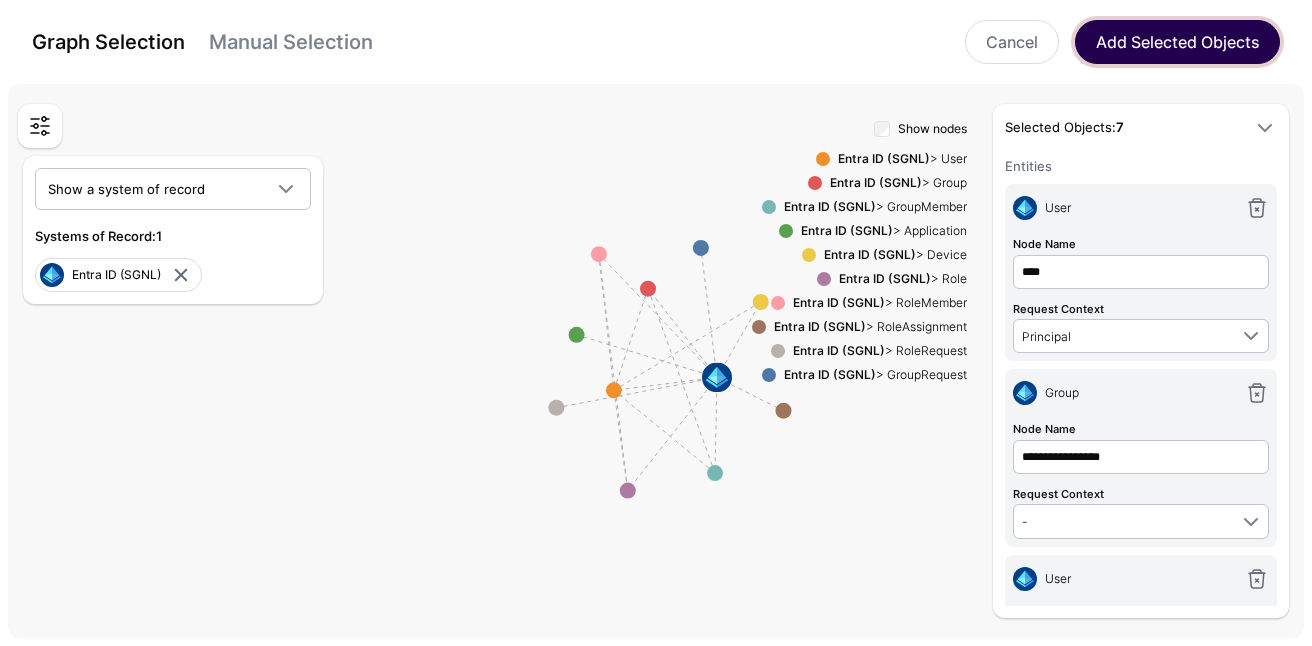 click on "Add Selected Objects" at bounding box center (1177, 42) 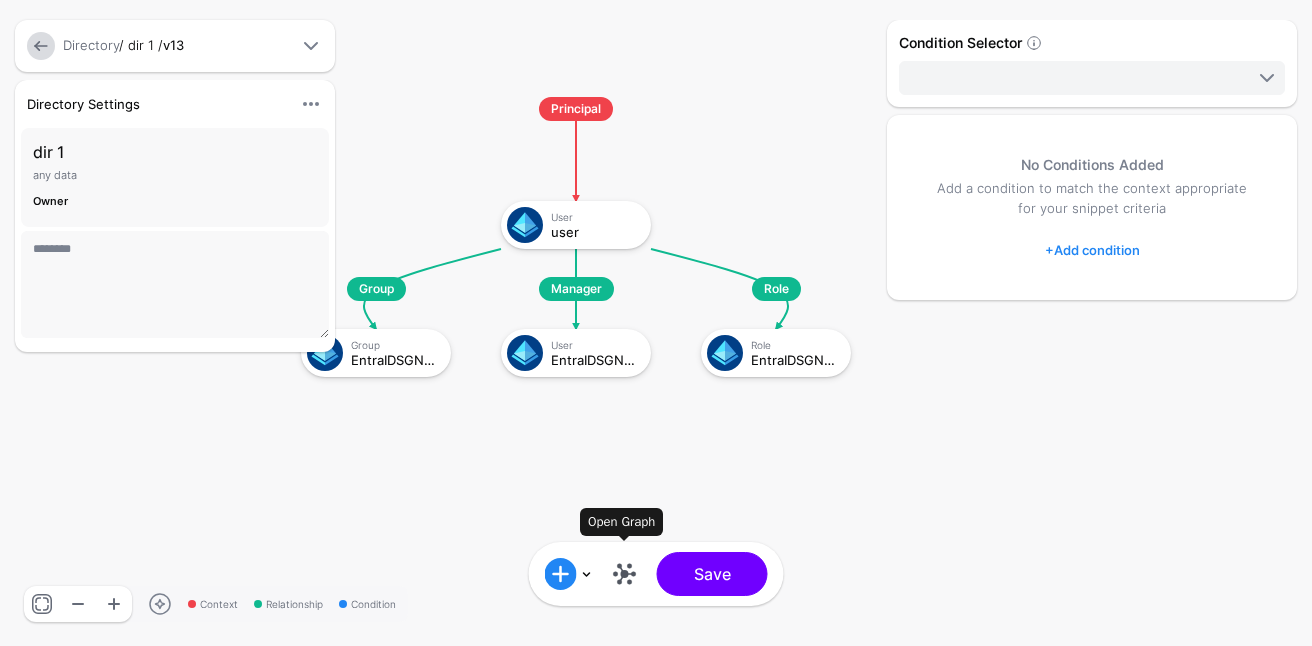 click at bounding box center [625, 574] 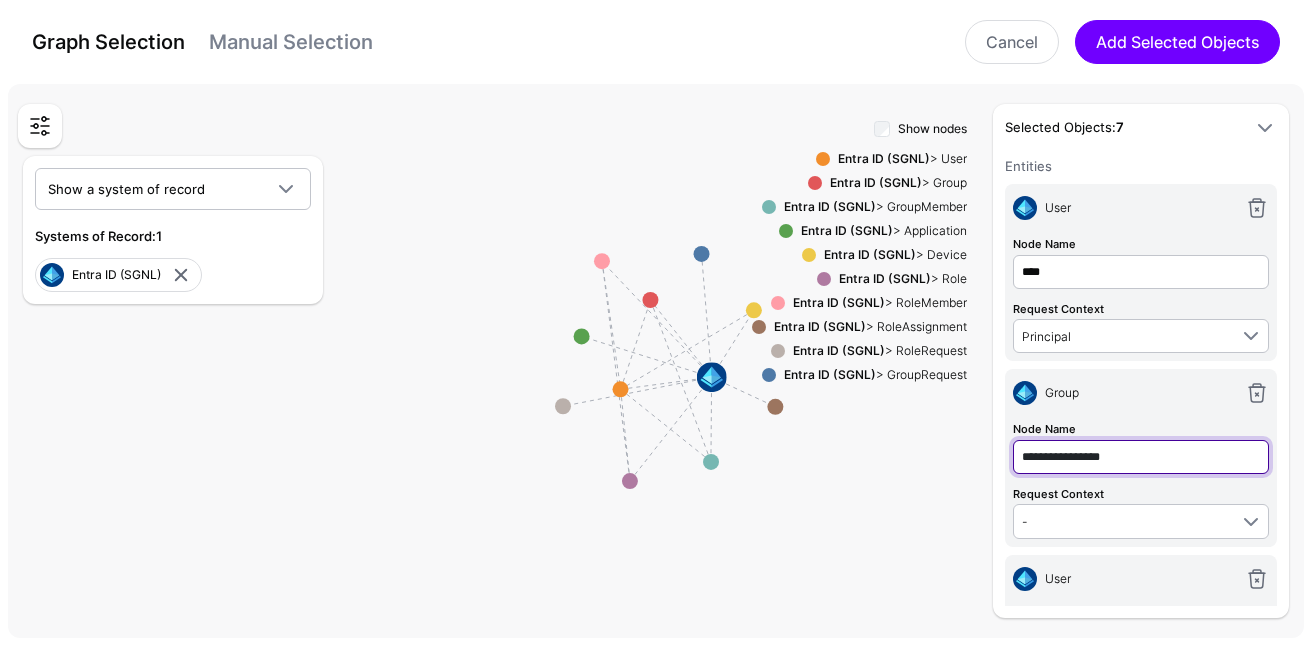 click on "**********" at bounding box center [1141, 272] 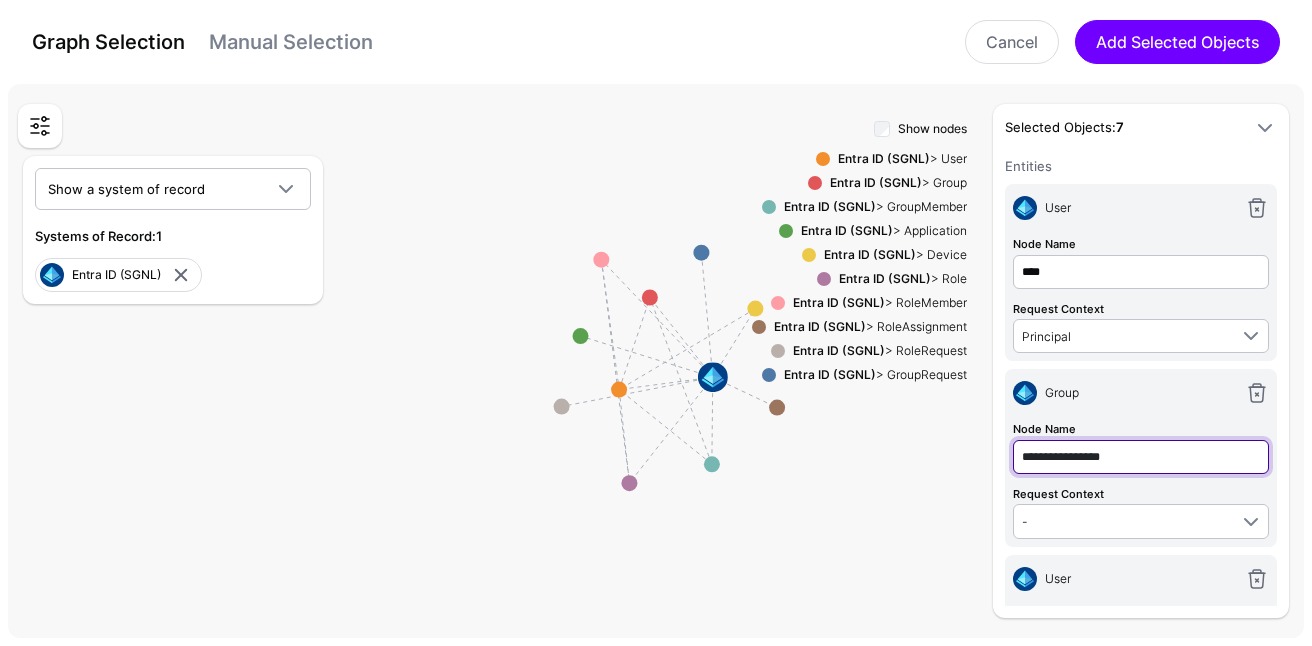 click on "**********" at bounding box center [1141, 272] 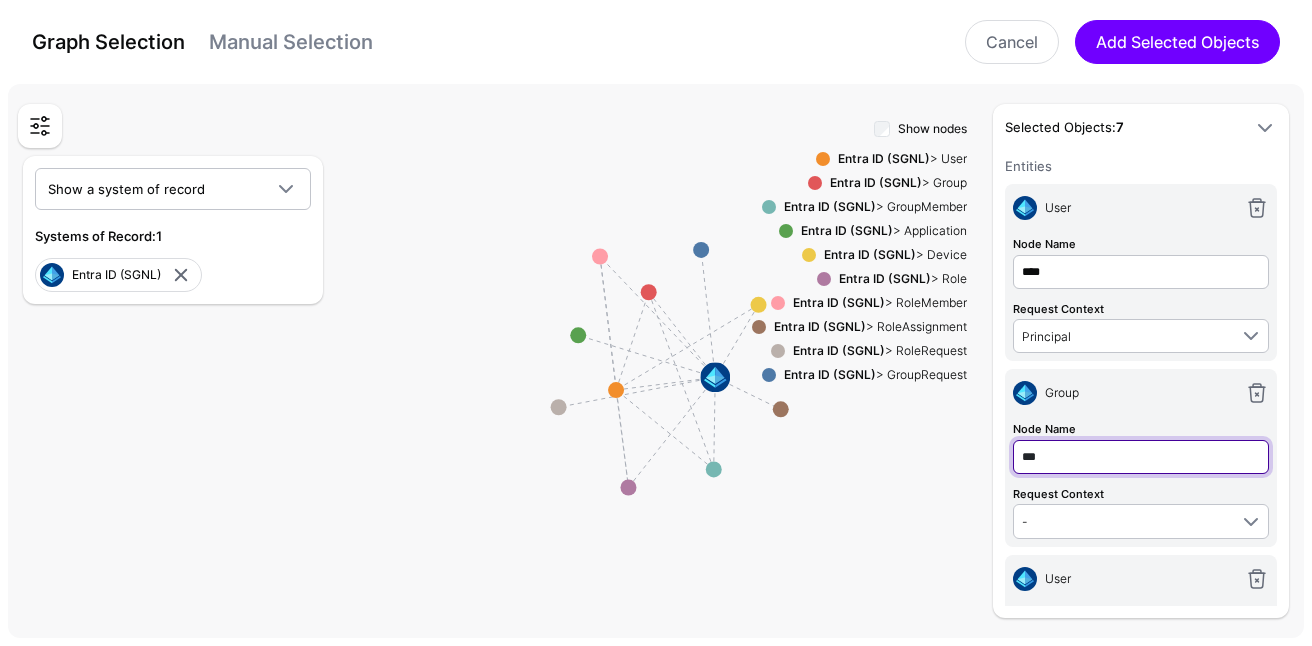 type on "***" 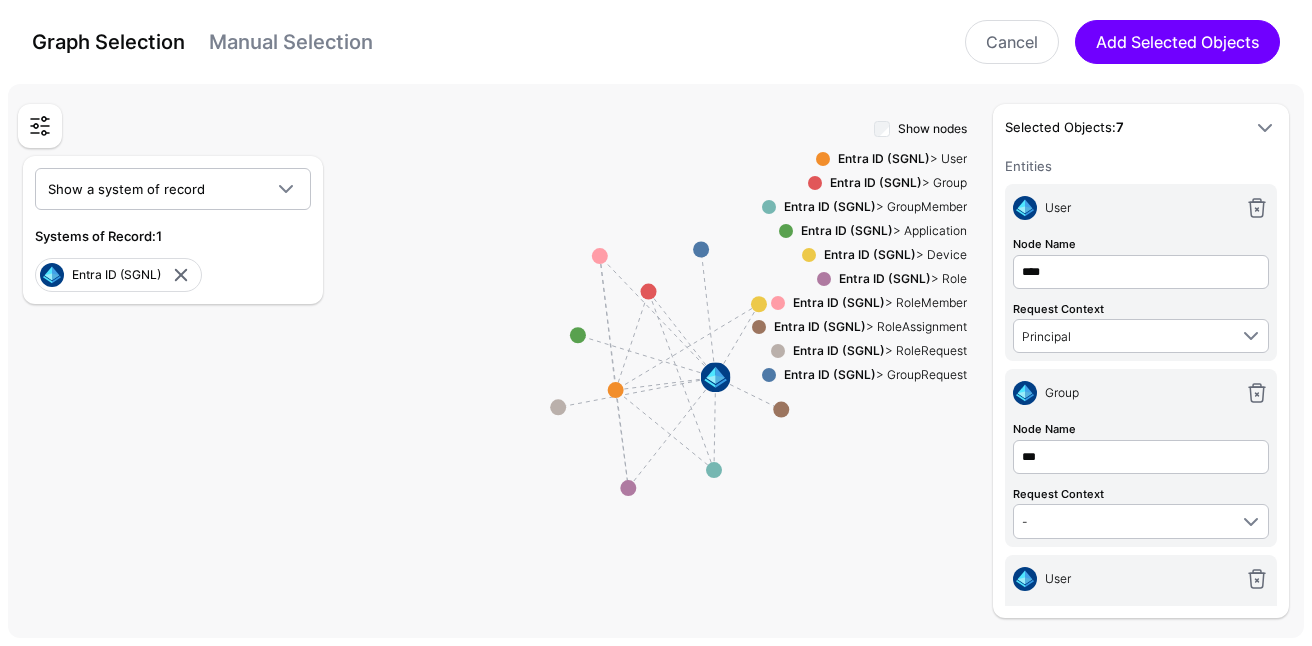 type on "***" 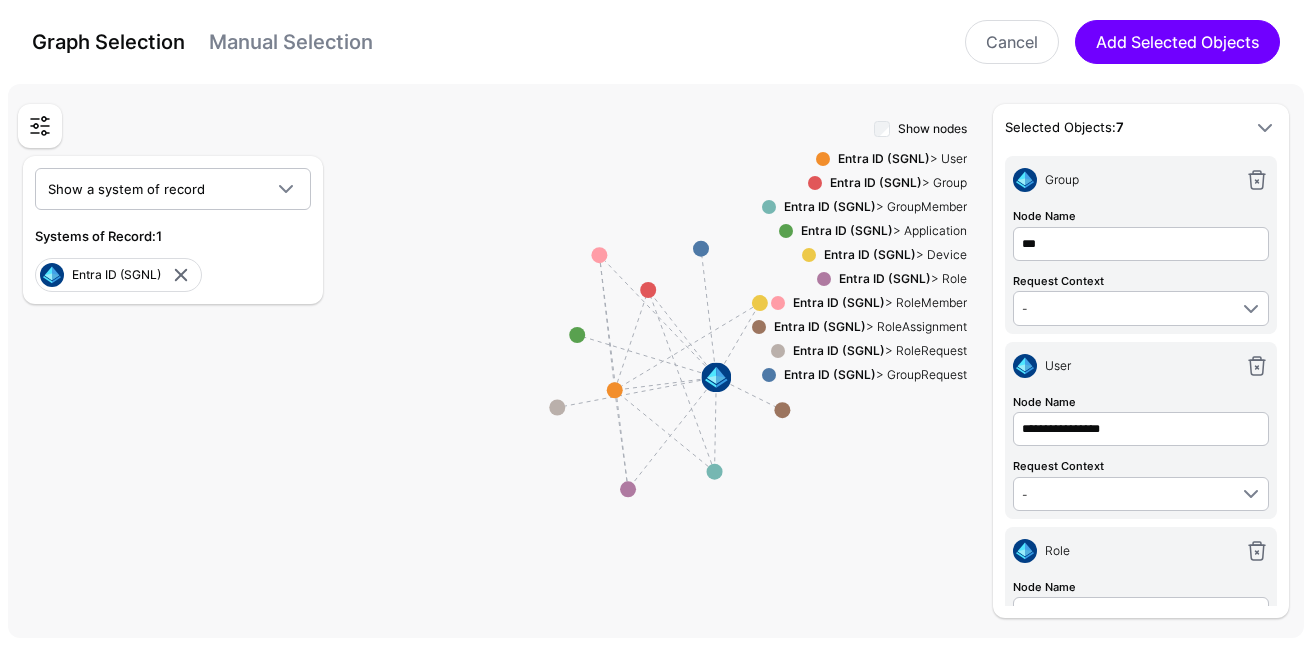 scroll, scrollTop: 275, scrollLeft: 0, axis: vertical 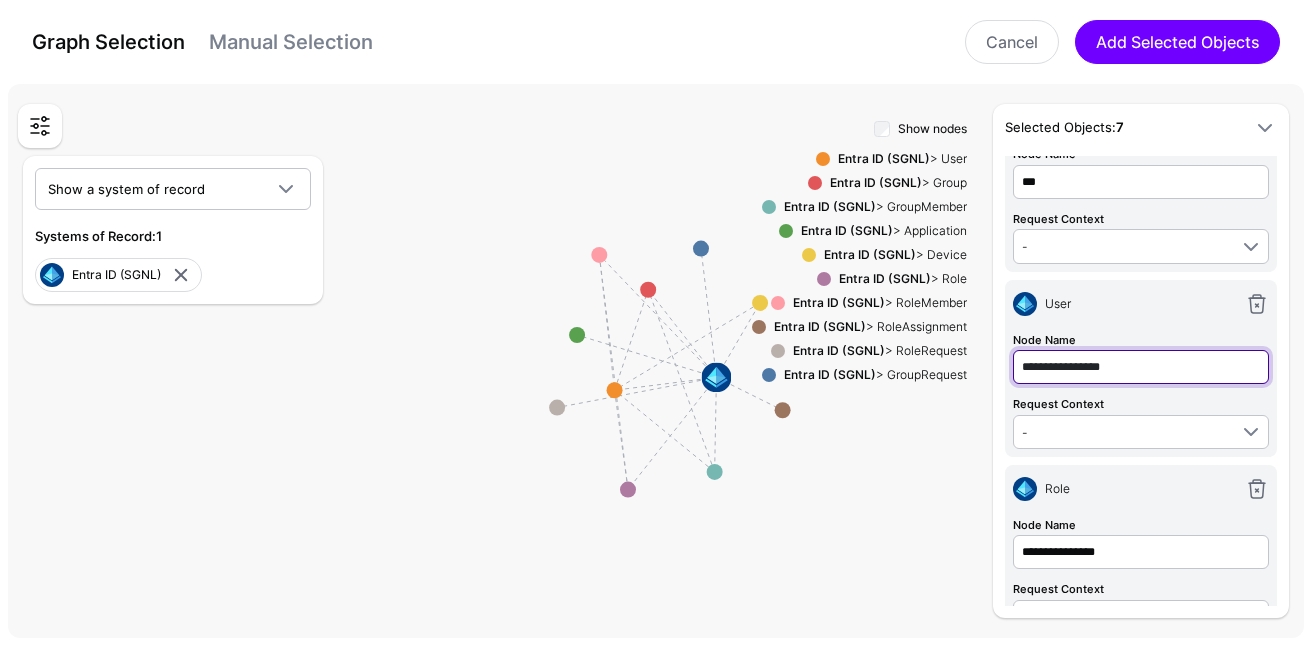 click on "**********" at bounding box center (1141, -3) 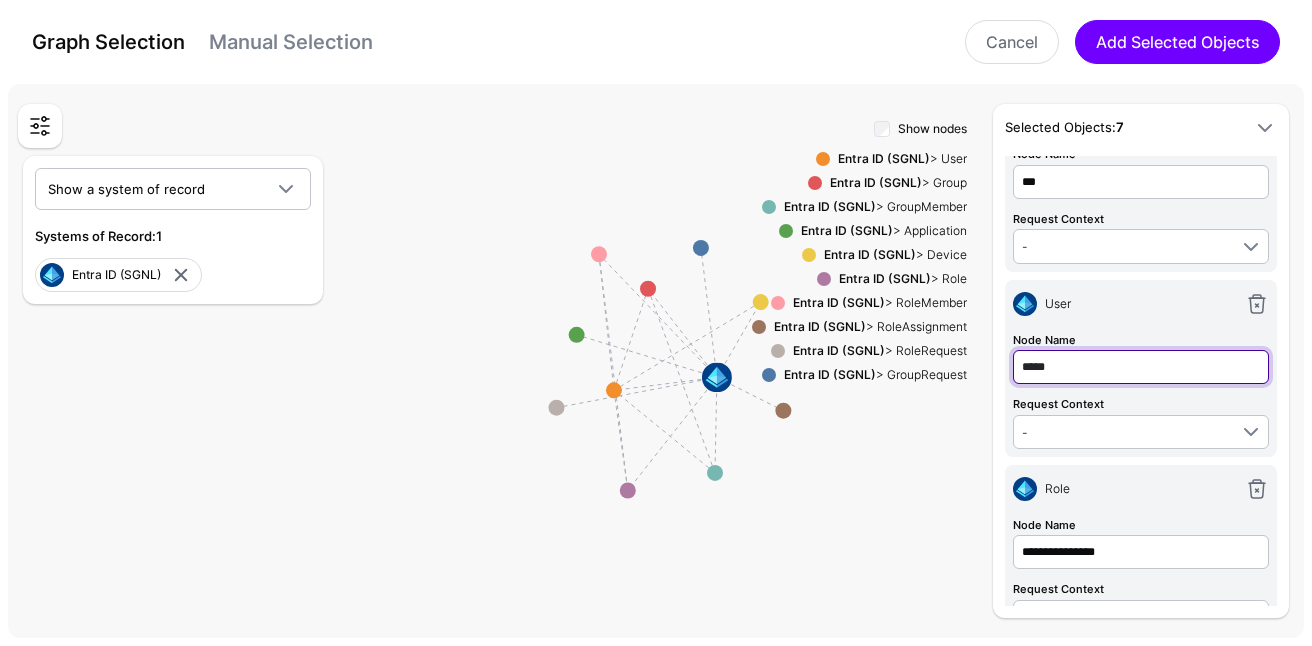 type on "*****" 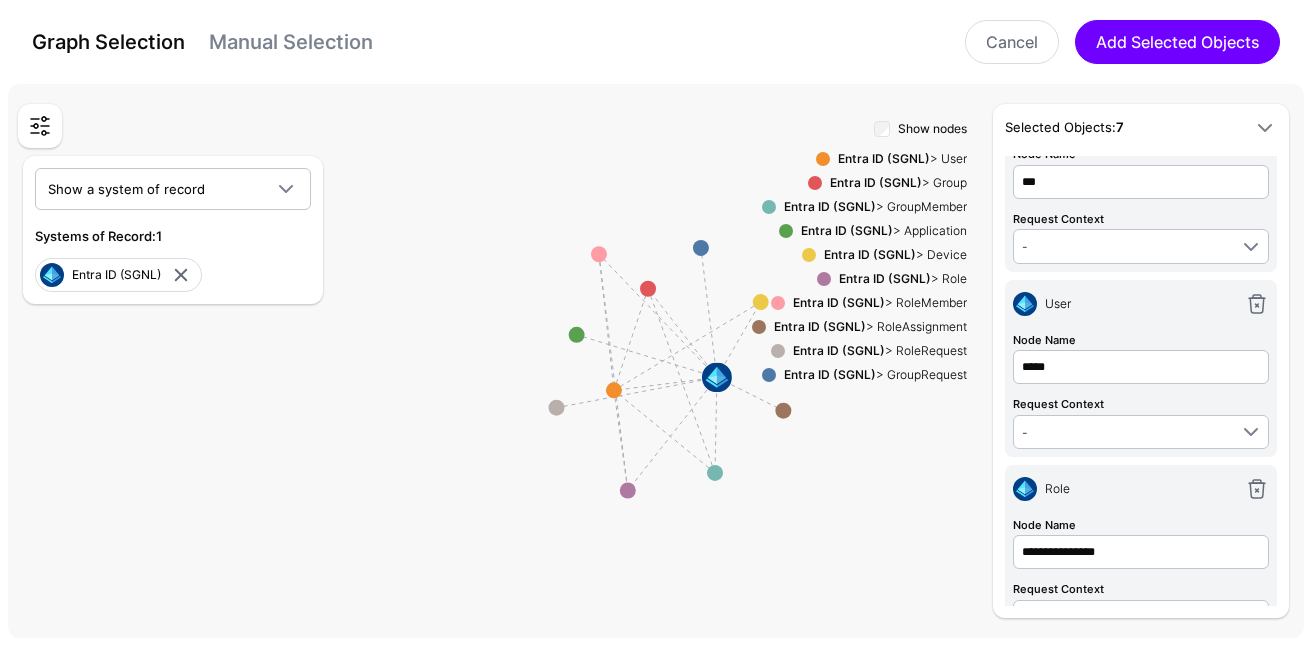 type on "*****" 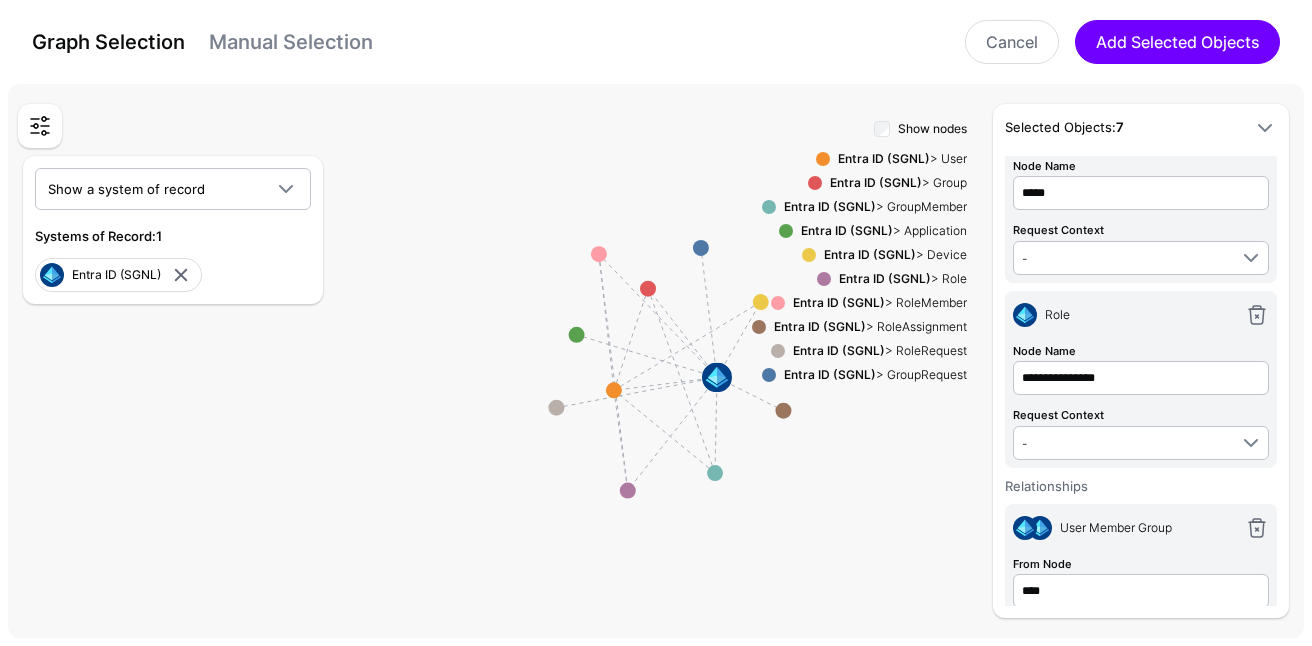 scroll, scrollTop: 454, scrollLeft: 0, axis: vertical 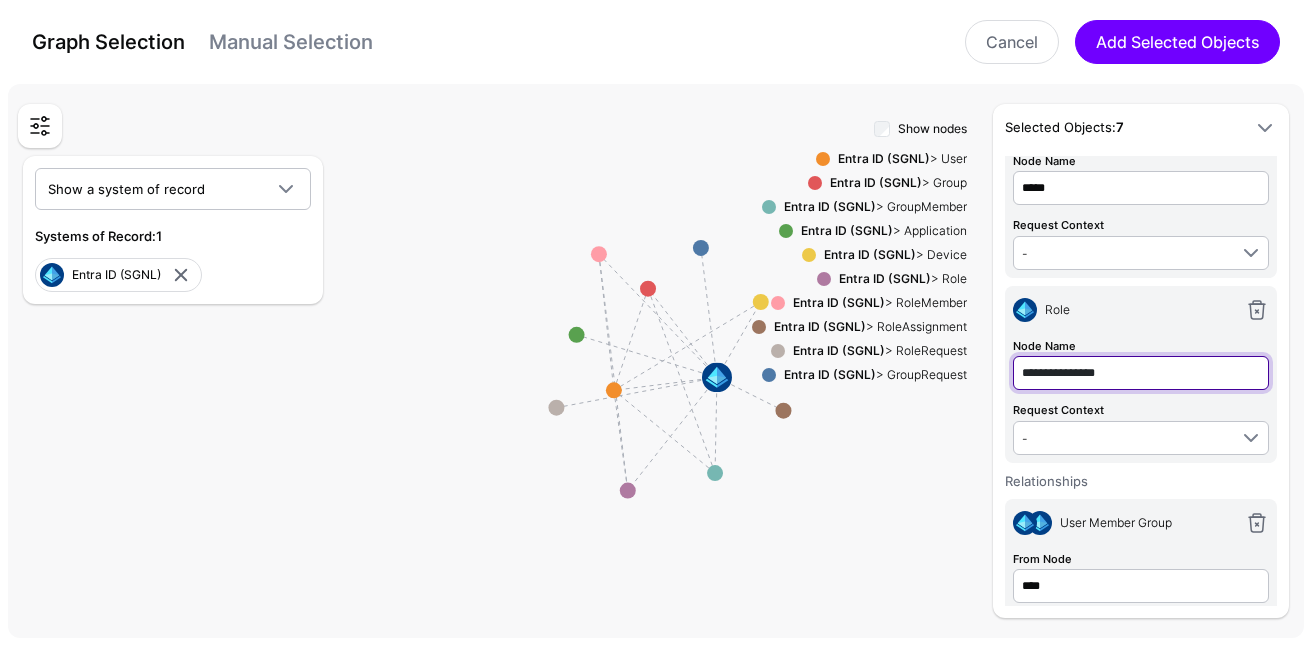 click on "**********" at bounding box center [1141, -182] 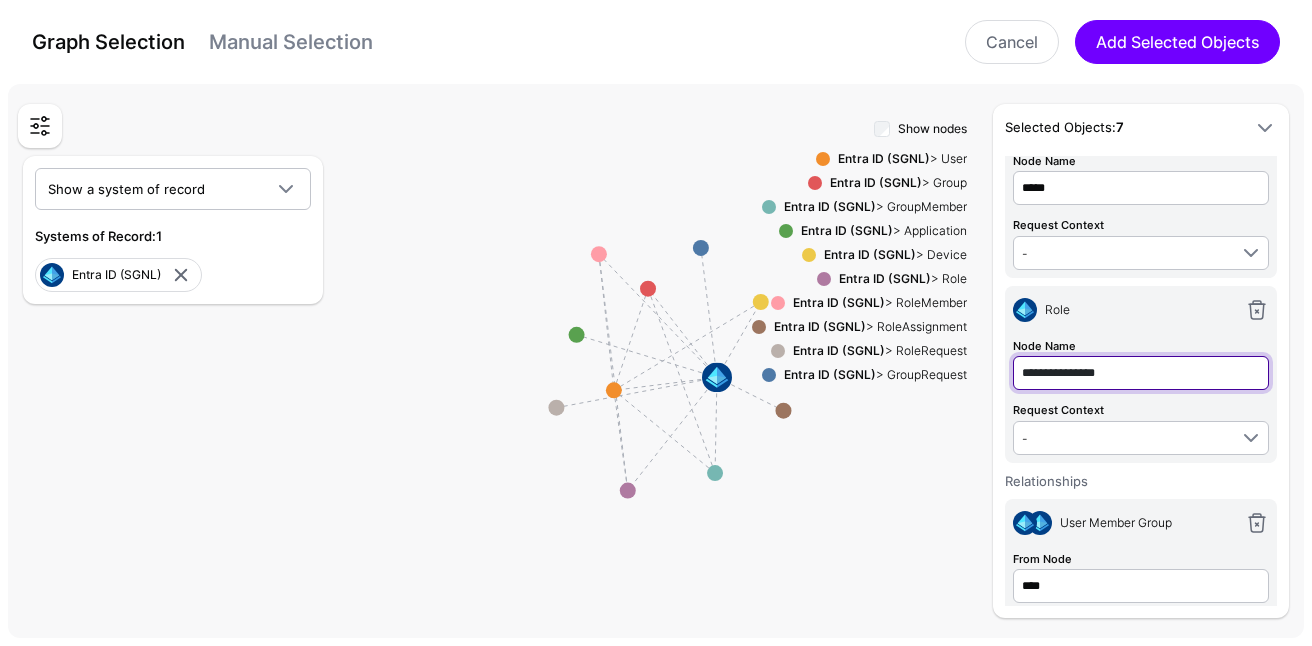 click on "**********" at bounding box center [1141, -182] 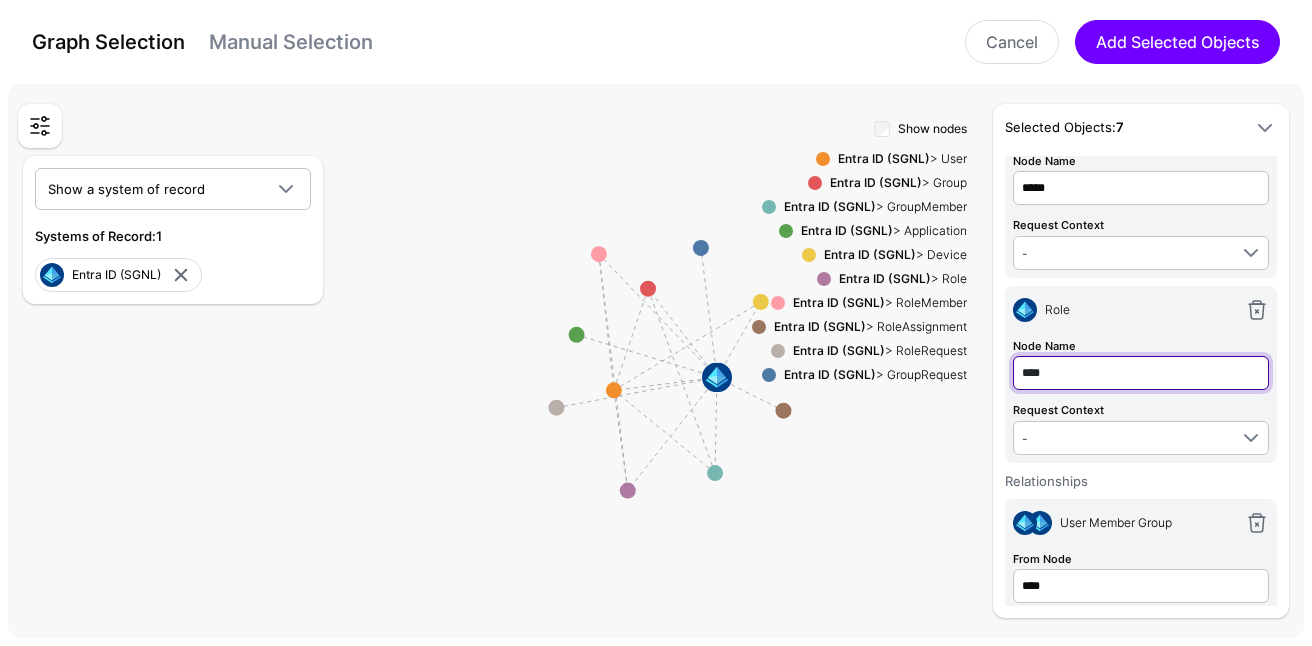 type on "****" 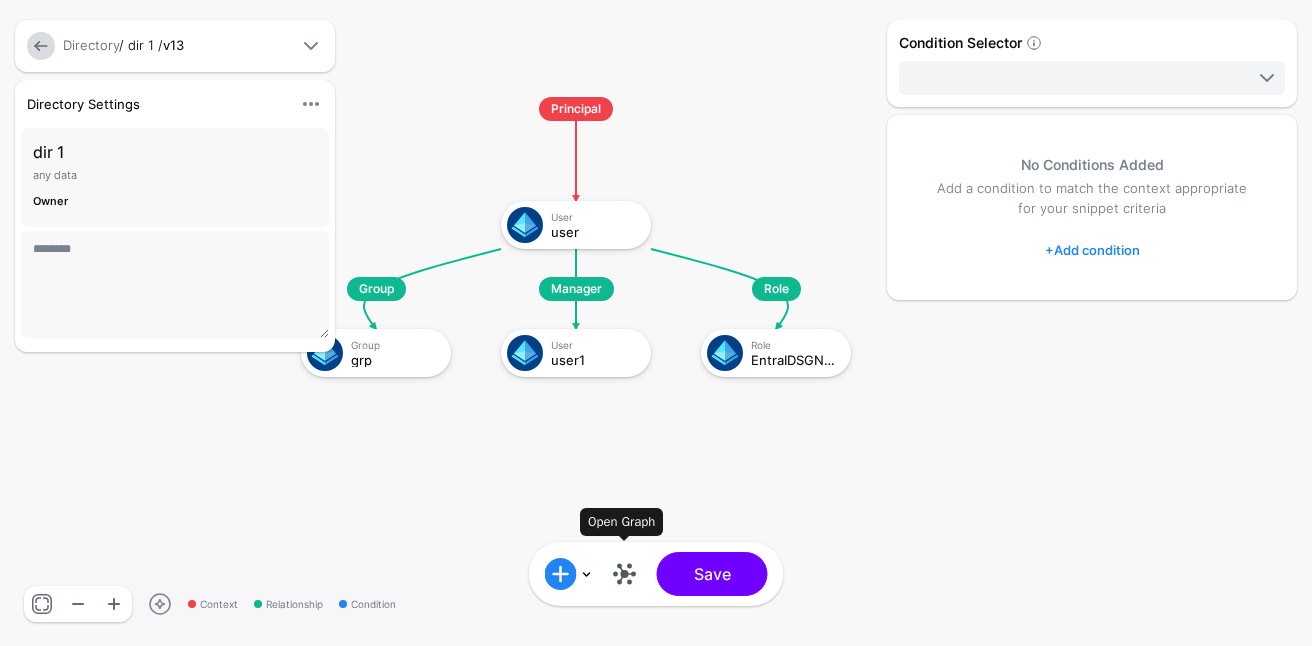 click at bounding box center (625, 574) 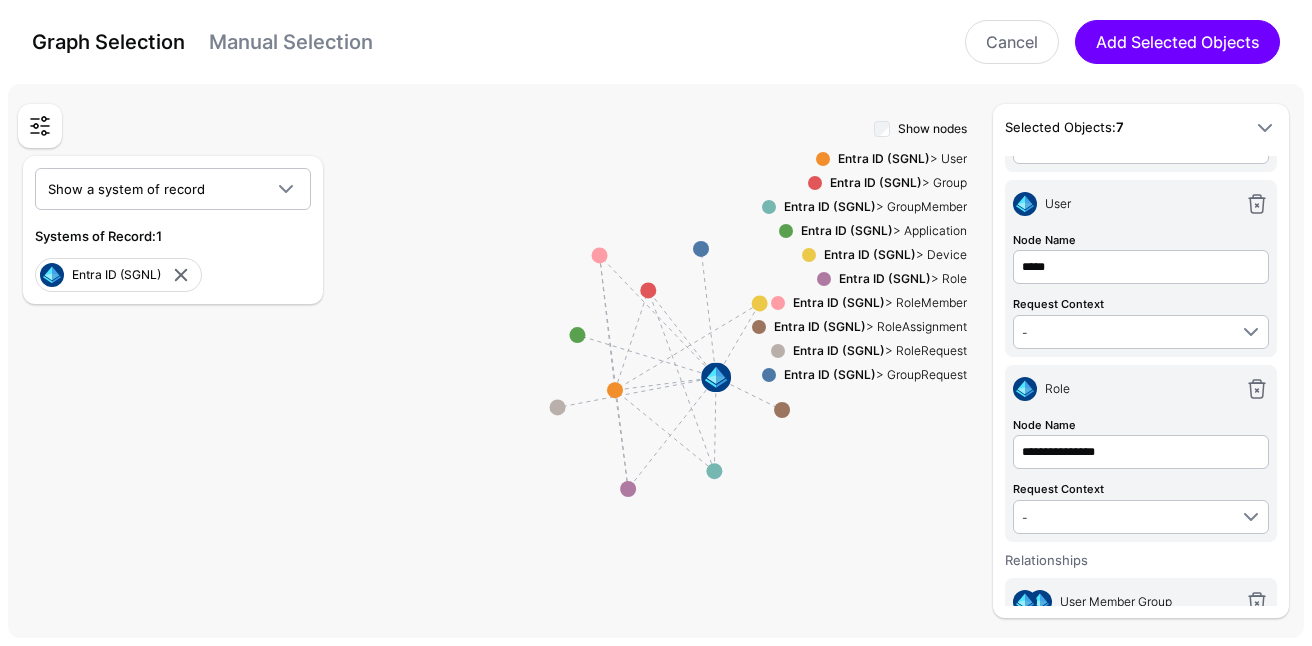 scroll, scrollTop: 437, scrollLeft: 0, axis: vertical 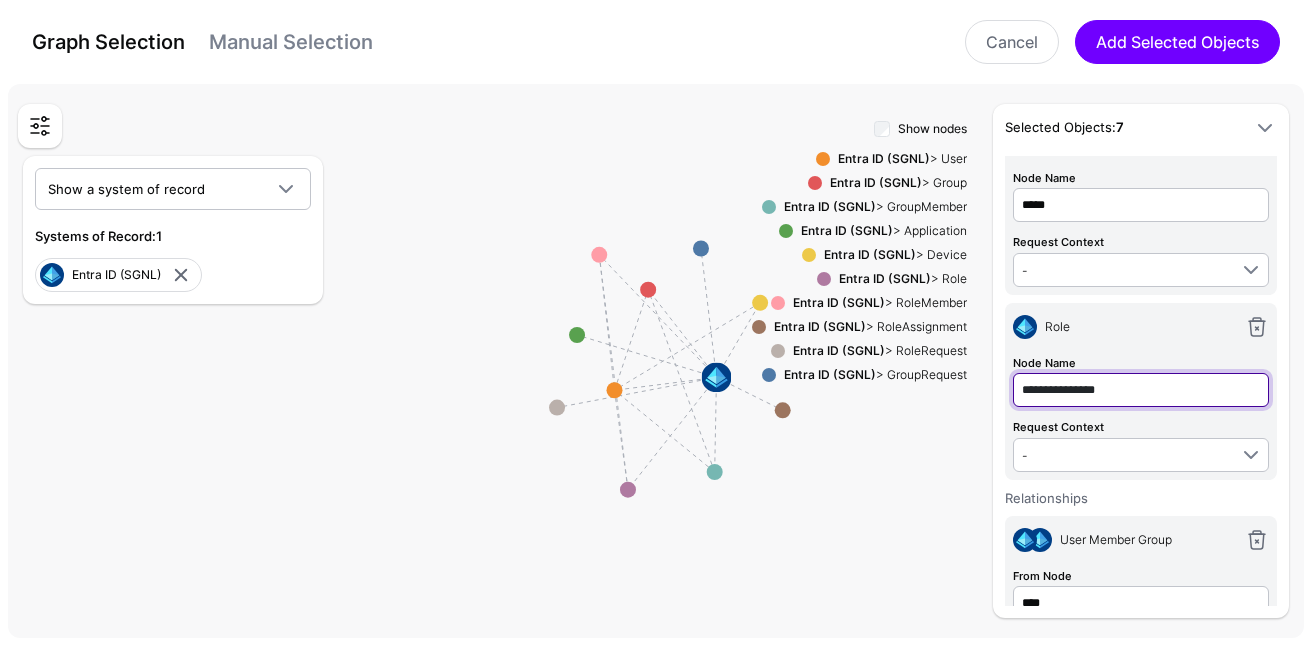 click on "**********" at bounding box center [1141, -165] 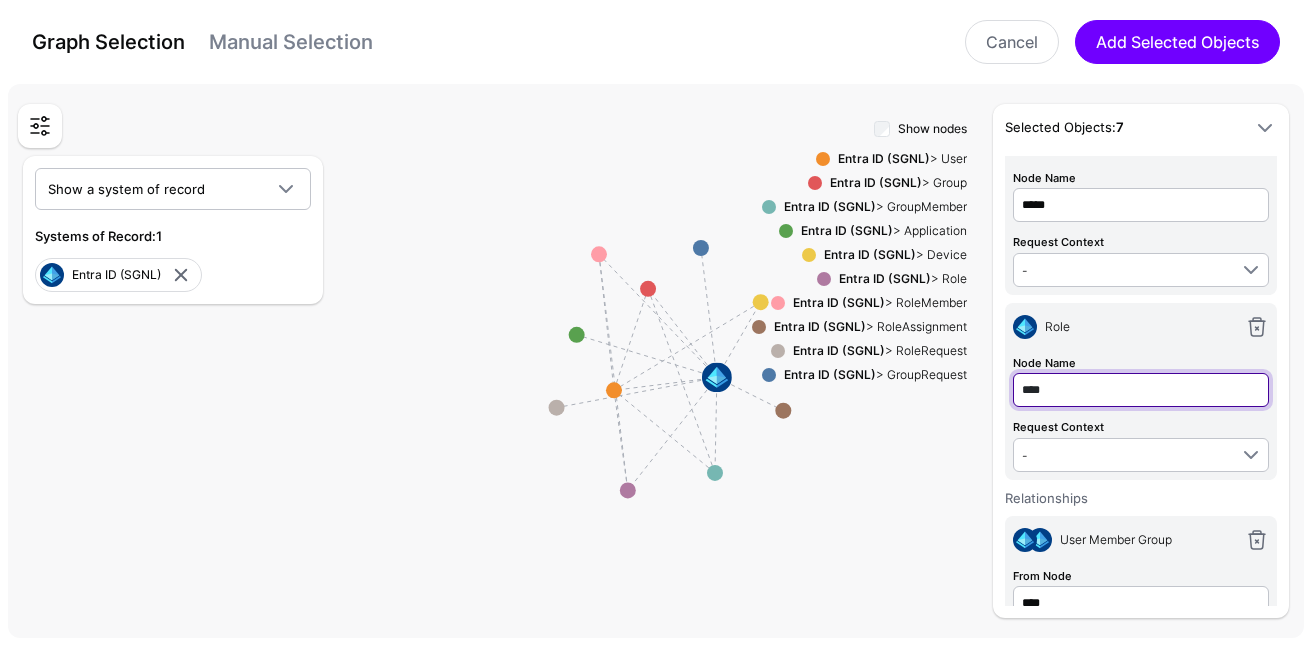 type on "****" 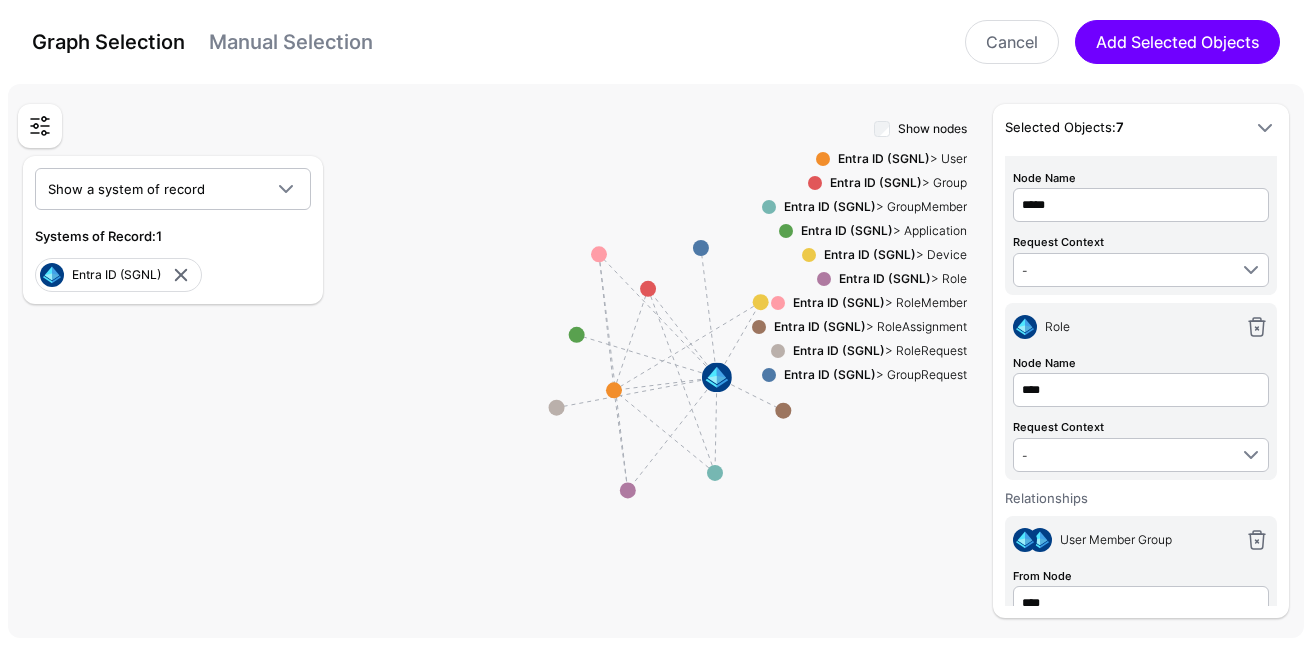 type on "****" 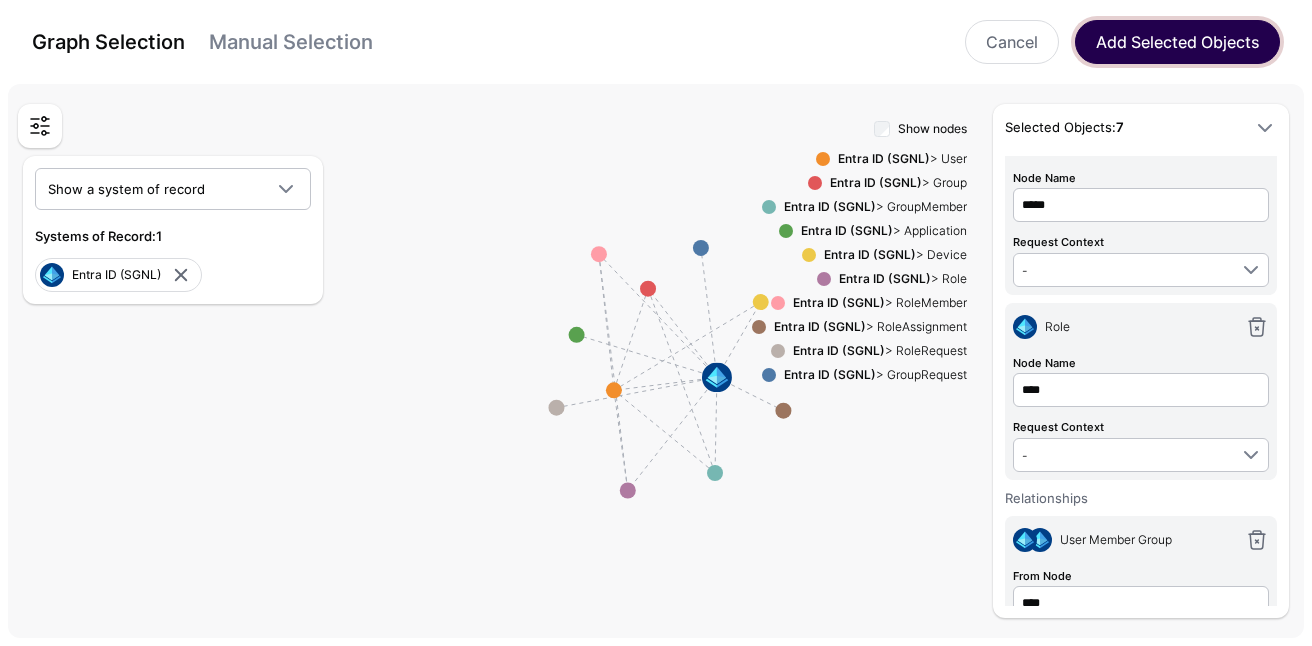 click on "Add Selected Objects" at bounding box center [1177, 42] 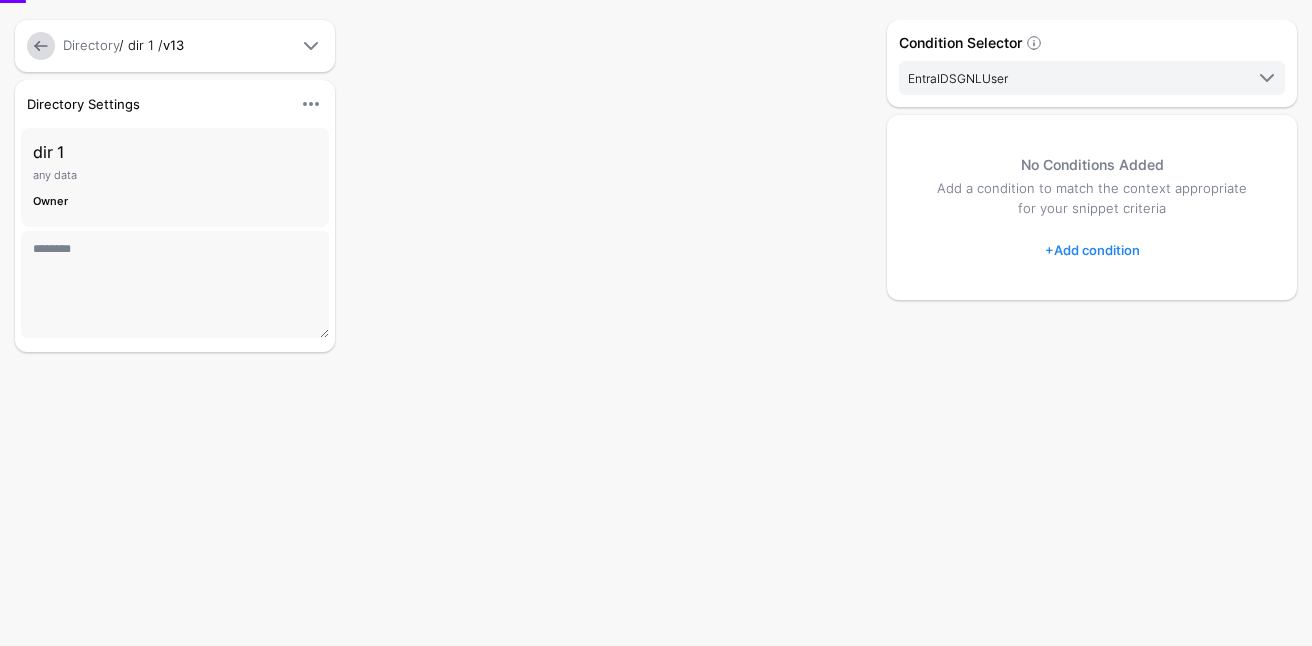scroll, scrollTop: 0, scrollLeft: 0, axis: both 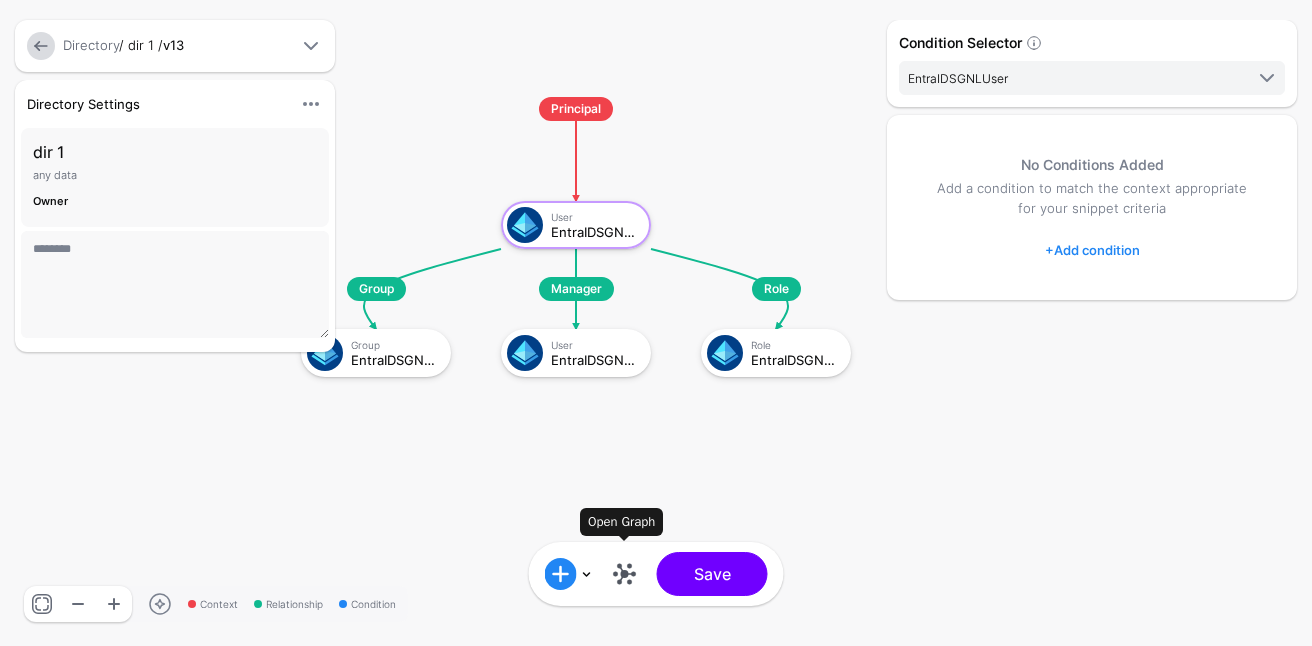click at bounding box center [625, 574] 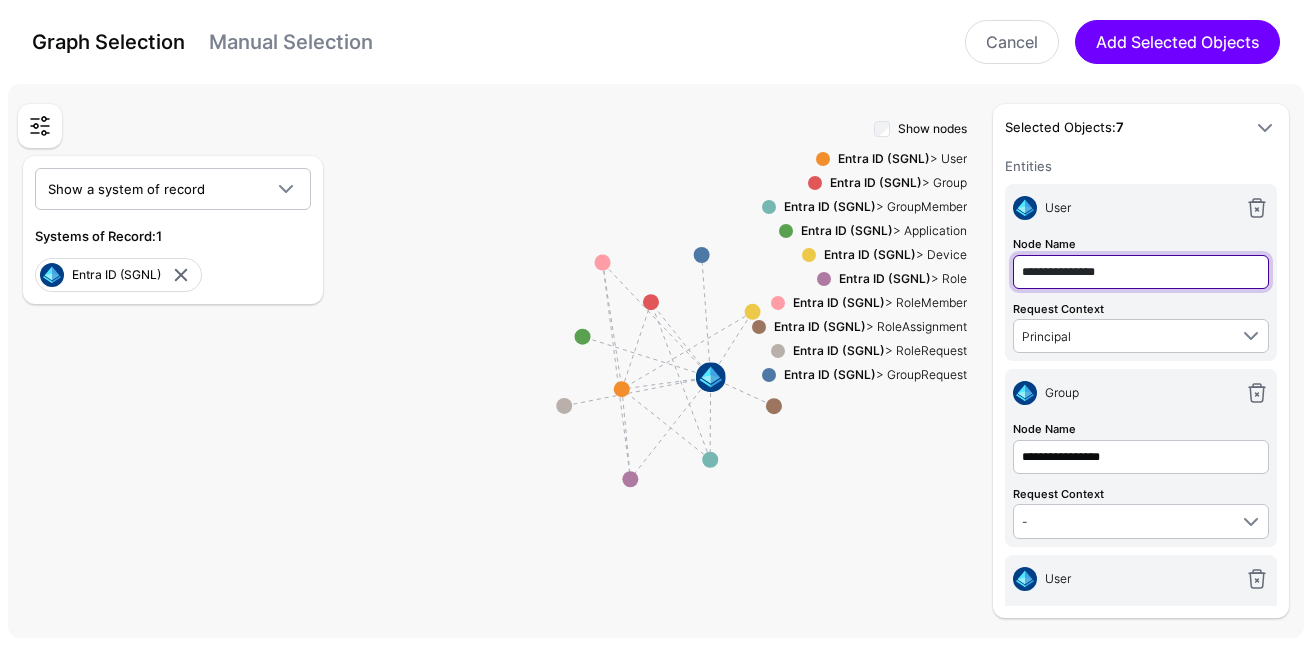click on "**********" at bounding box center [1141, 272] 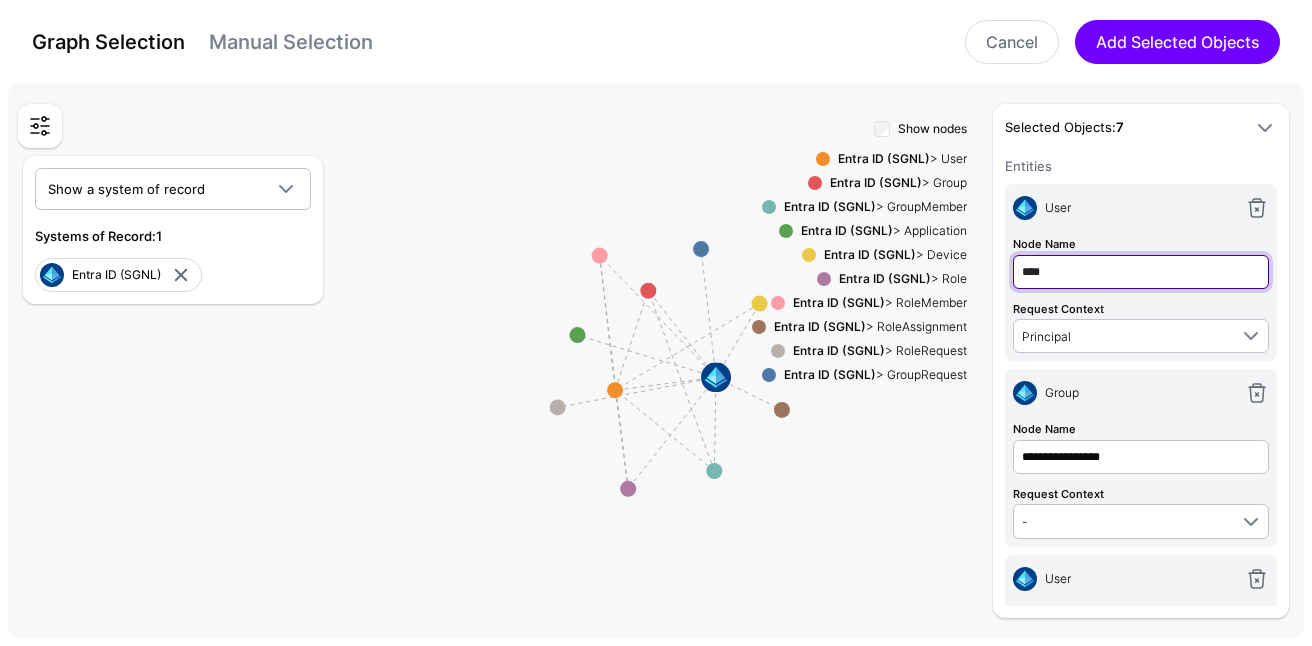 type on "****" 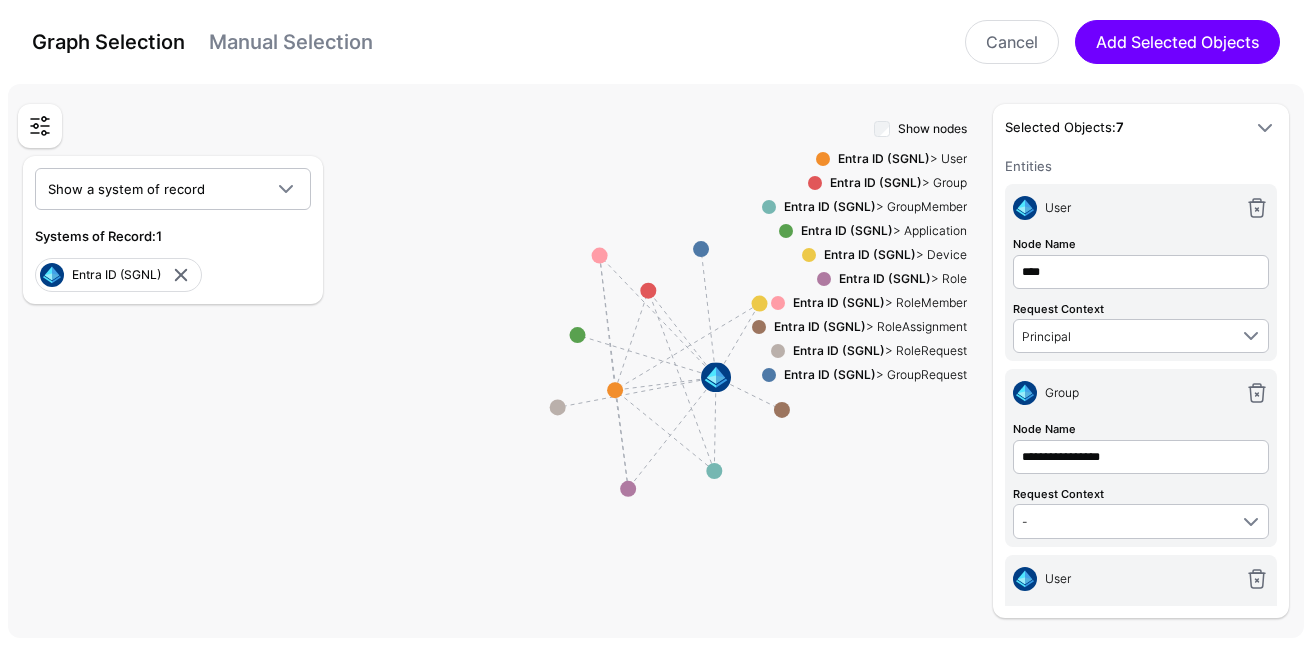 type on "****" 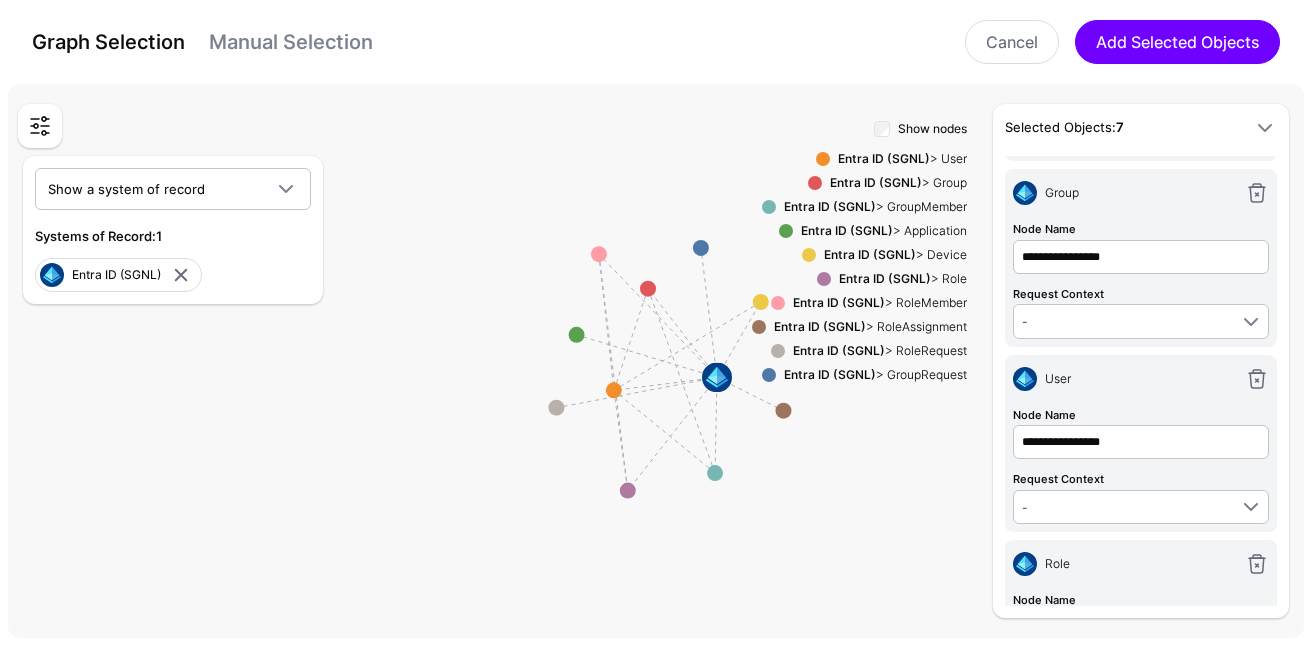 scroll, scrollTop: 201, scrollLeft: 0, axis: vertical 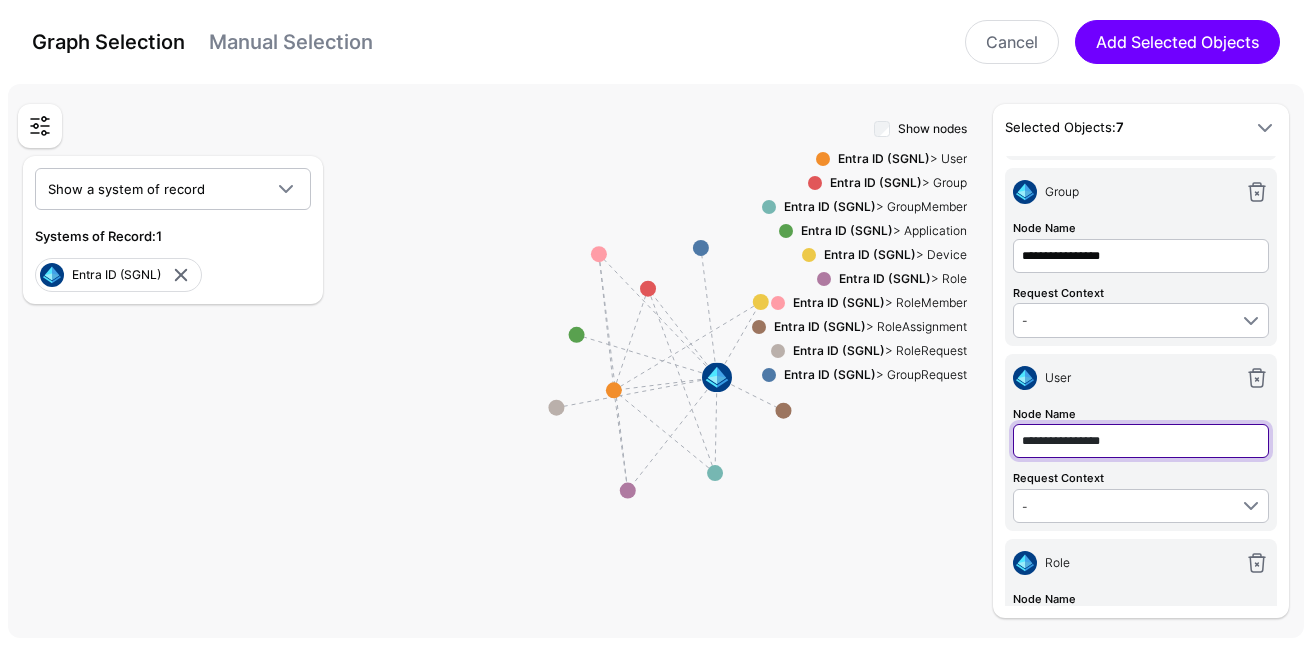 click on "**********" at bounding box center (1141, 256) 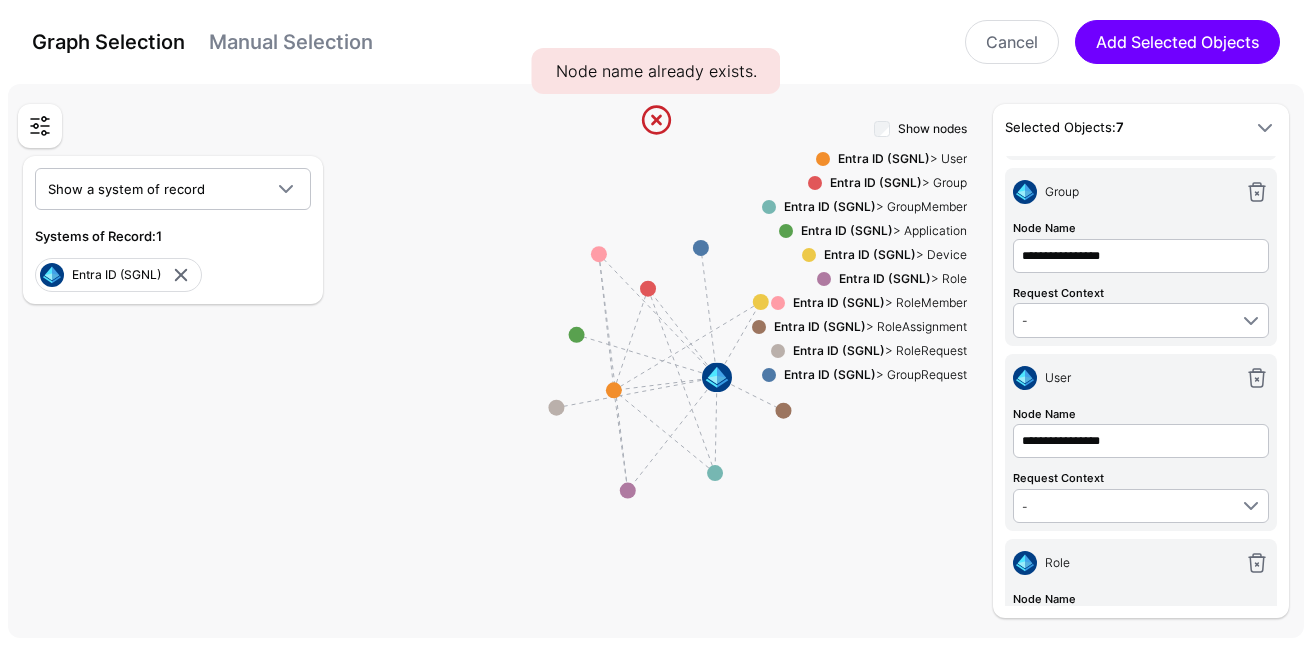 click on "User" at bounding box center (1137, 378) 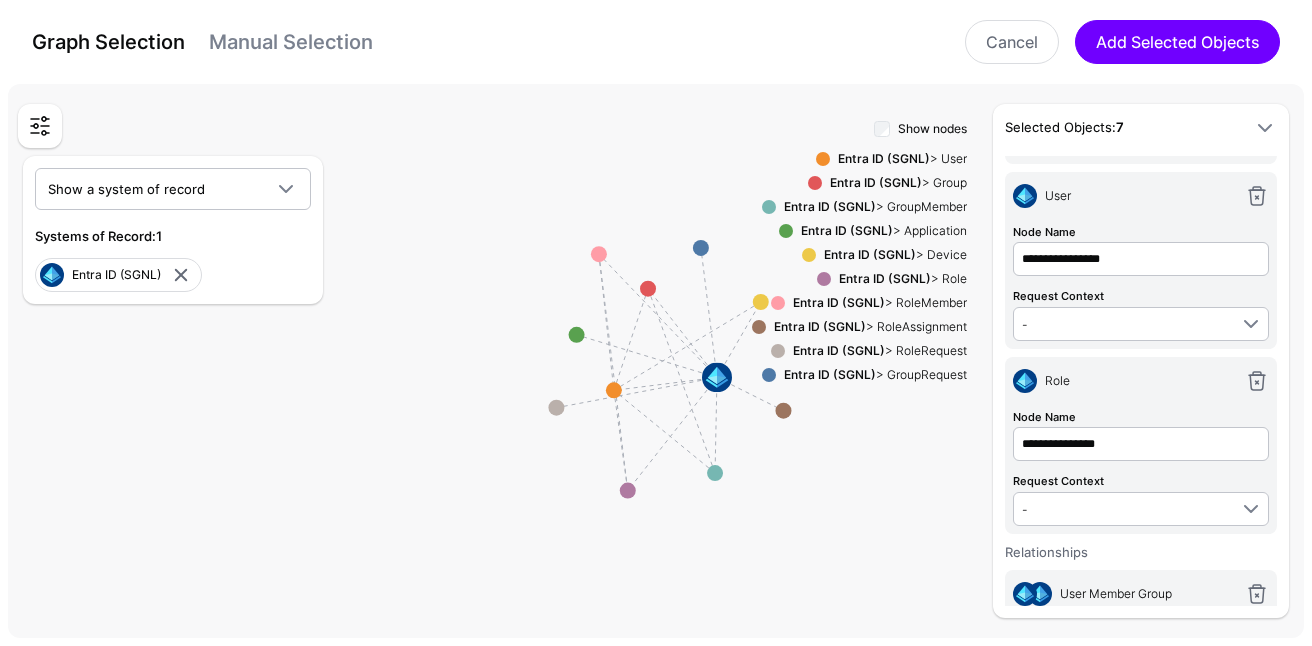 scroll, scrollTop: 282, scrollLeft: 0, axis: vertical 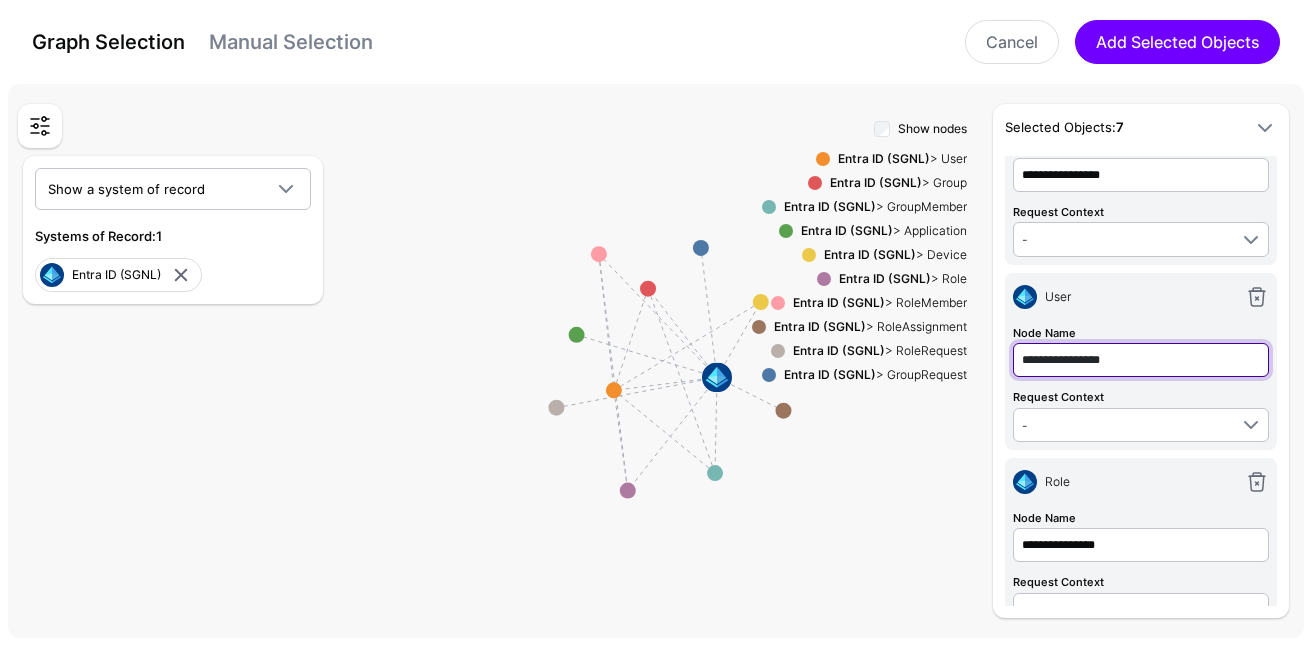click on "**********" at bounding box center [1141, -10] 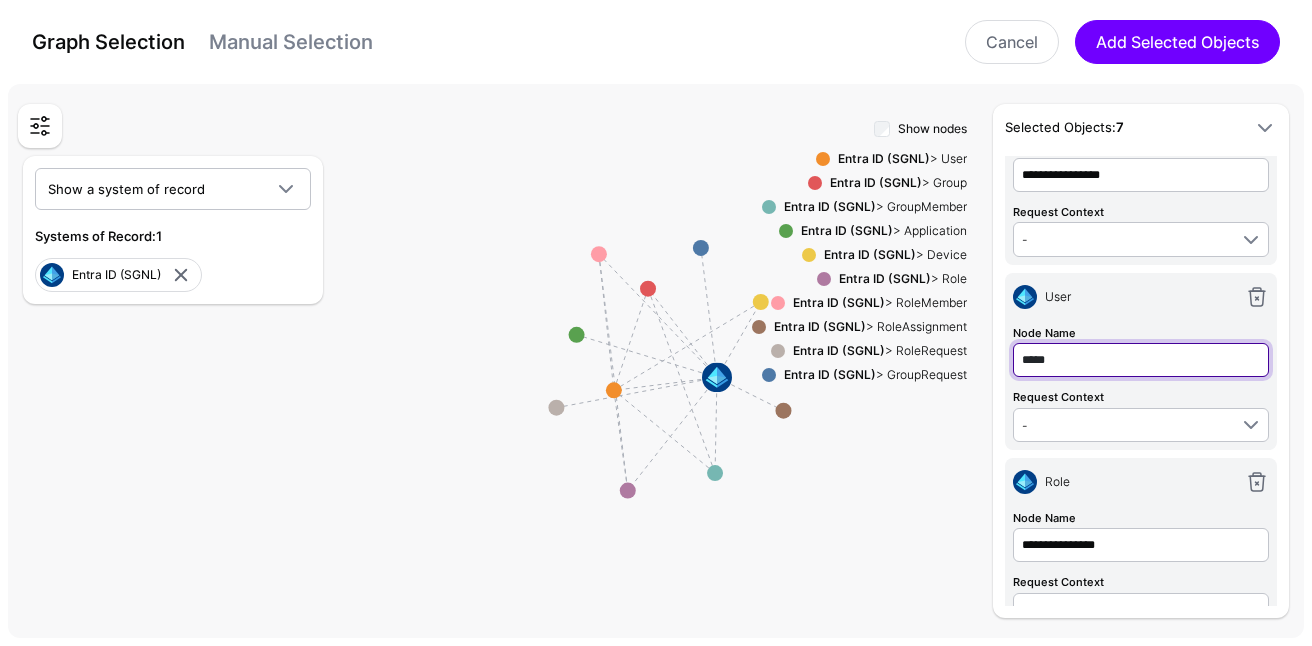 type on "*****" 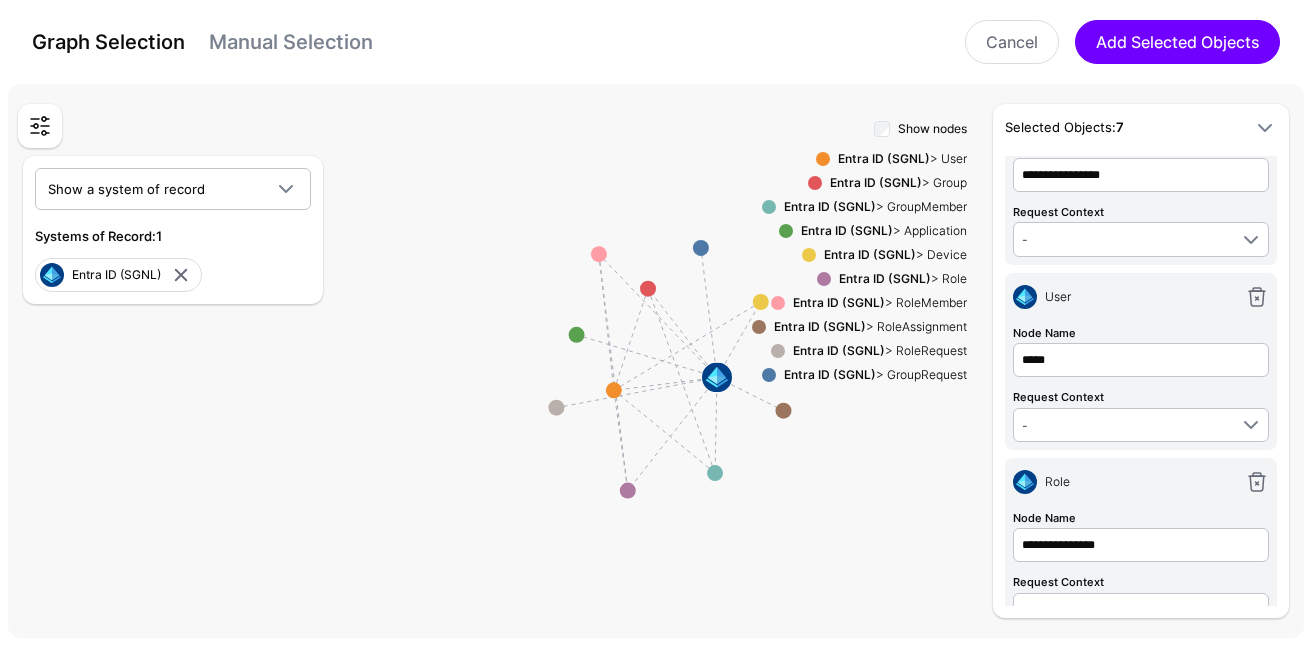 type on "*****" 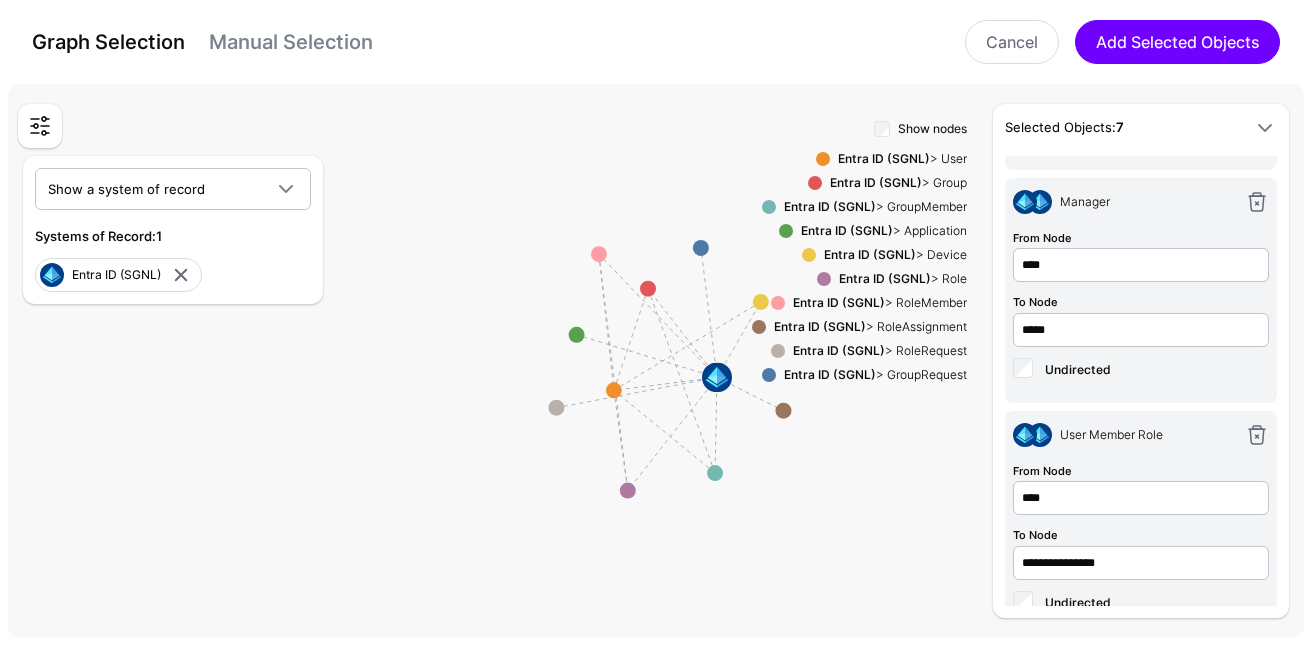 scroll, scrollTop: 1038, scrollLeft: 0, axis: vertical 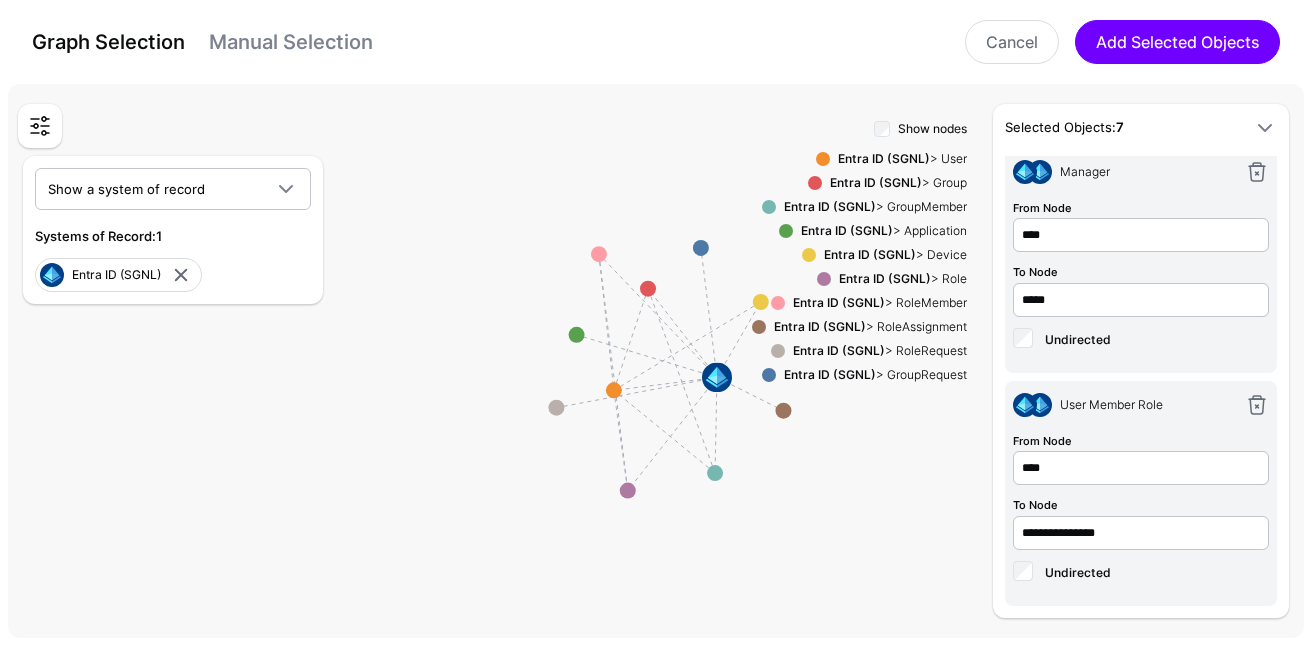 click on "Manual Selection" at bounding box center (291, 42) 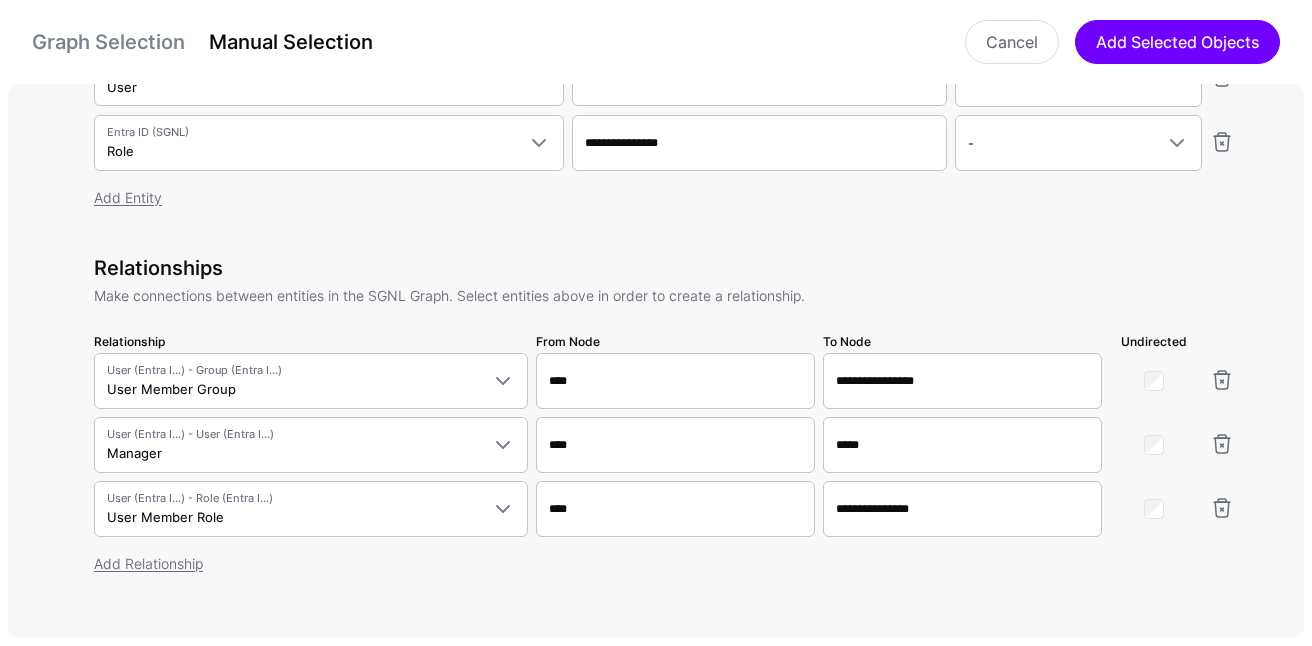 scroll, scrollTop: 365, scrollLeft: 0, axis: vertical 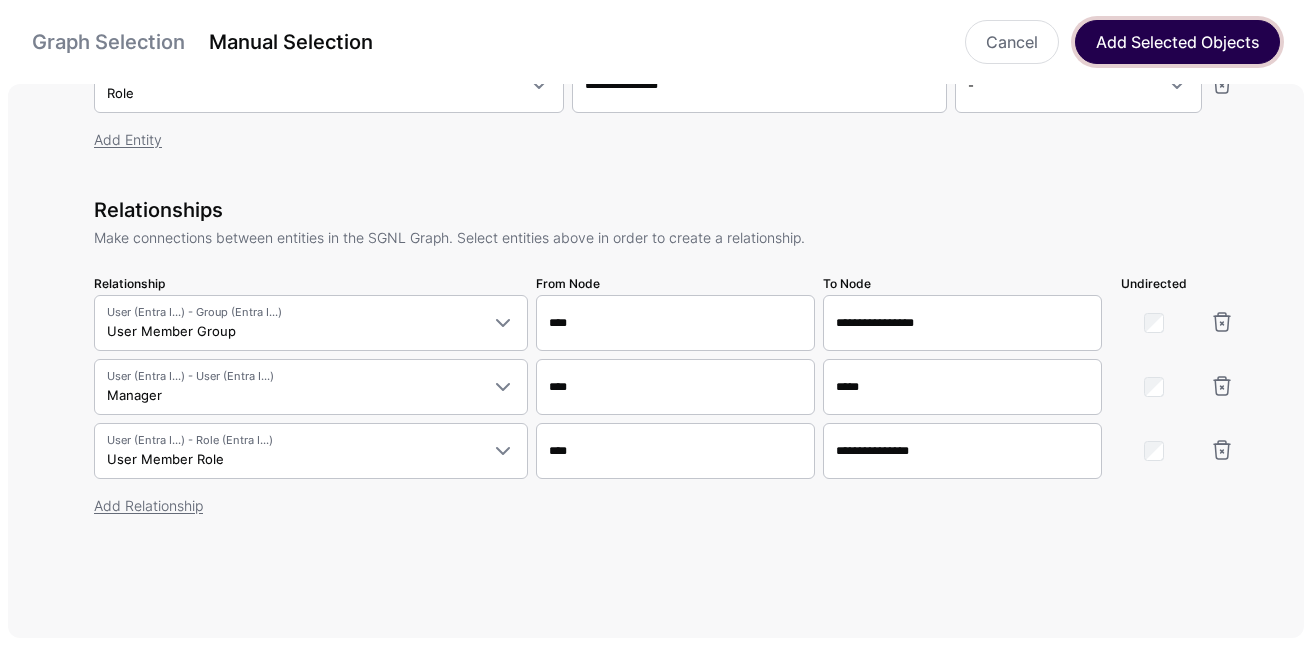click on "Add Selected Objects" at bounding box center (1177, 42) 